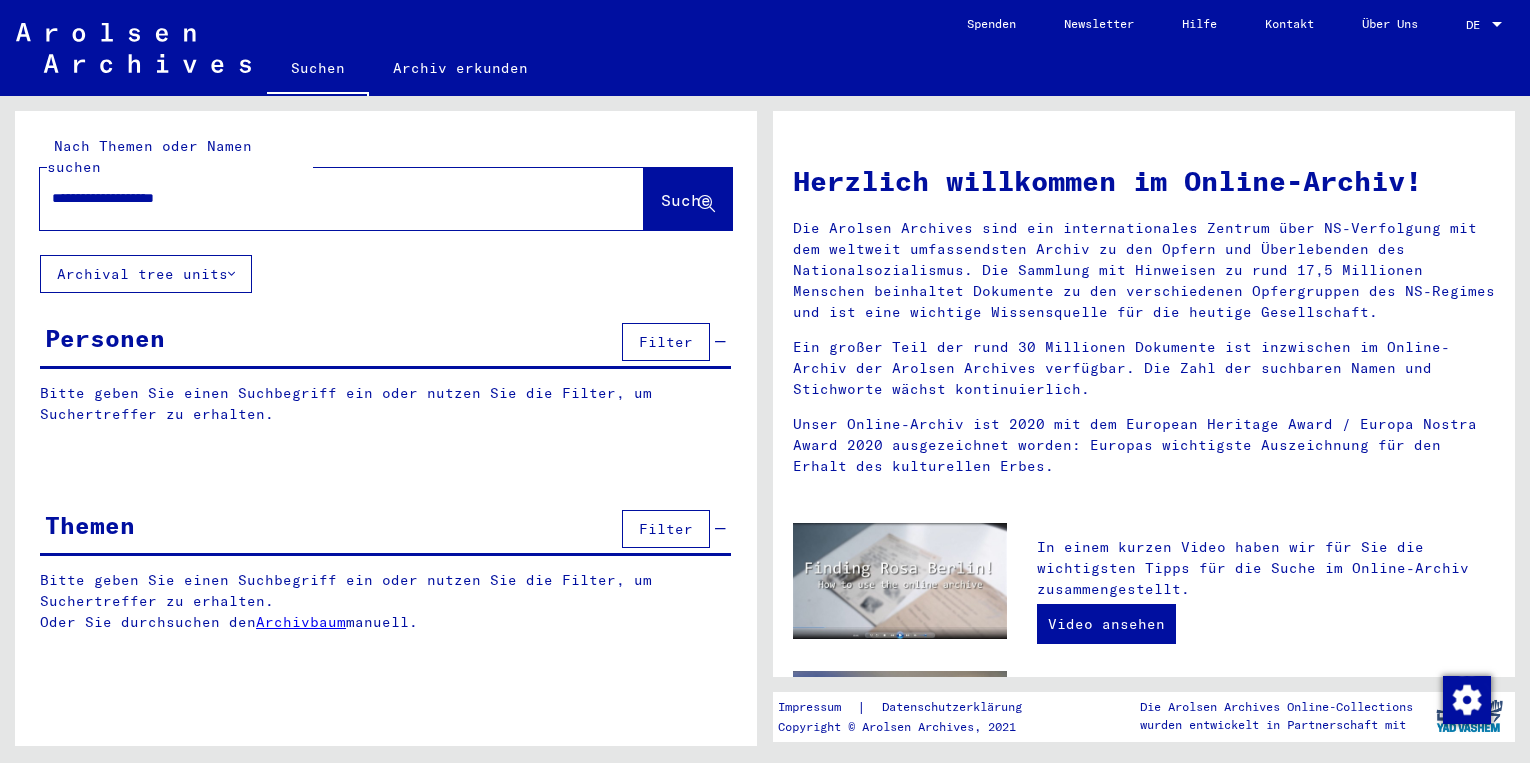 scroll, scrollTop: 0, scrollLeft: 0, axis: both 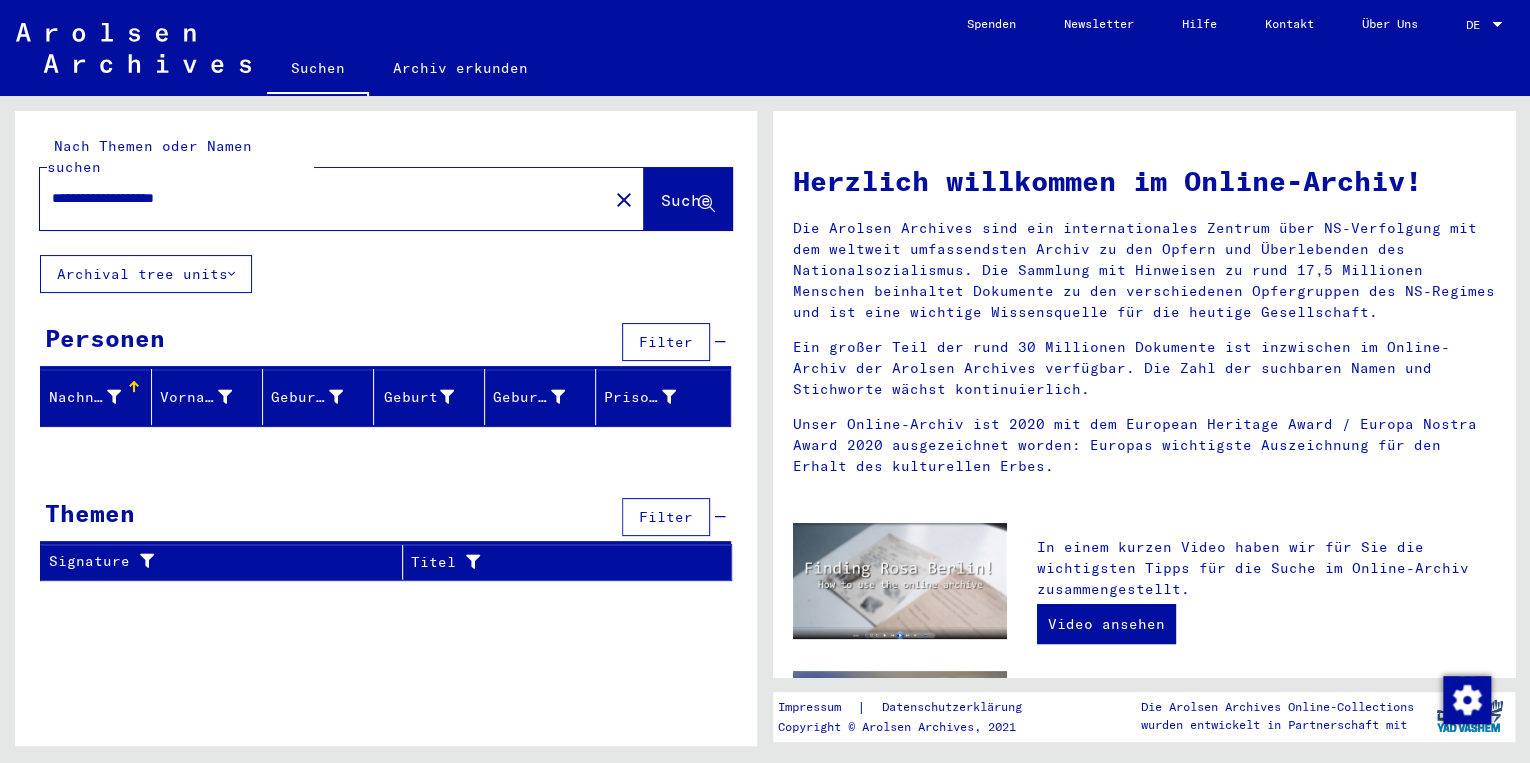 click on "**********" at bounding box center (318, 198) 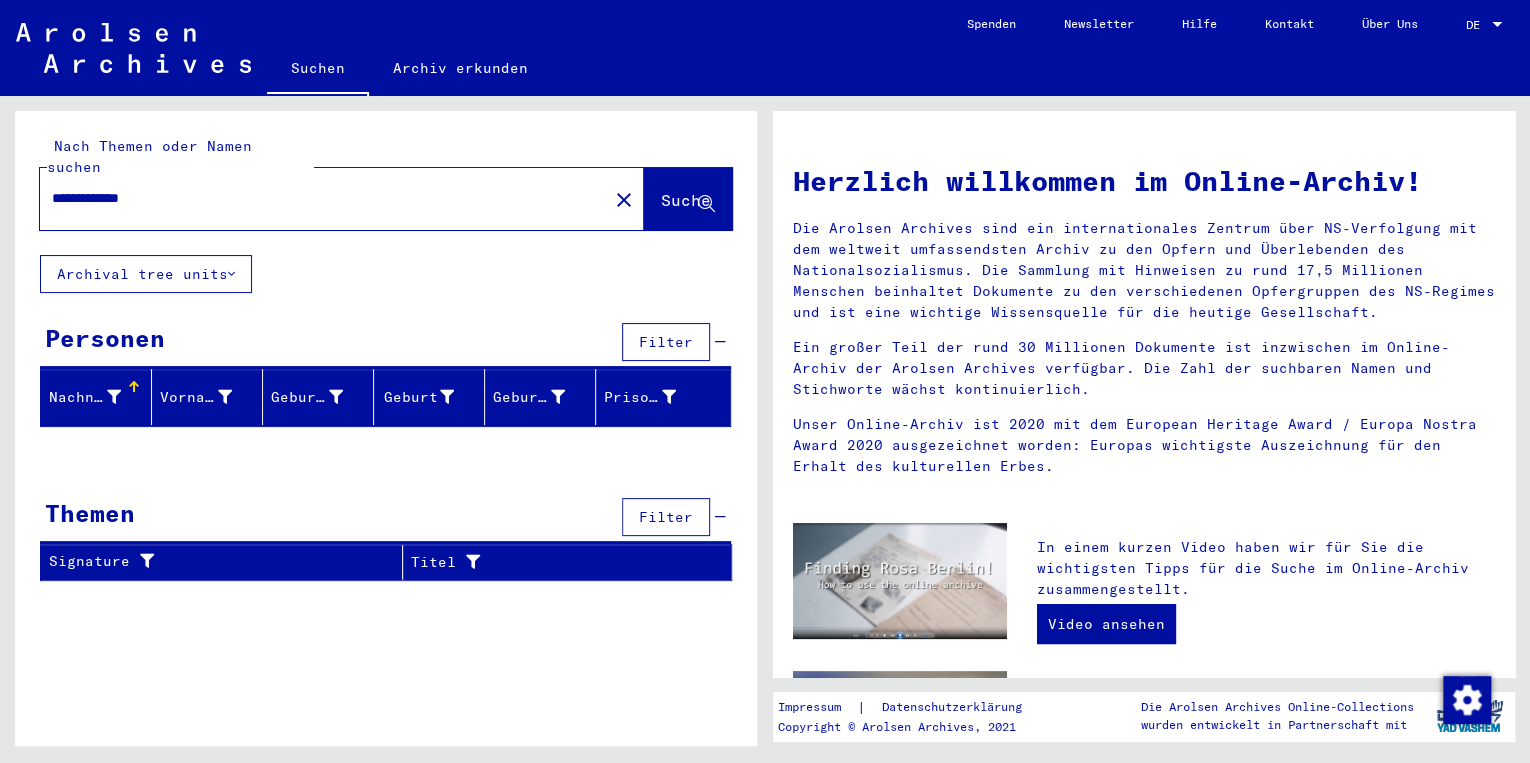 type on "**********" 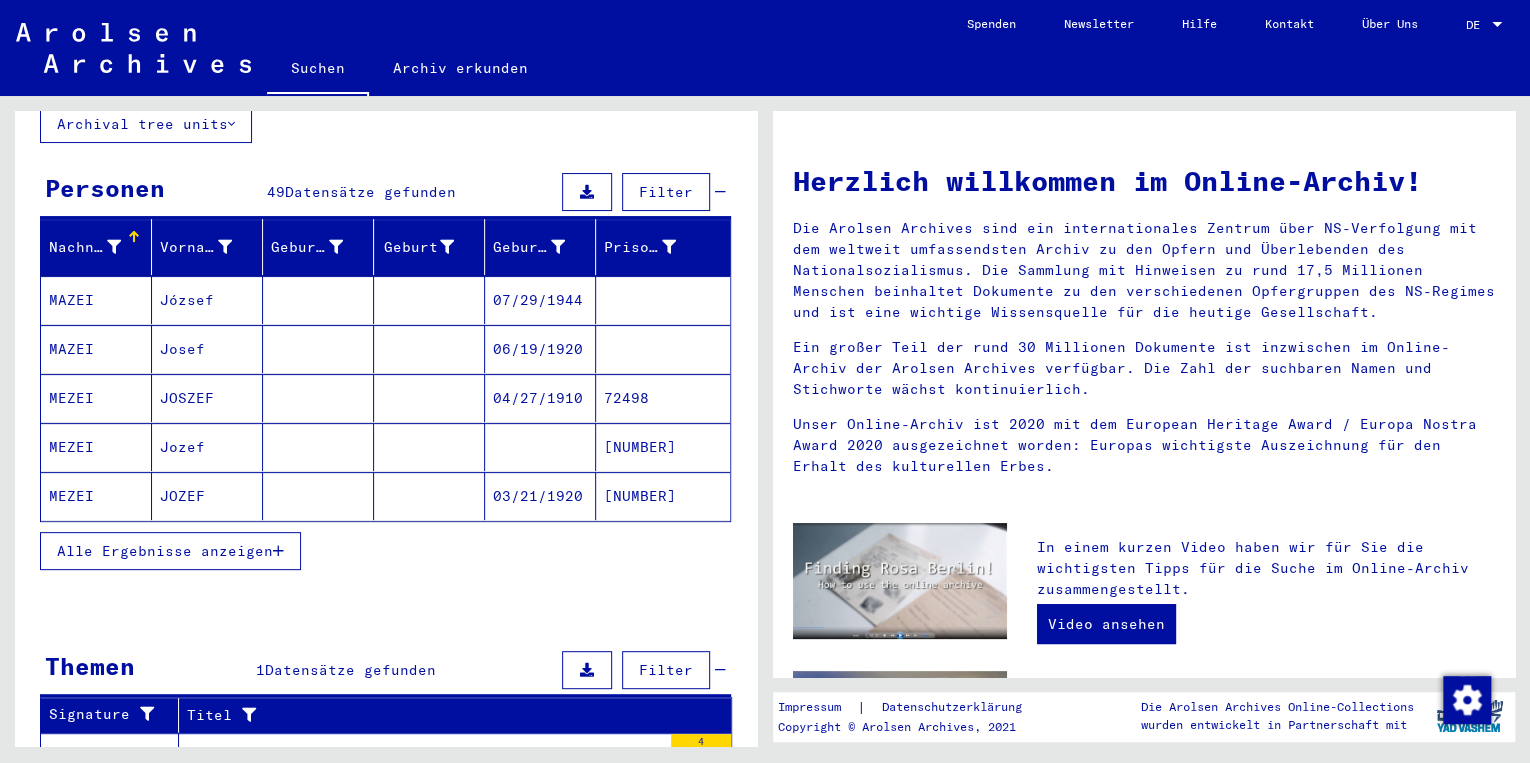 scroll, scrollTop: 160, scrollLeft: 0, axis: vertical 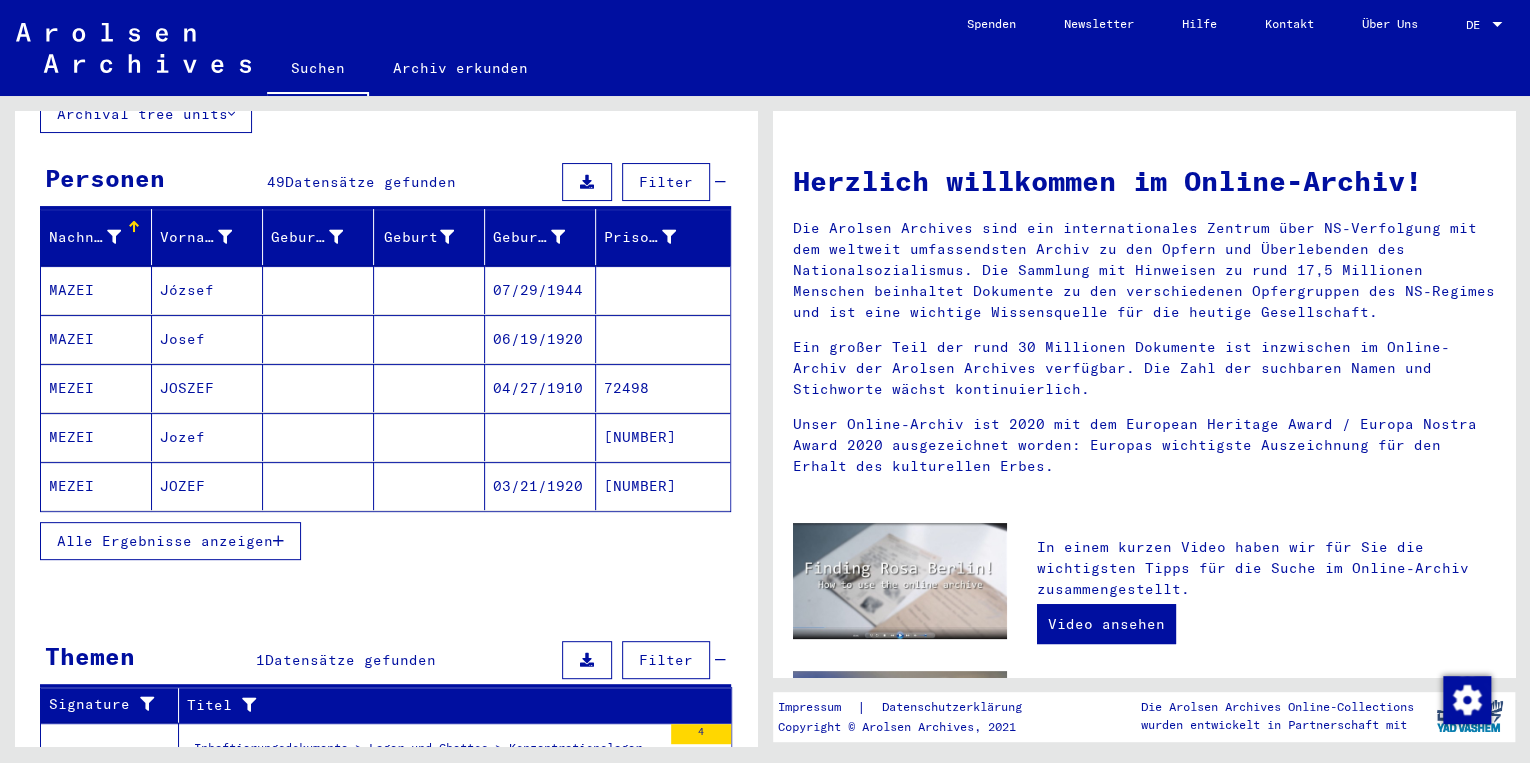 click on "MEZEI" 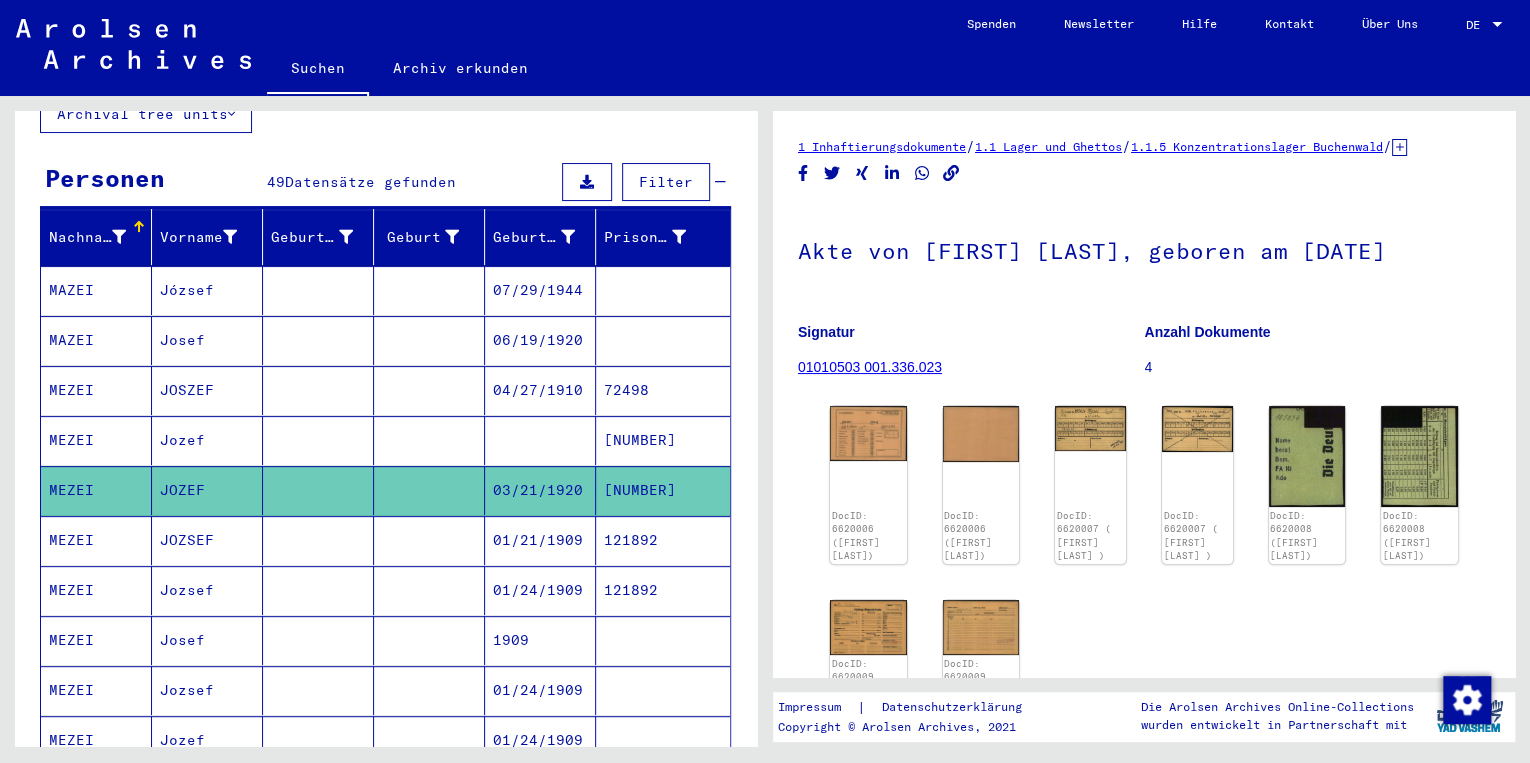 scroll, scrollTop: 0, scrollLeft: 0, axis: both 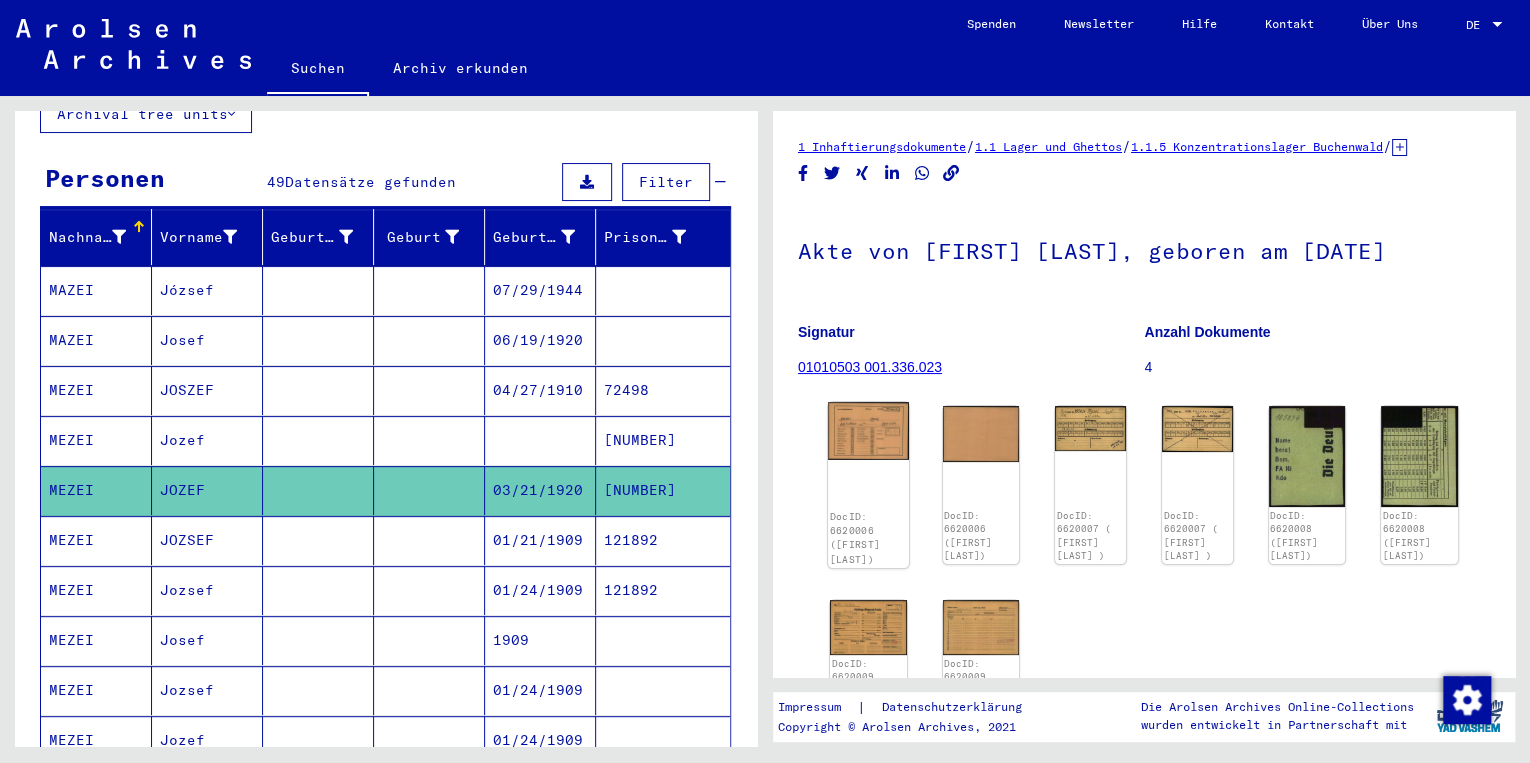 click 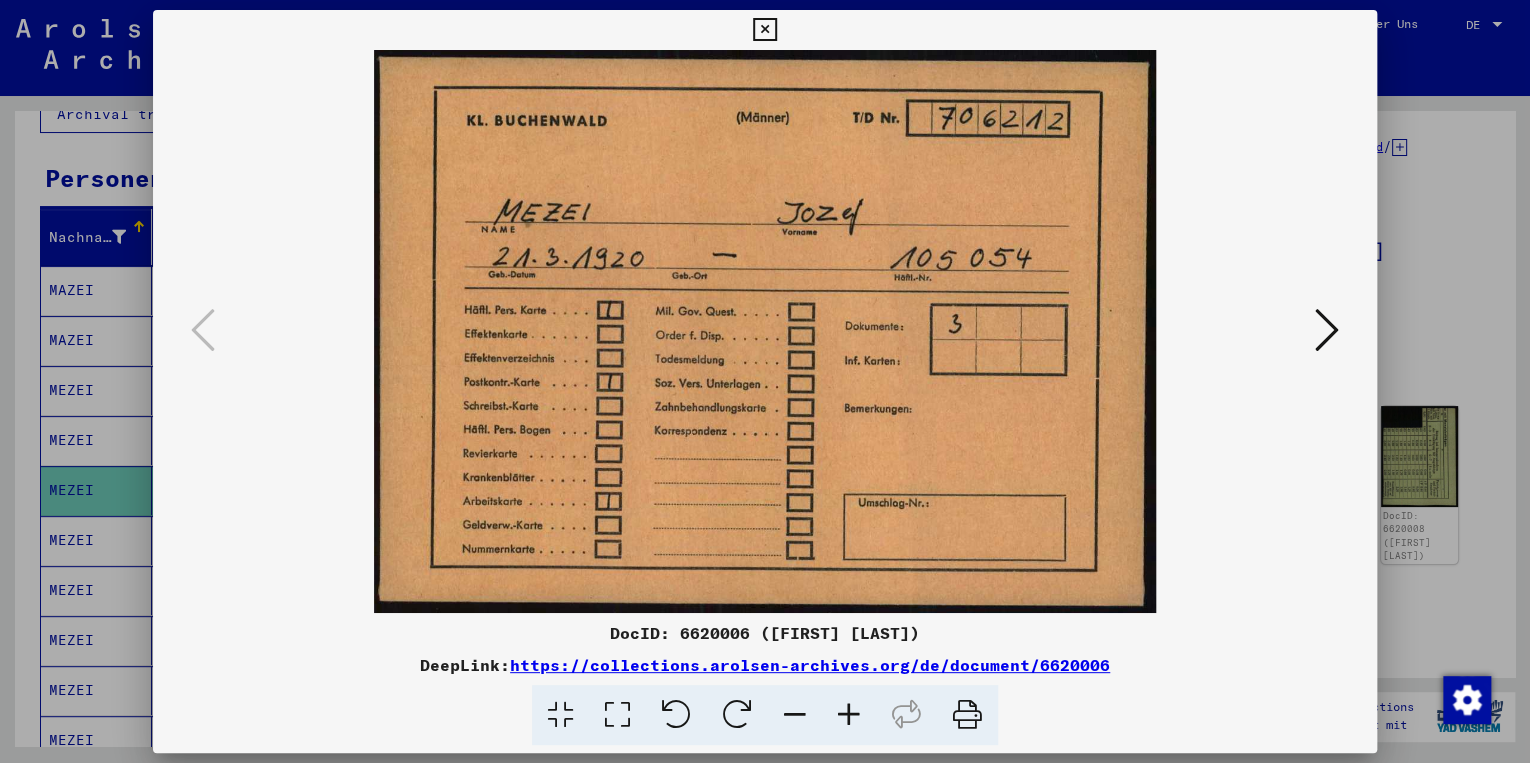 click at bounding box center [1327, 330] 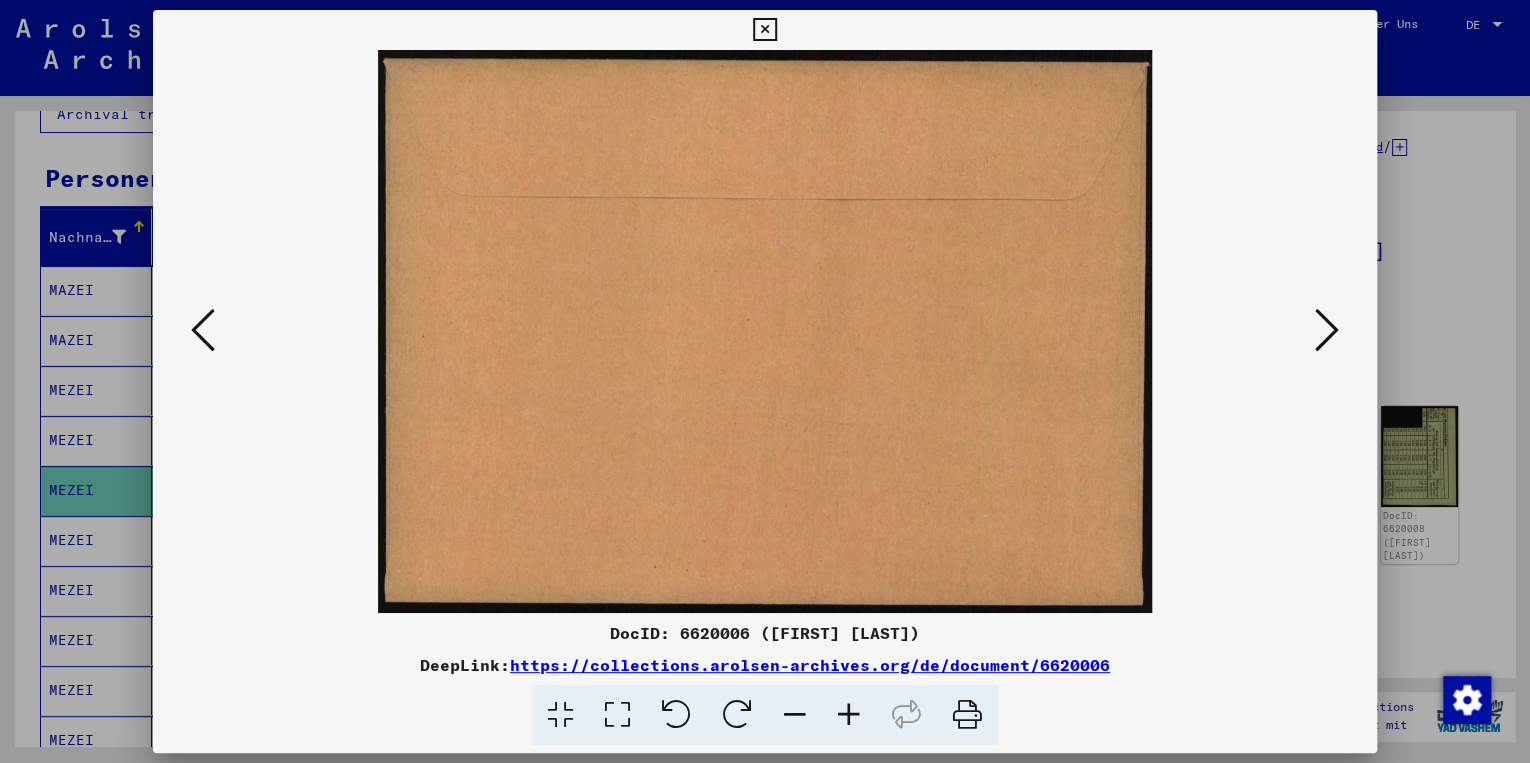 click at bounding box center [1327, 330] 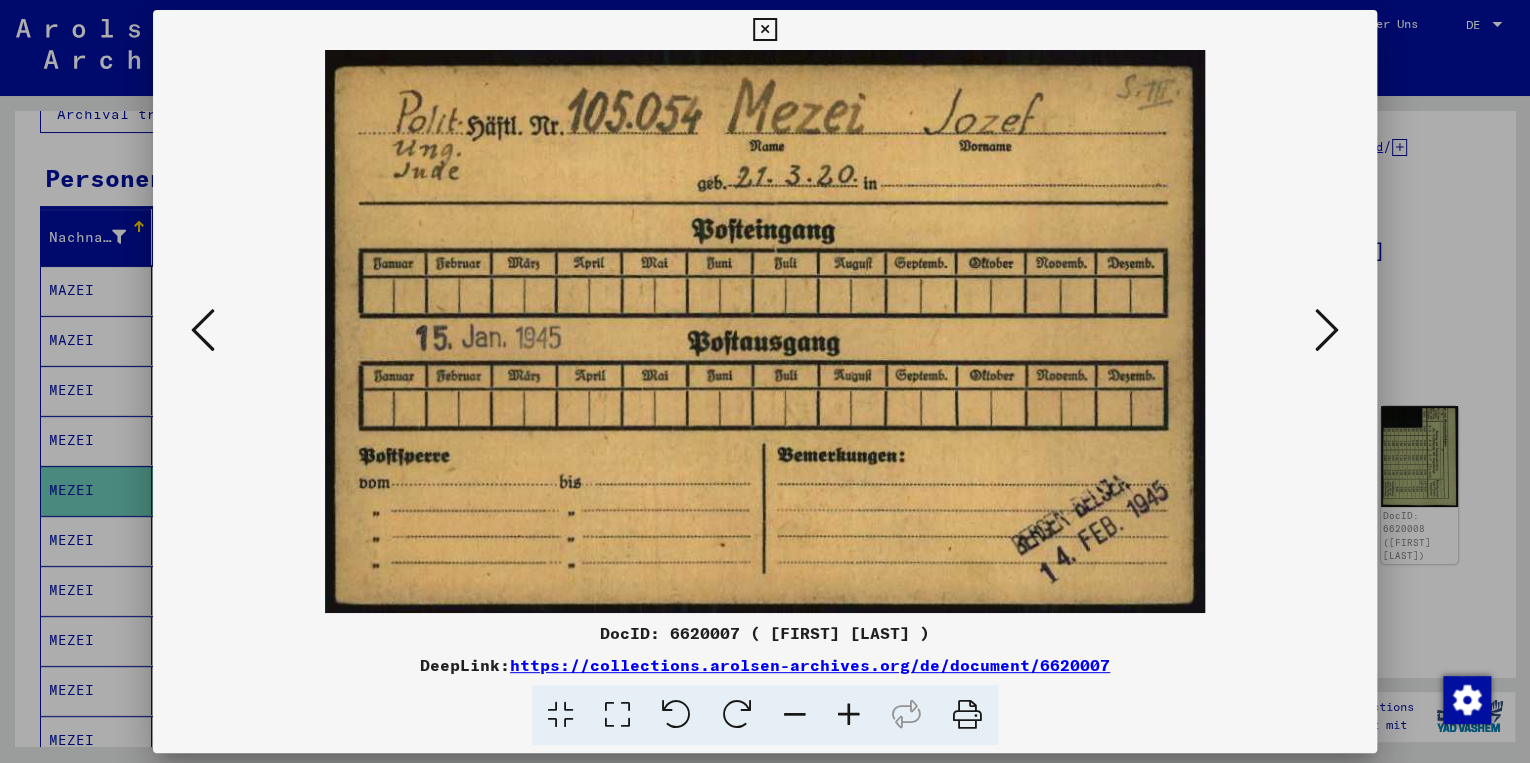 click at bounding box center (1327, 330) 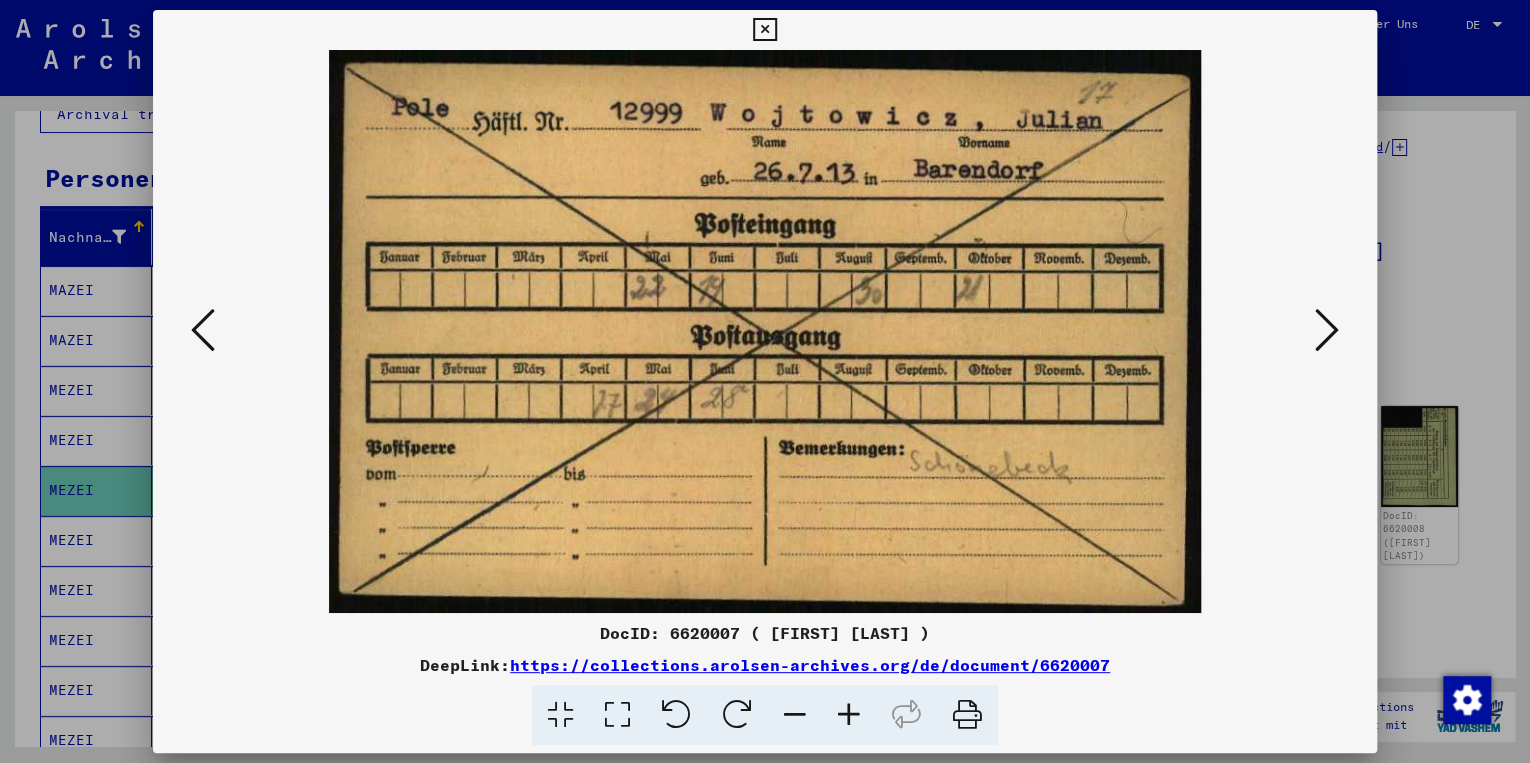 click at bounding box center (1327, 330) 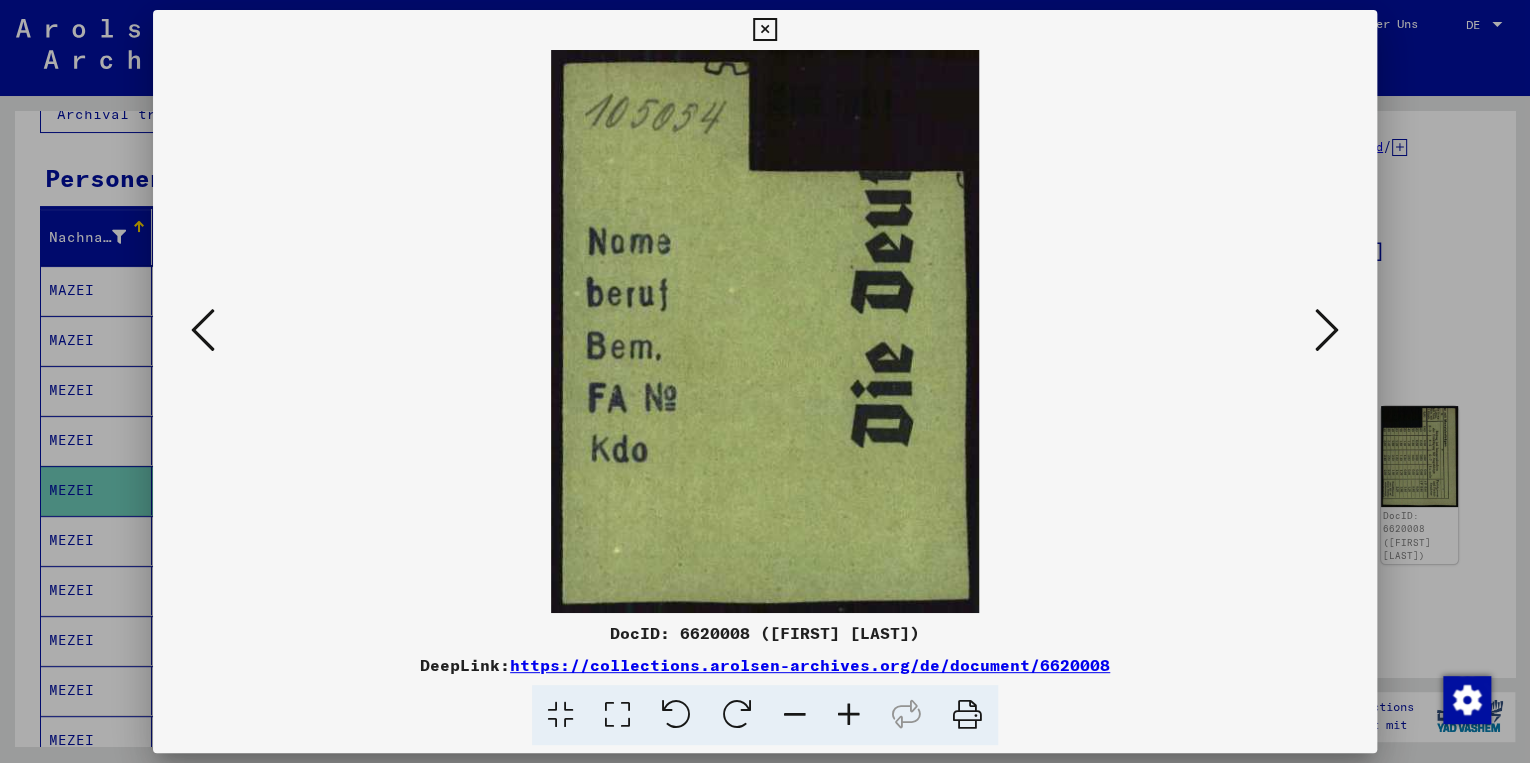 click at bounding box center (1327, 330) 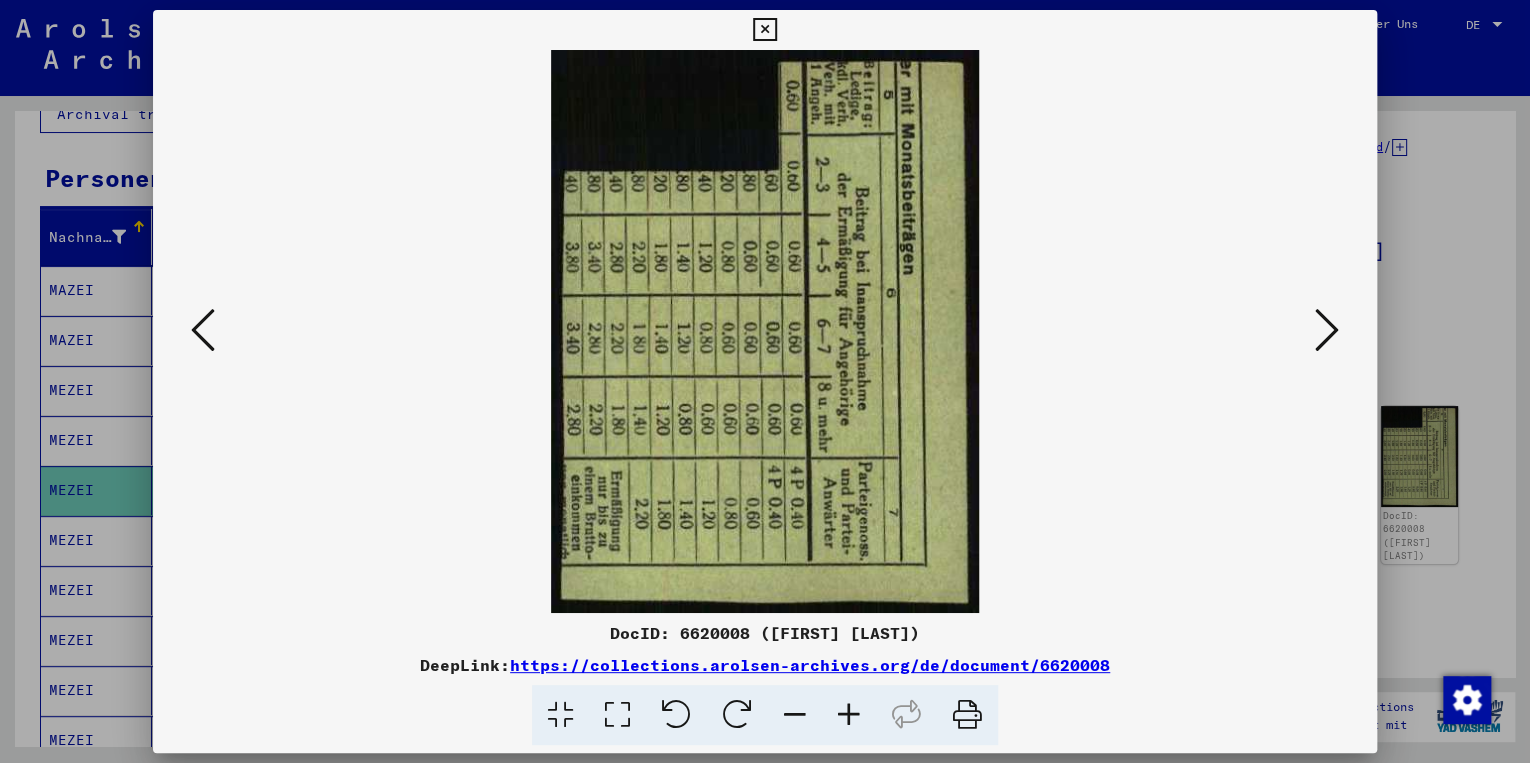 click at bounding box center (1327, 330) 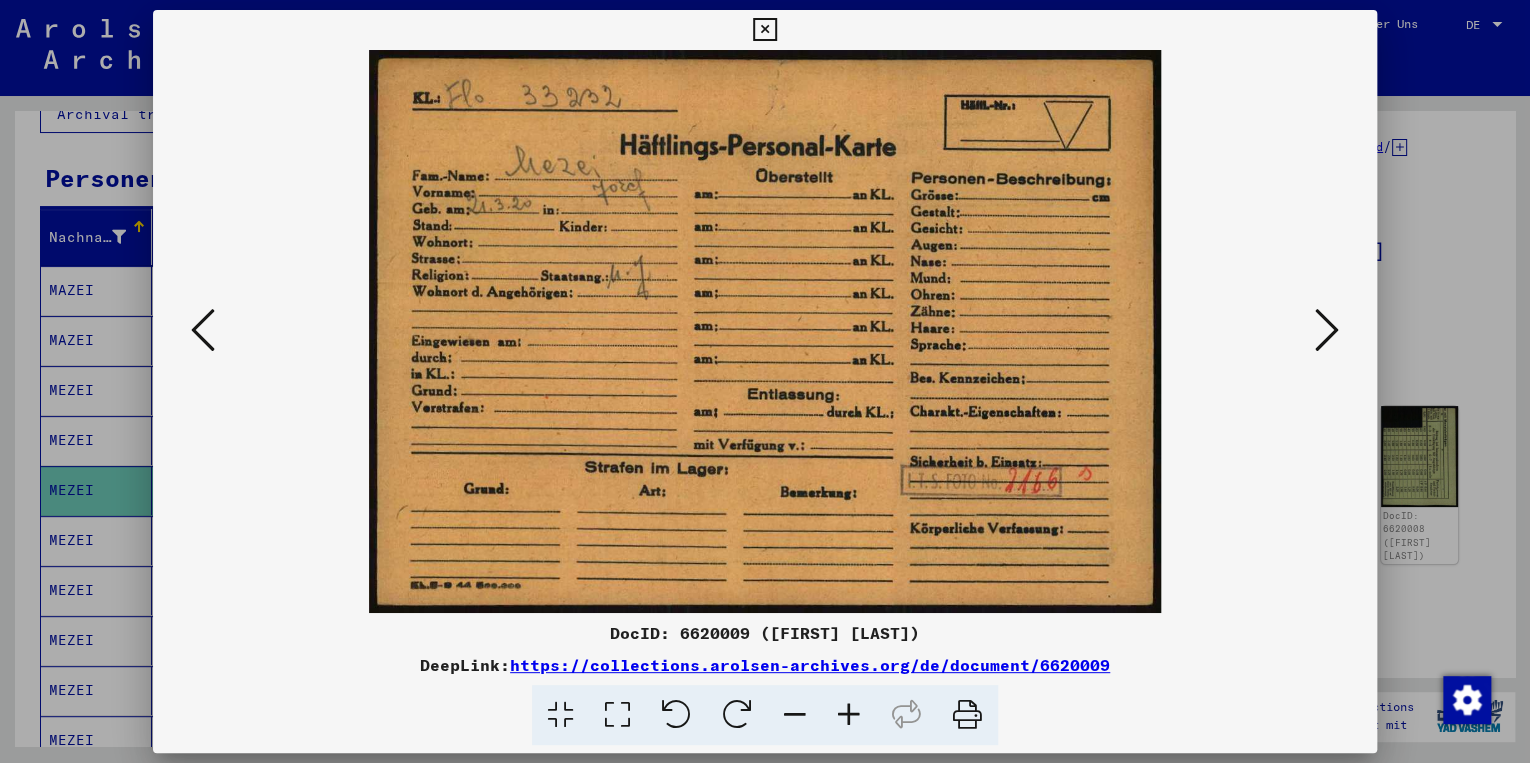 click at bounding box center [1327, 330] 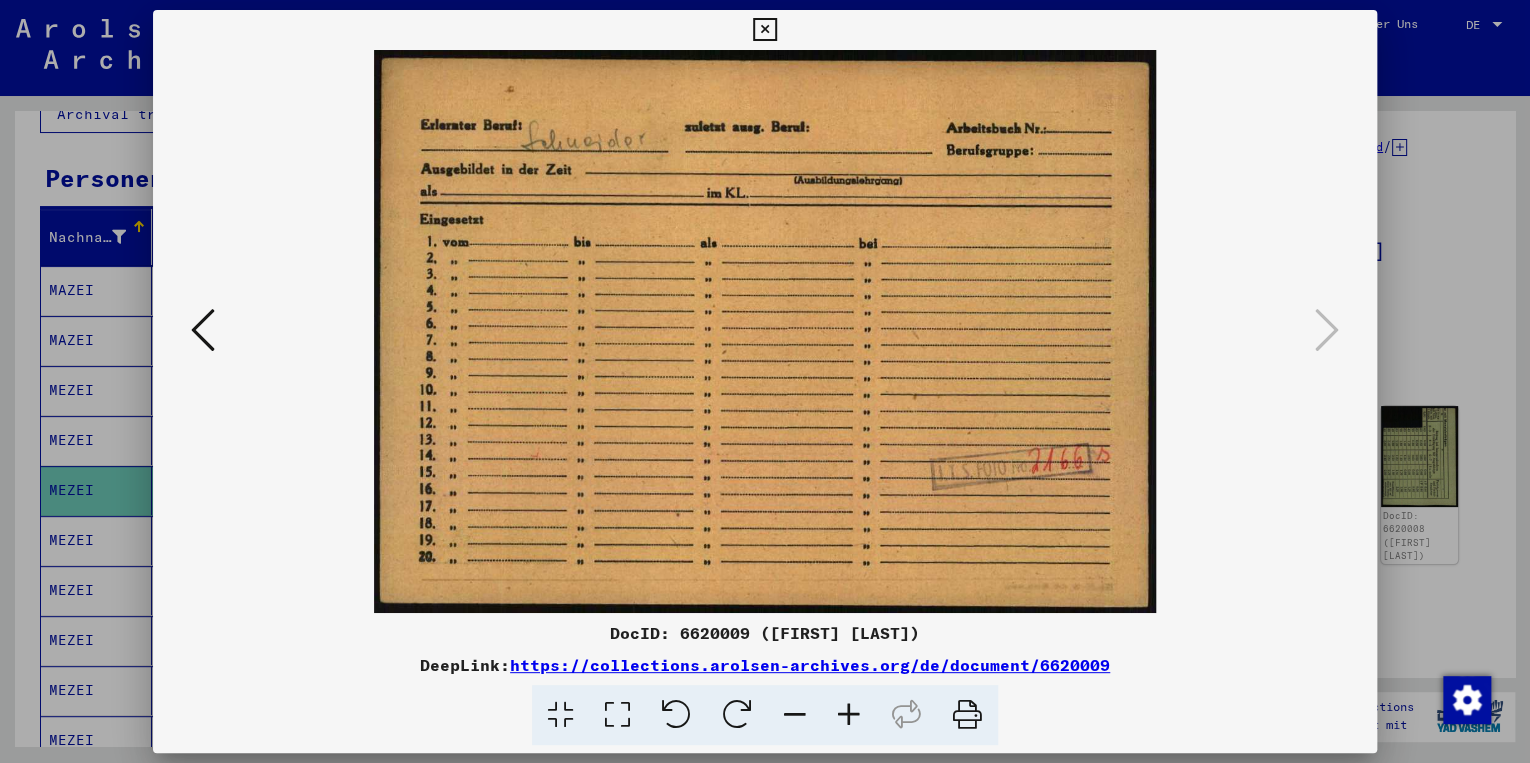 click at bounding box center (203, 330) 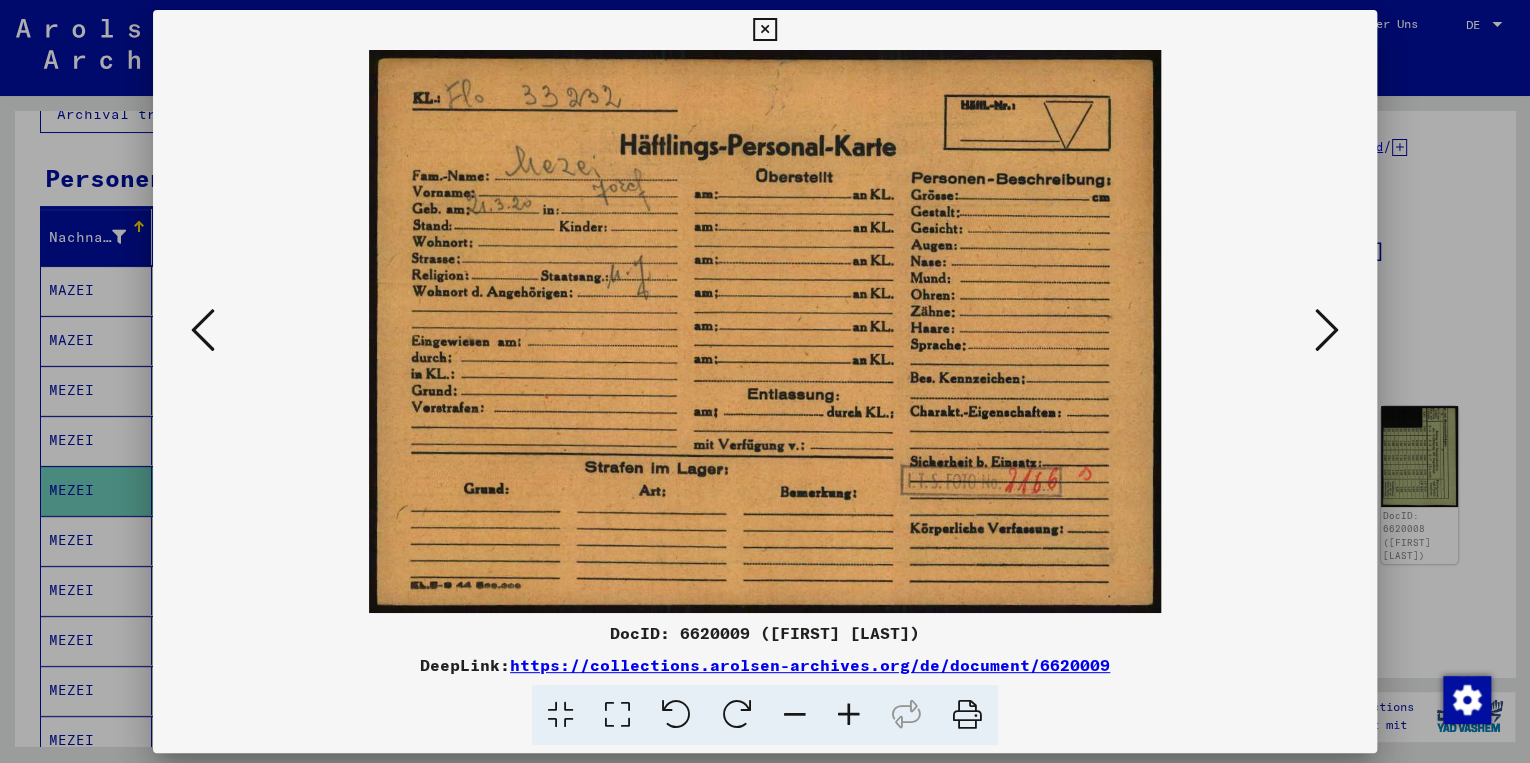 click at bounding box center [1327, 330] 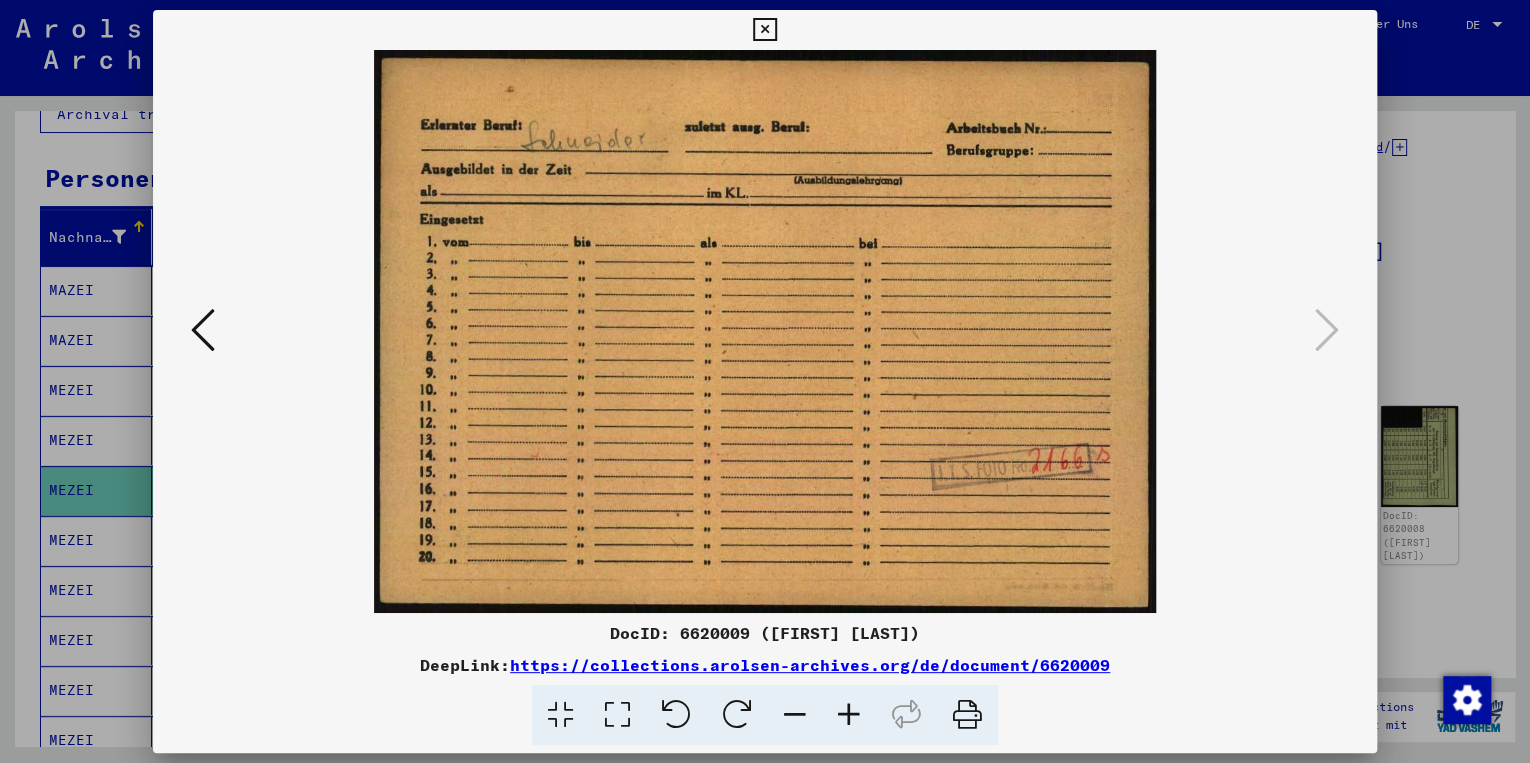 click at bounding box center [203, 330] 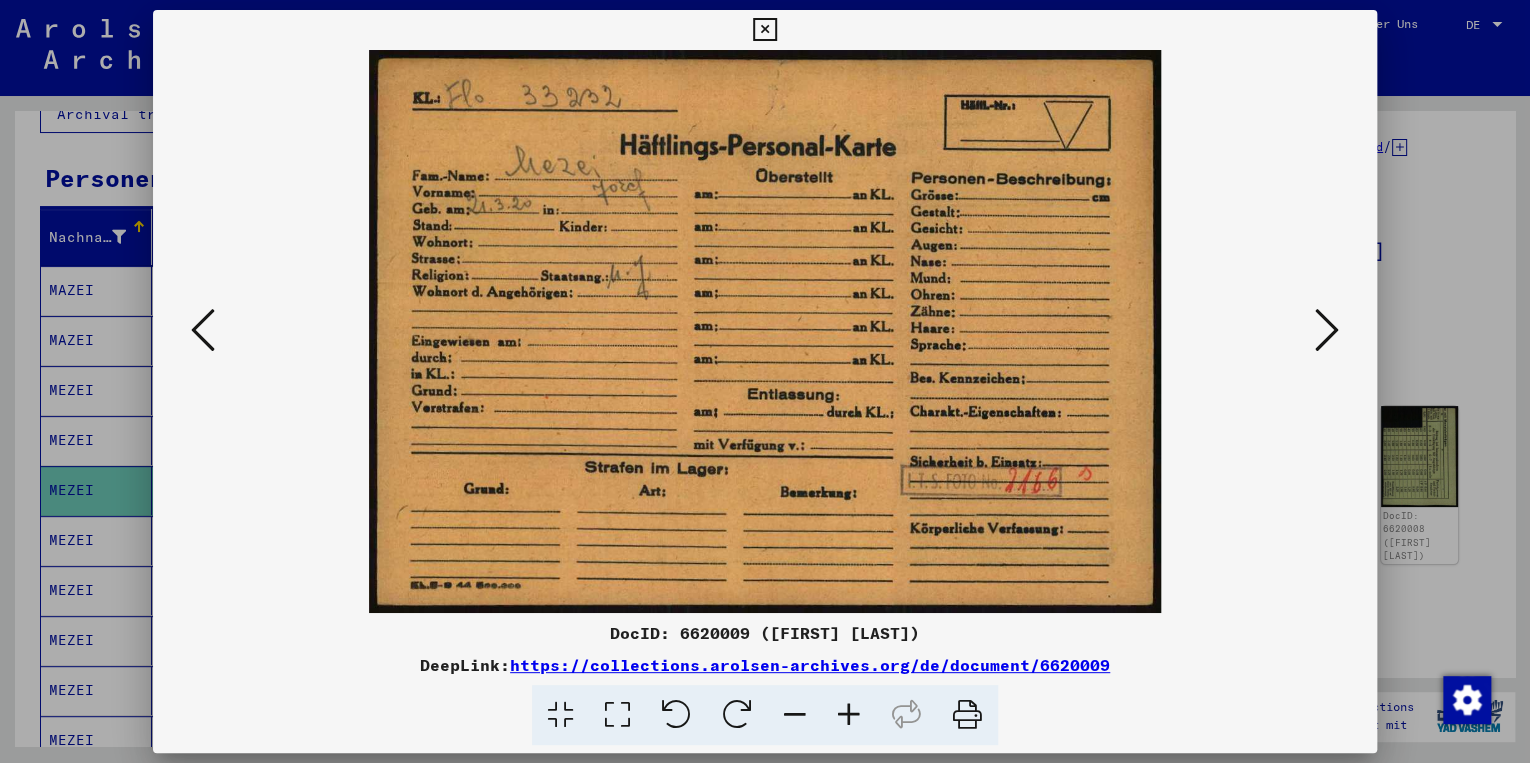 click at bounding box center [203, 330] 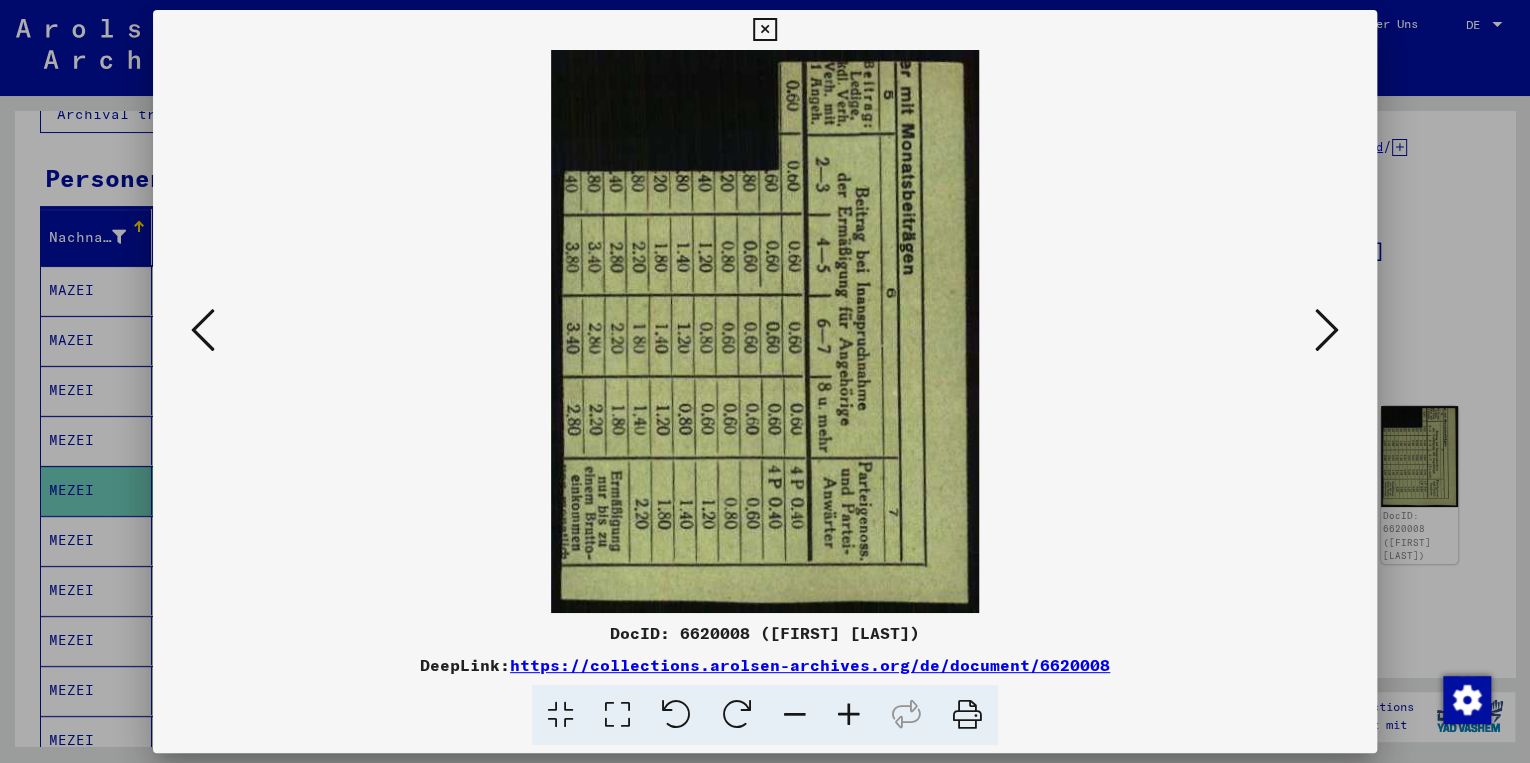 click at bounding box center [203, 330] 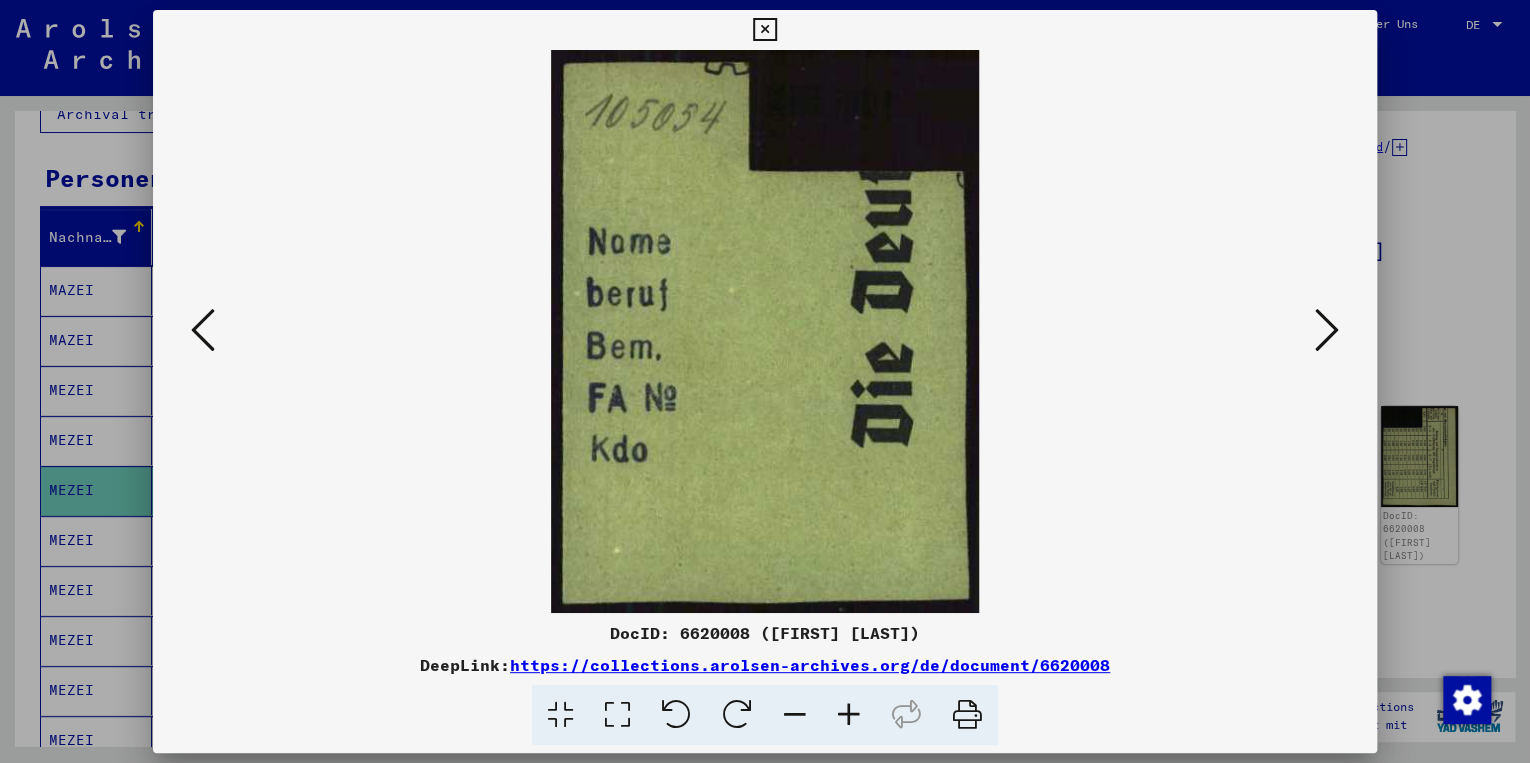 click at bounding box center (203, 330) 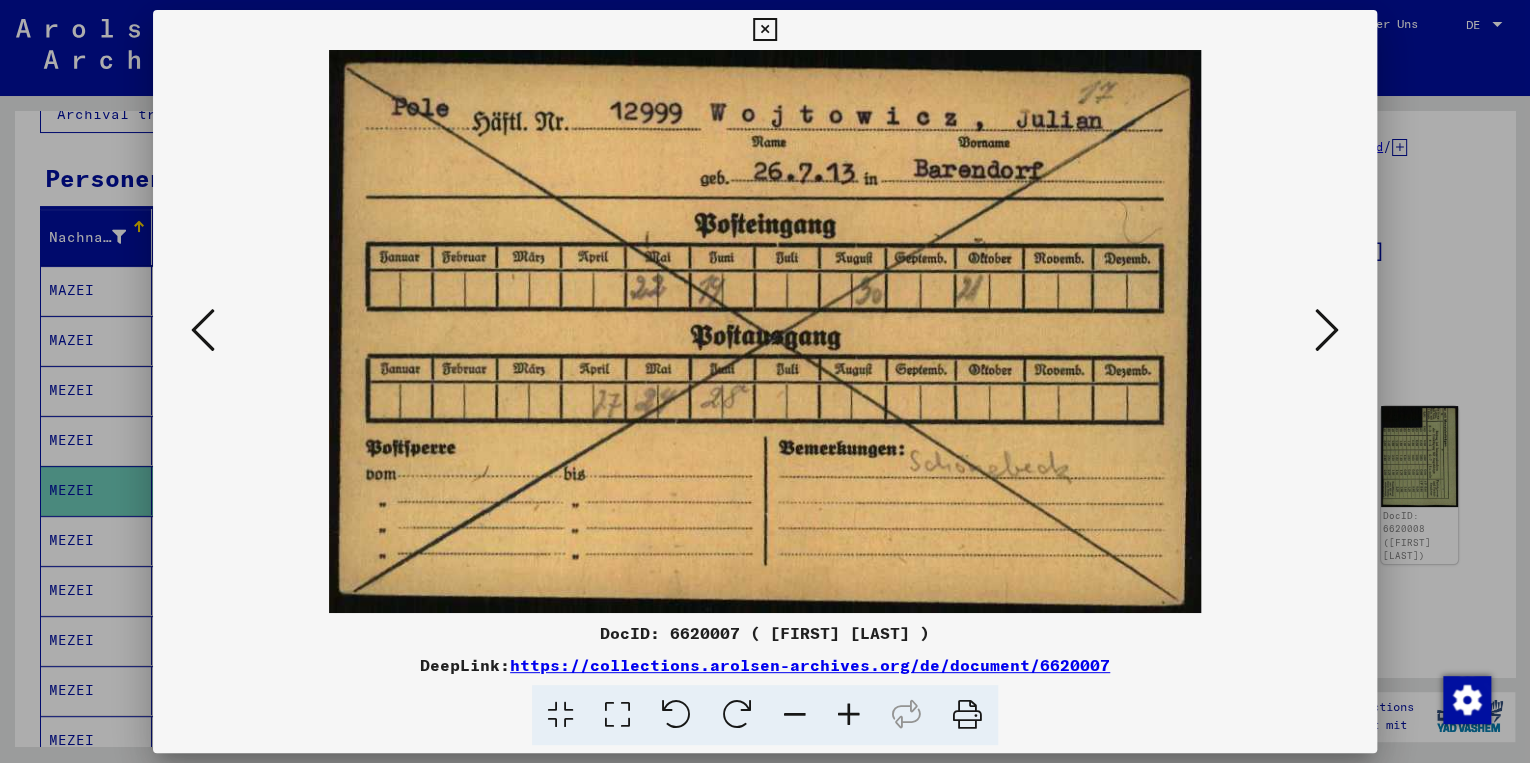 click at bounding box center (203, 330) 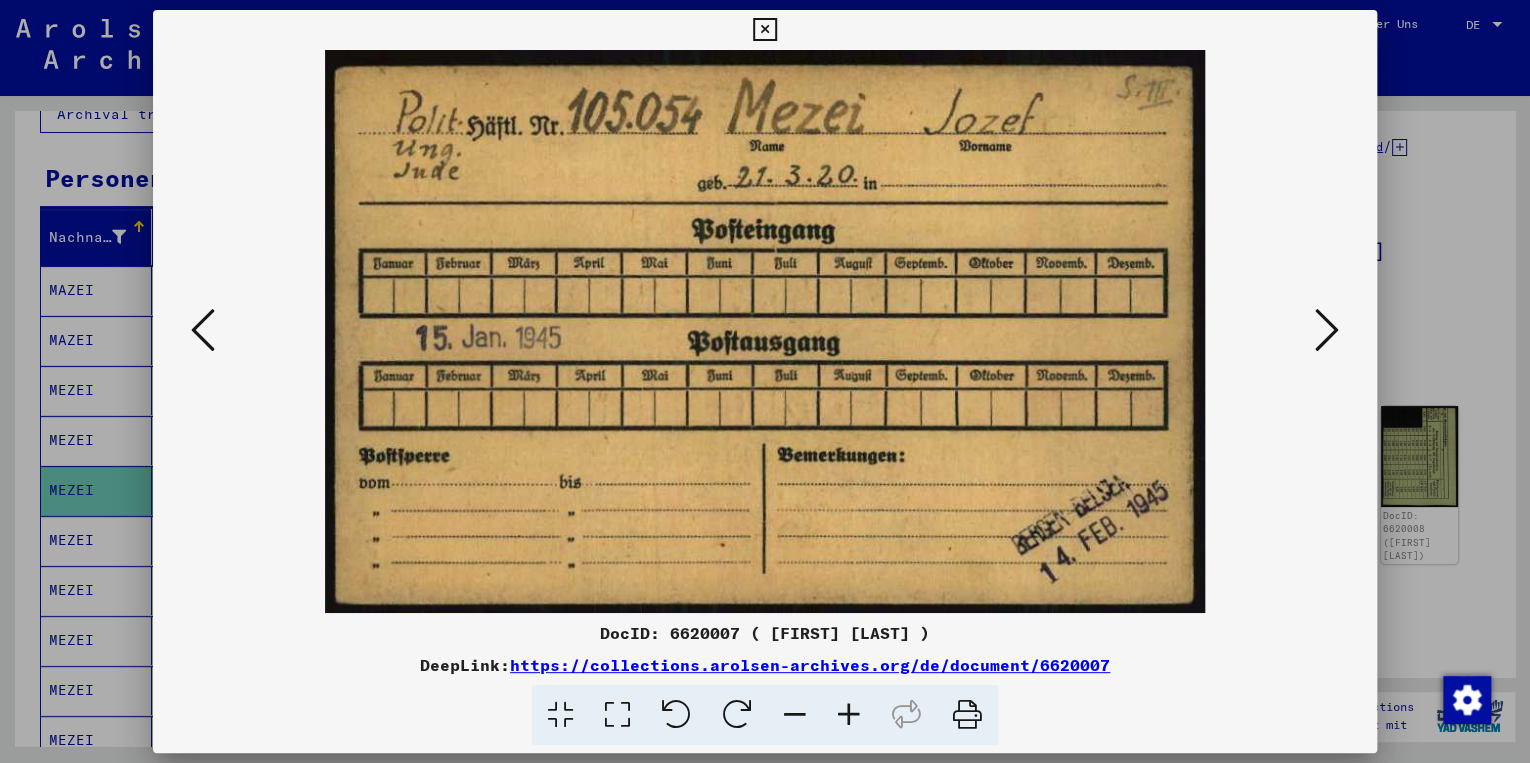click at bounding box center (203, 330) 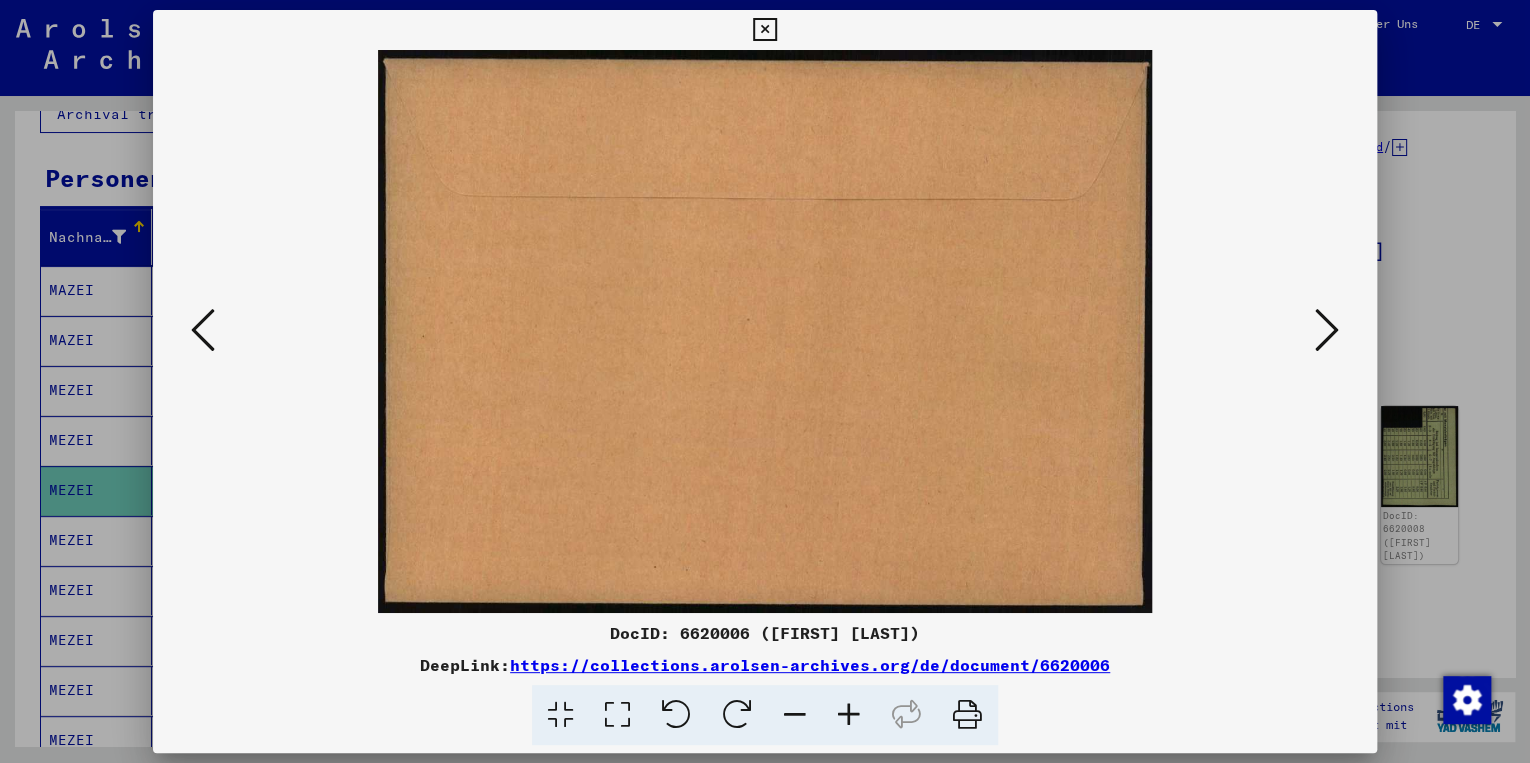 click at bounding box center [203, 330] 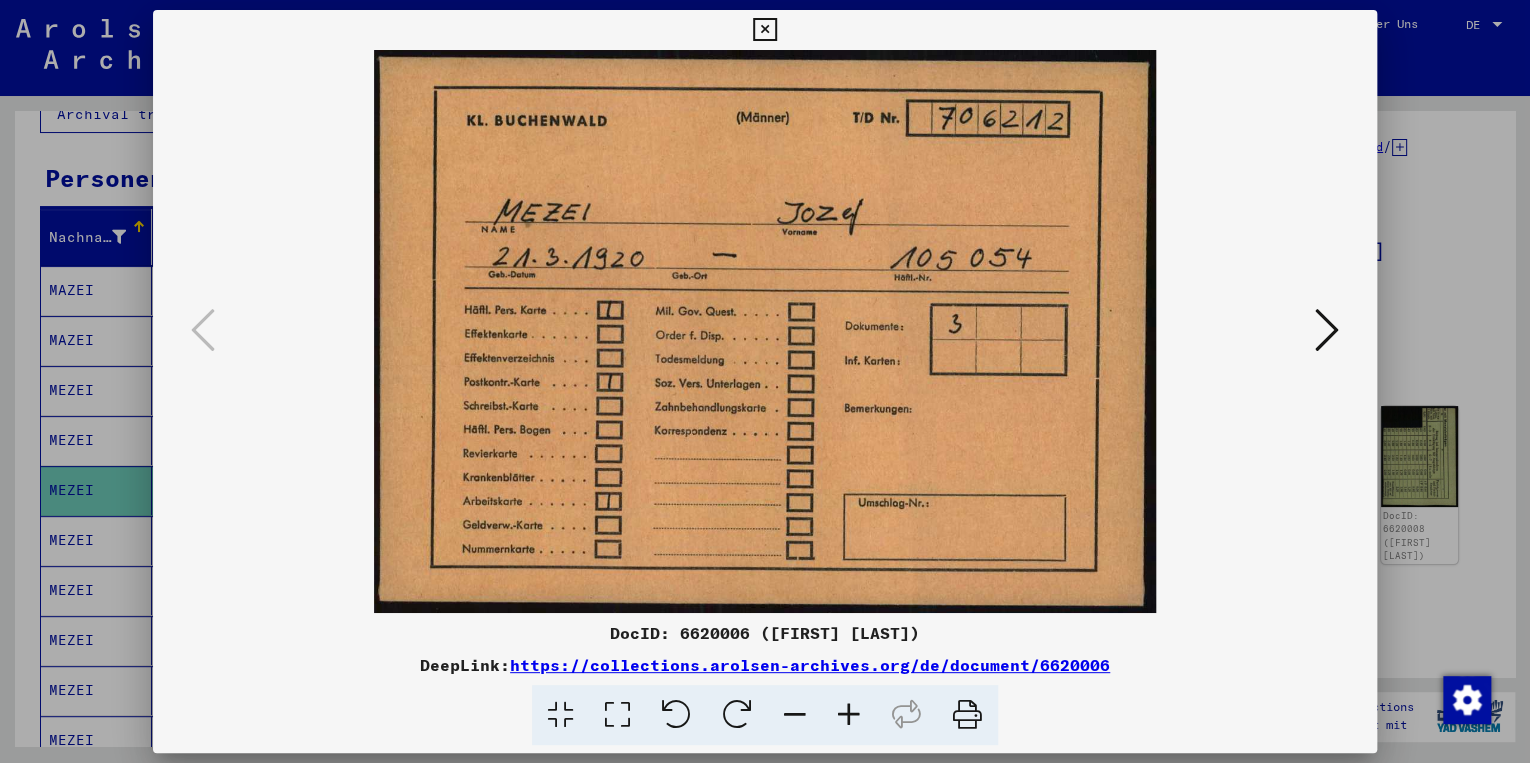click at bounding box center [764, 30] 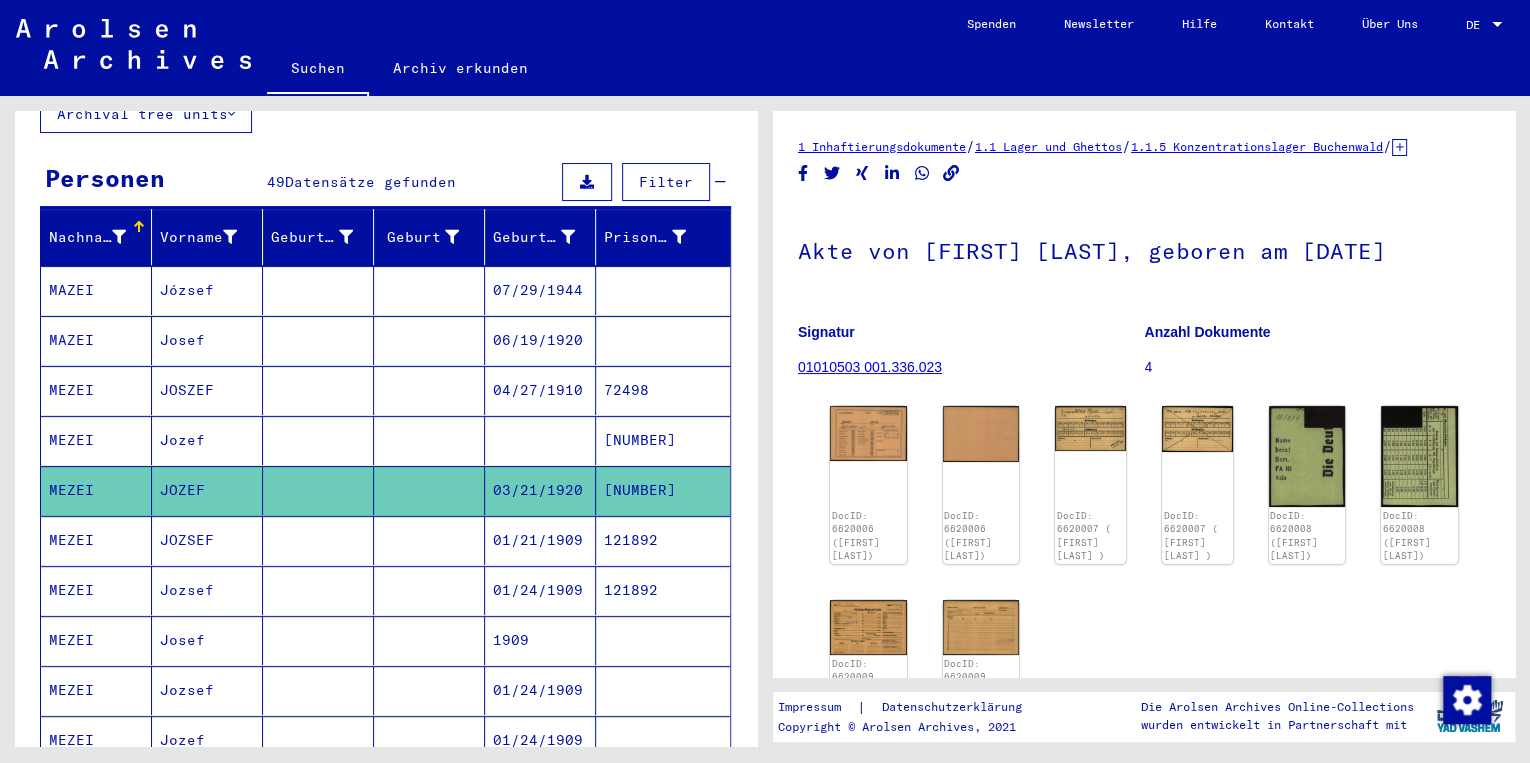 click on "MEZEI" at bounding box center (96, 440) 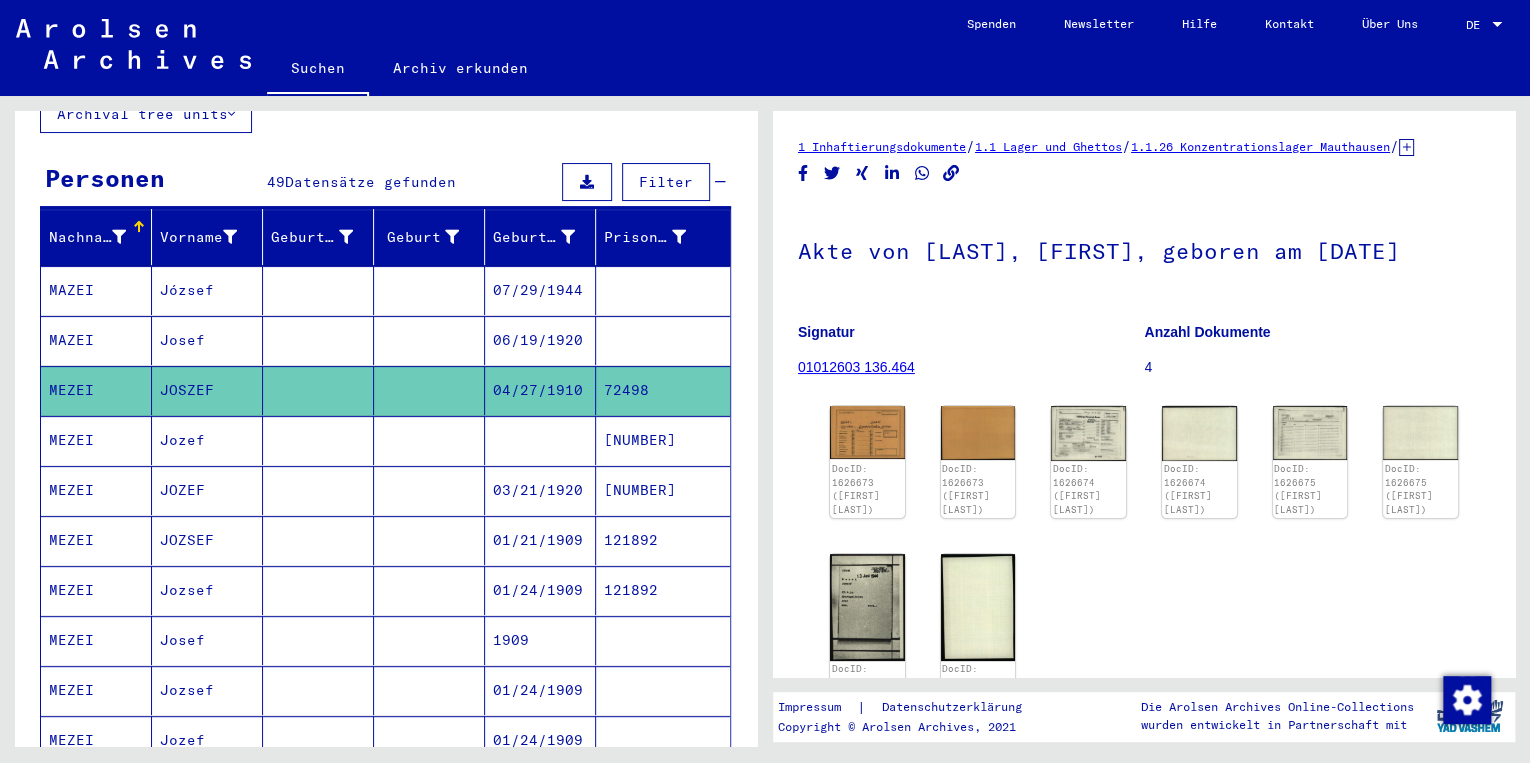 scroll, scrollTop: 0, scrollLeft: 0, axis: both 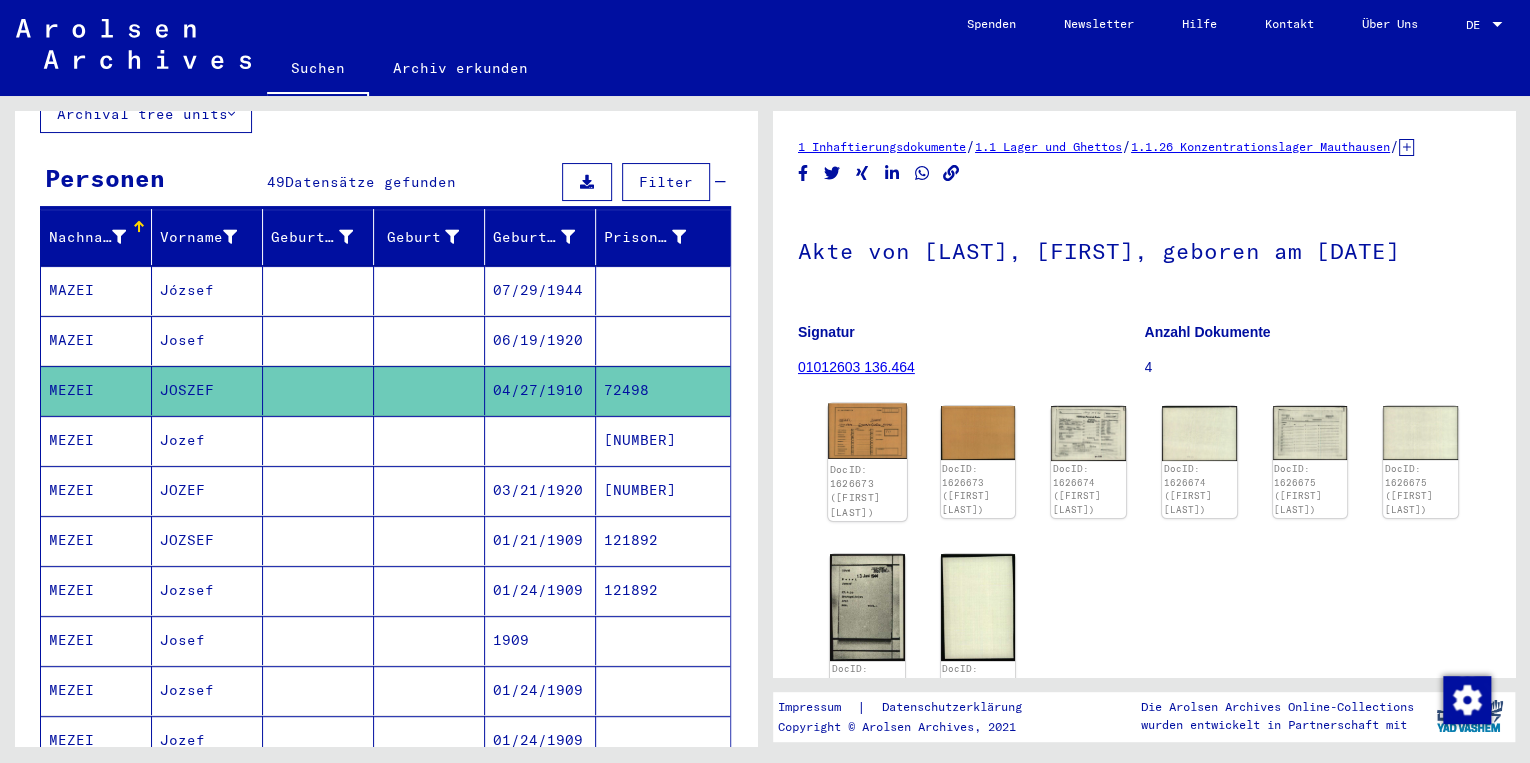 click 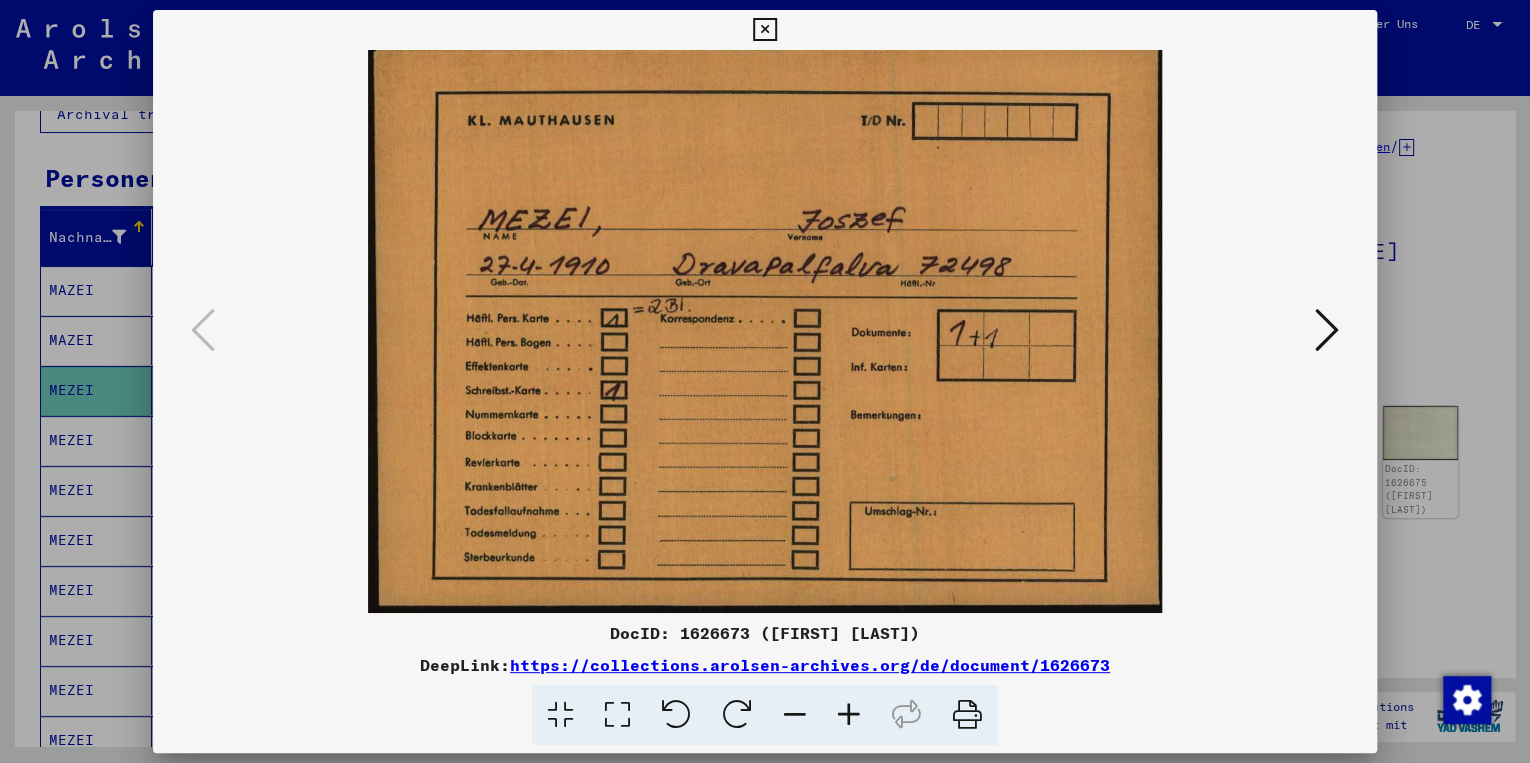 click at bounding box center (1327, 330) 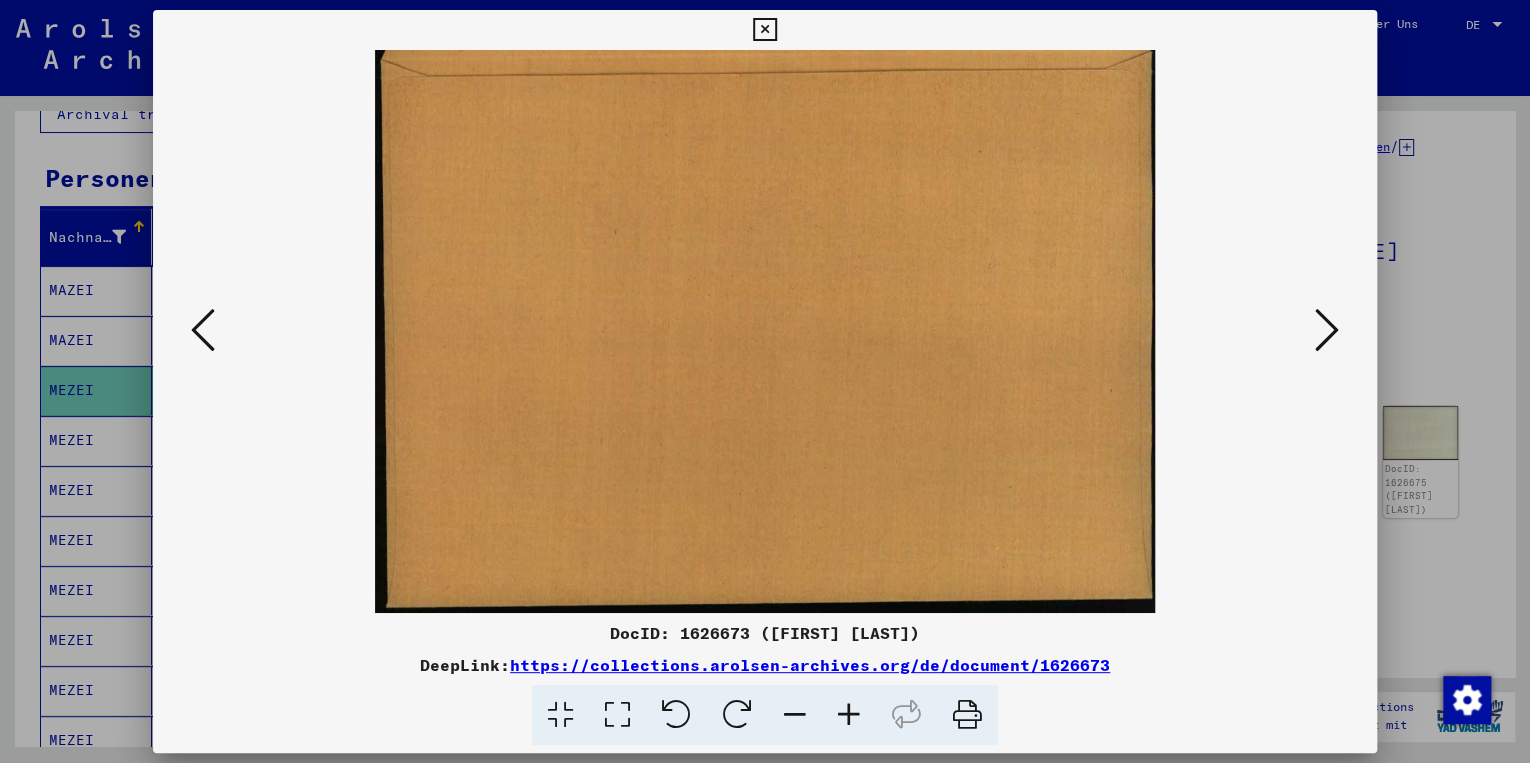 click at bounding box center (1327, 330) 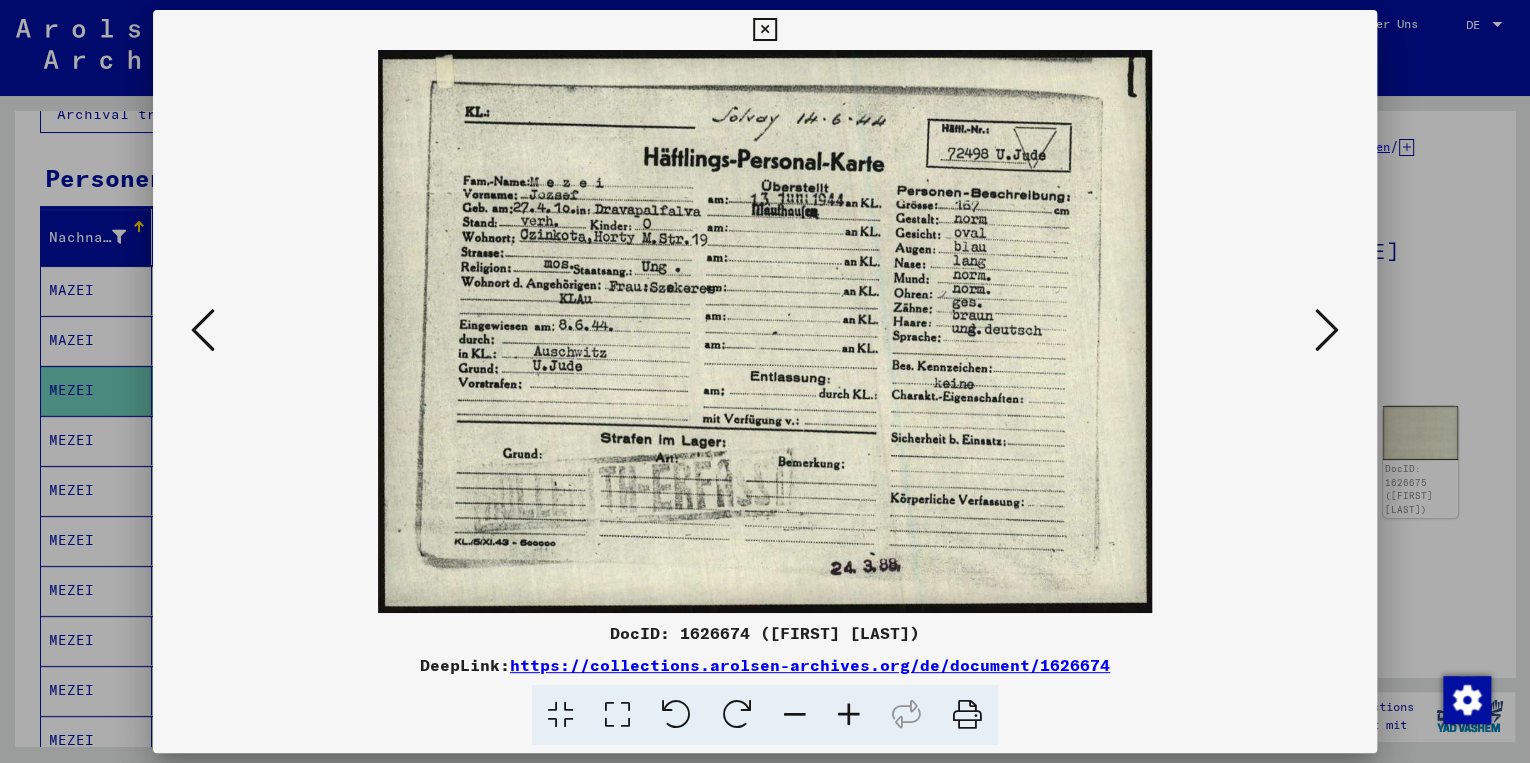 click at bounding box center (1327, 330) 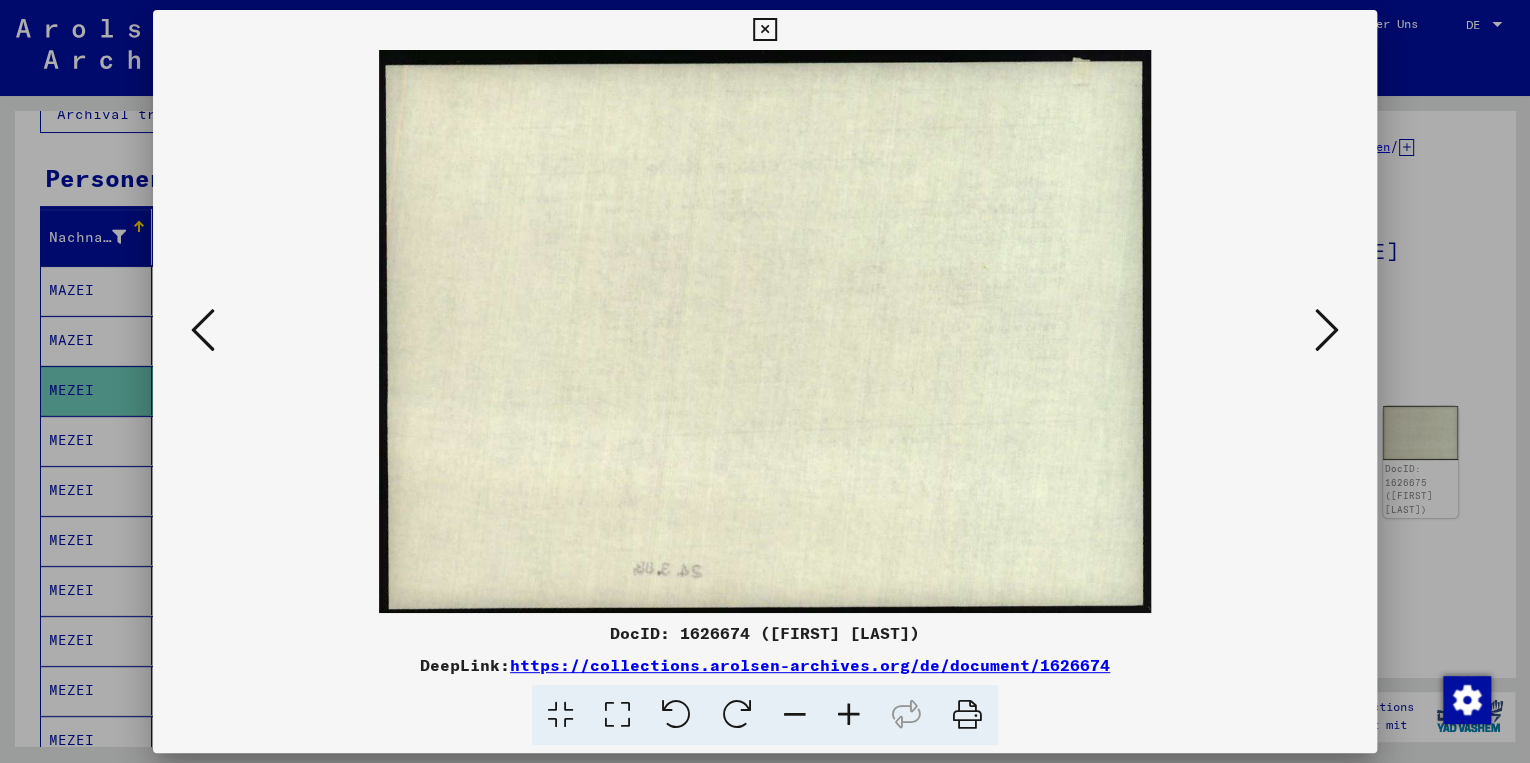 click at bounding box center (1327, 330) 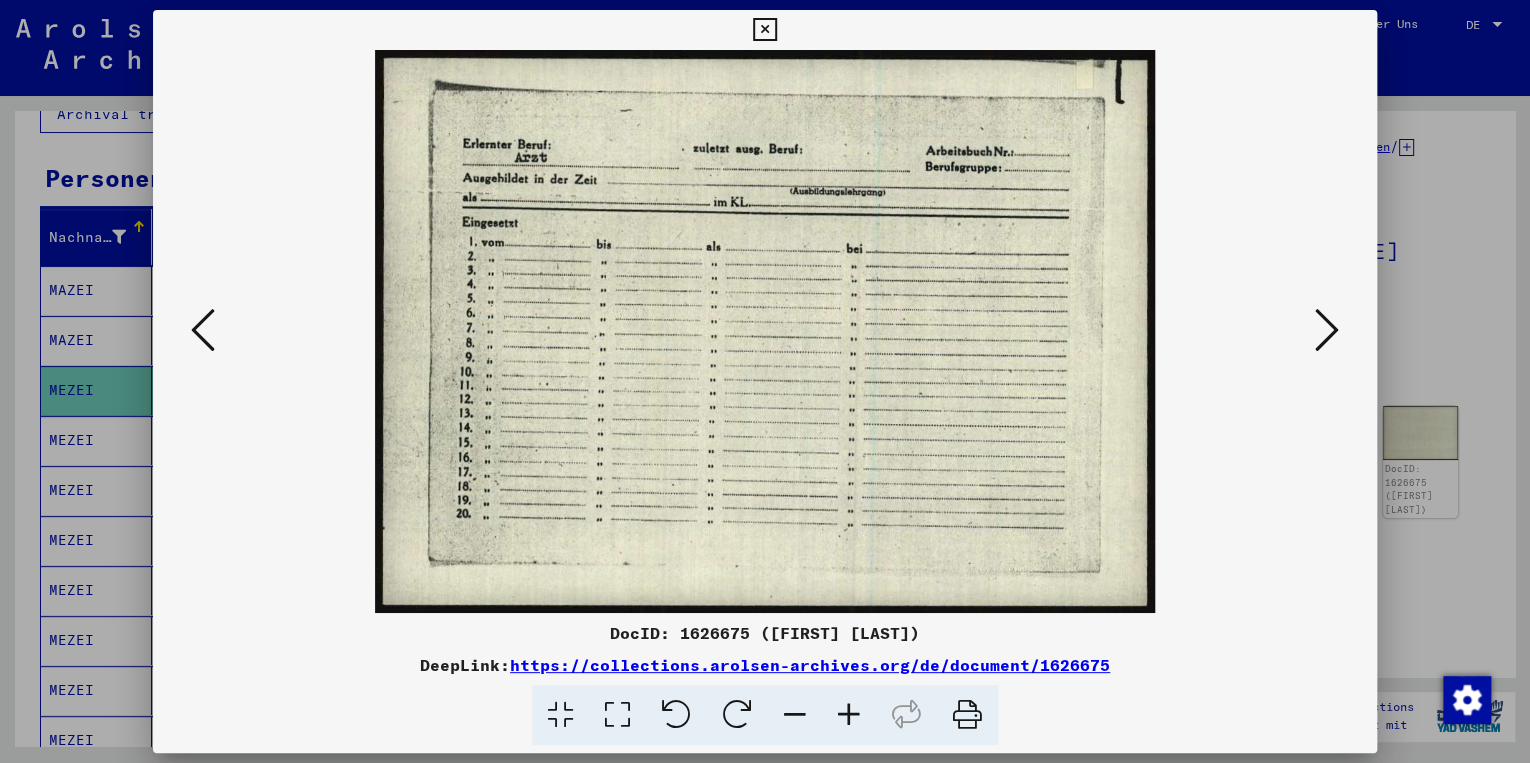 click at bounding box center (1327, 330) 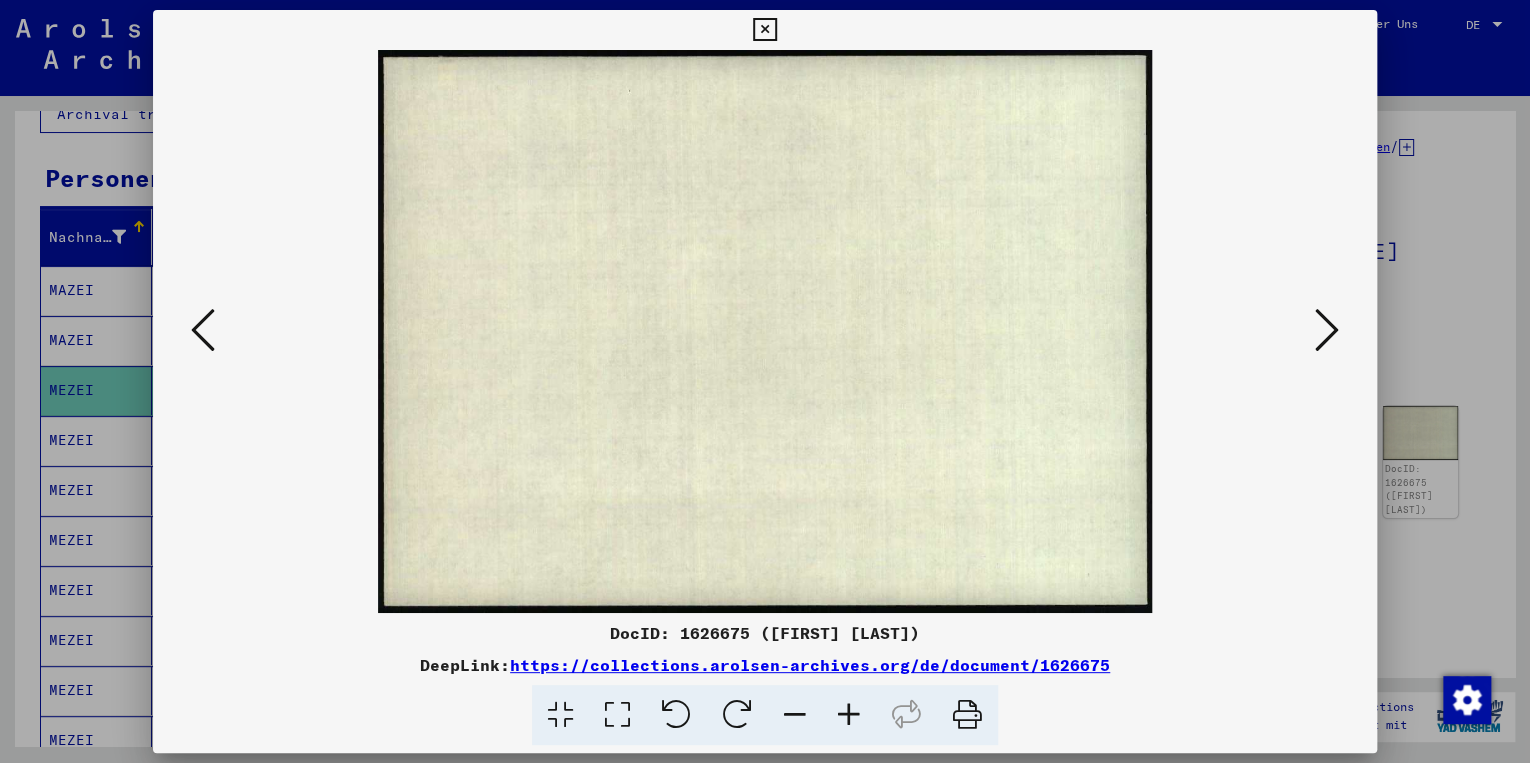 click at bounding box center (1327, 330) 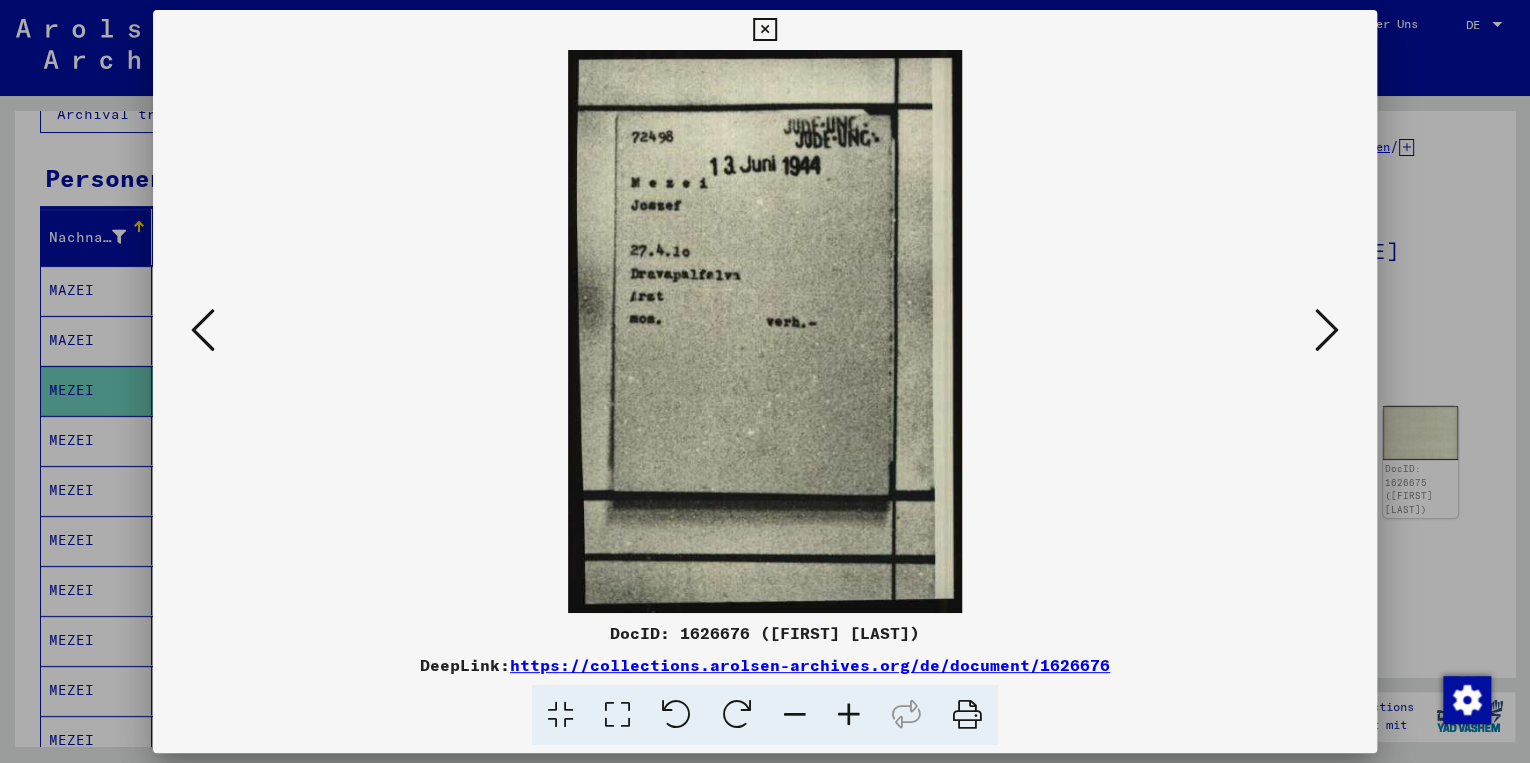 click at bounding box center [1327, 330] 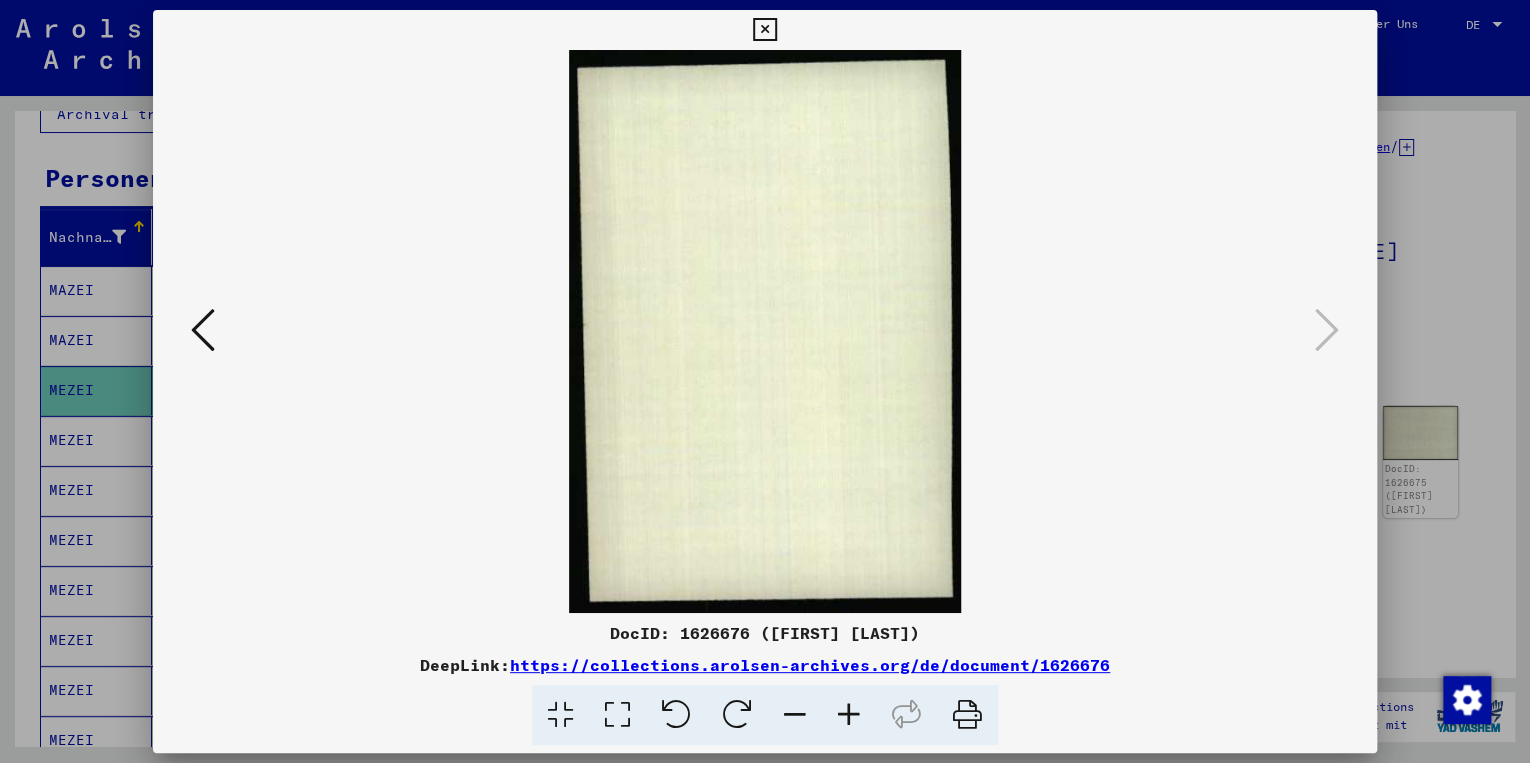 click at bounding box center [764, 30] 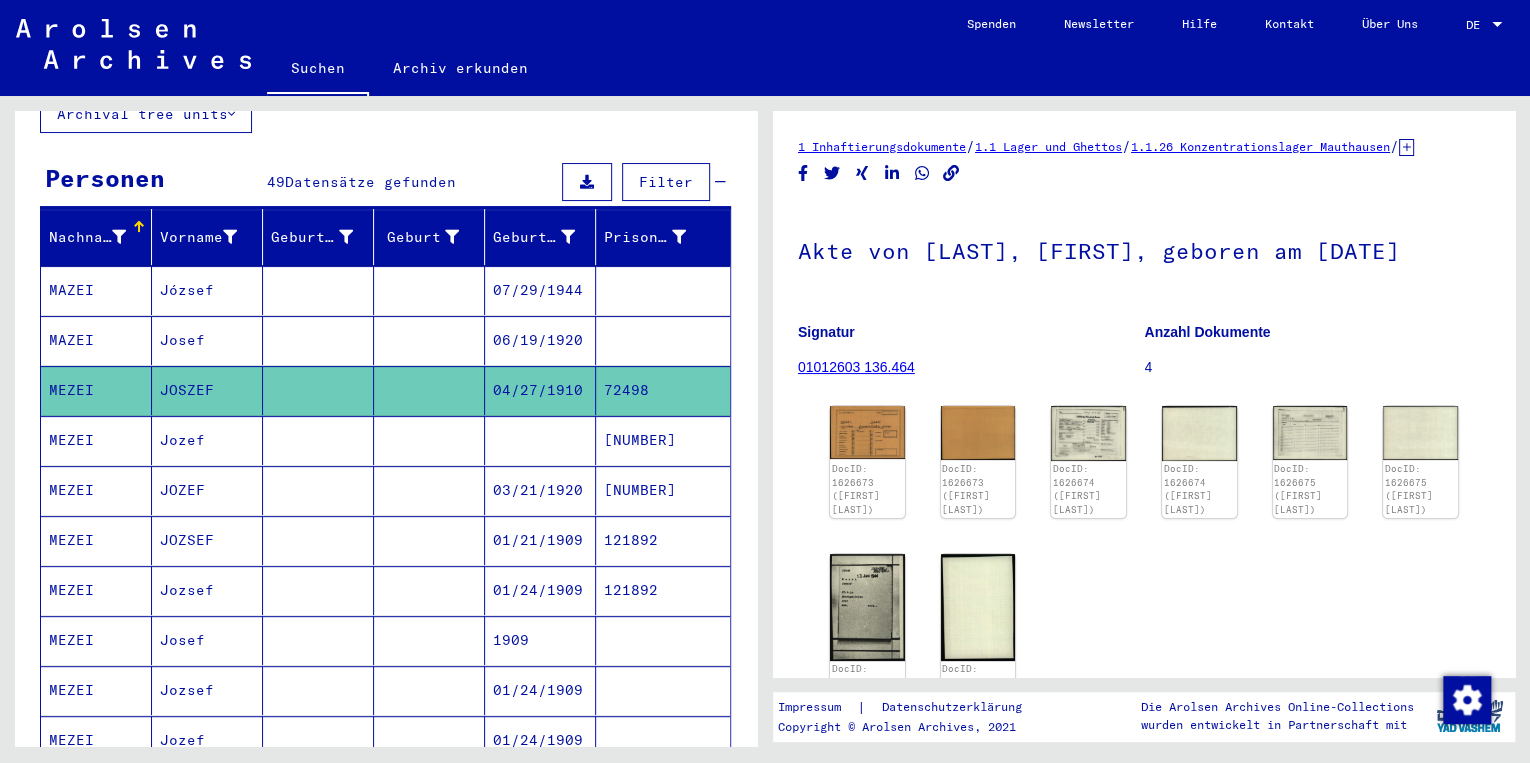 click on "MAZEI" at bounding box center (96, 340) 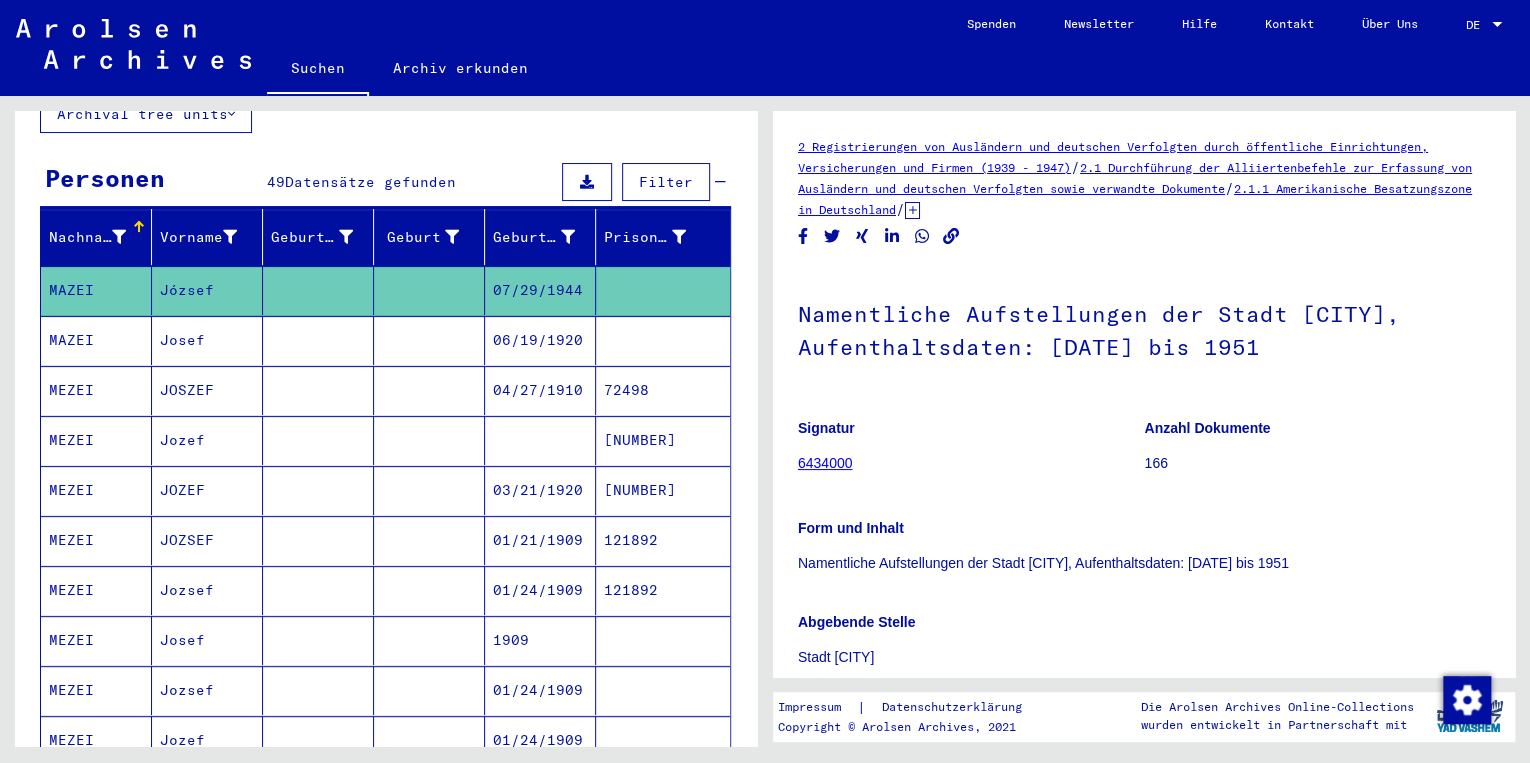 scroll, scrollTop: 0, scrollLeft: 0, axis: both 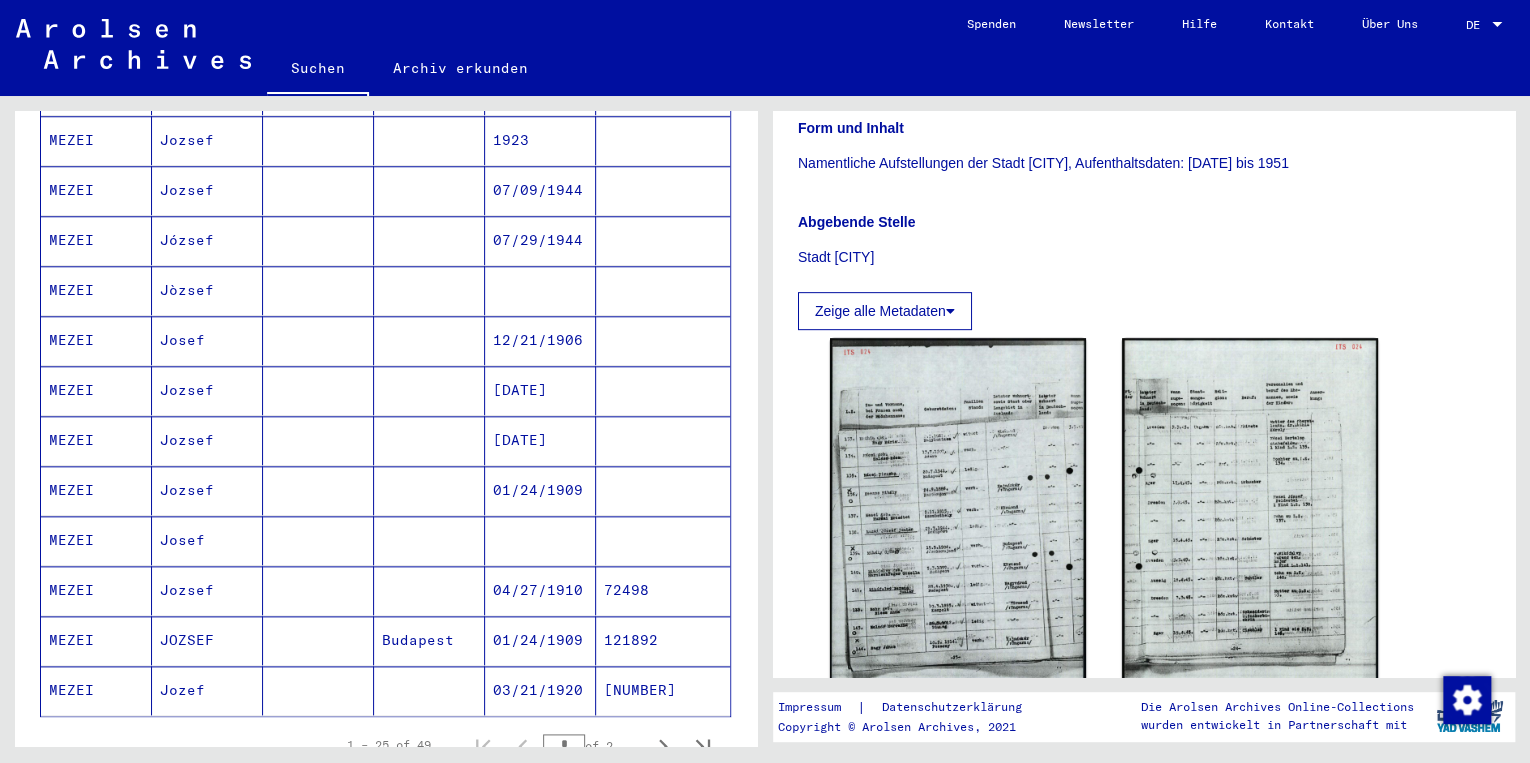 click on "MEZEI" at bounding box center (96, 490) 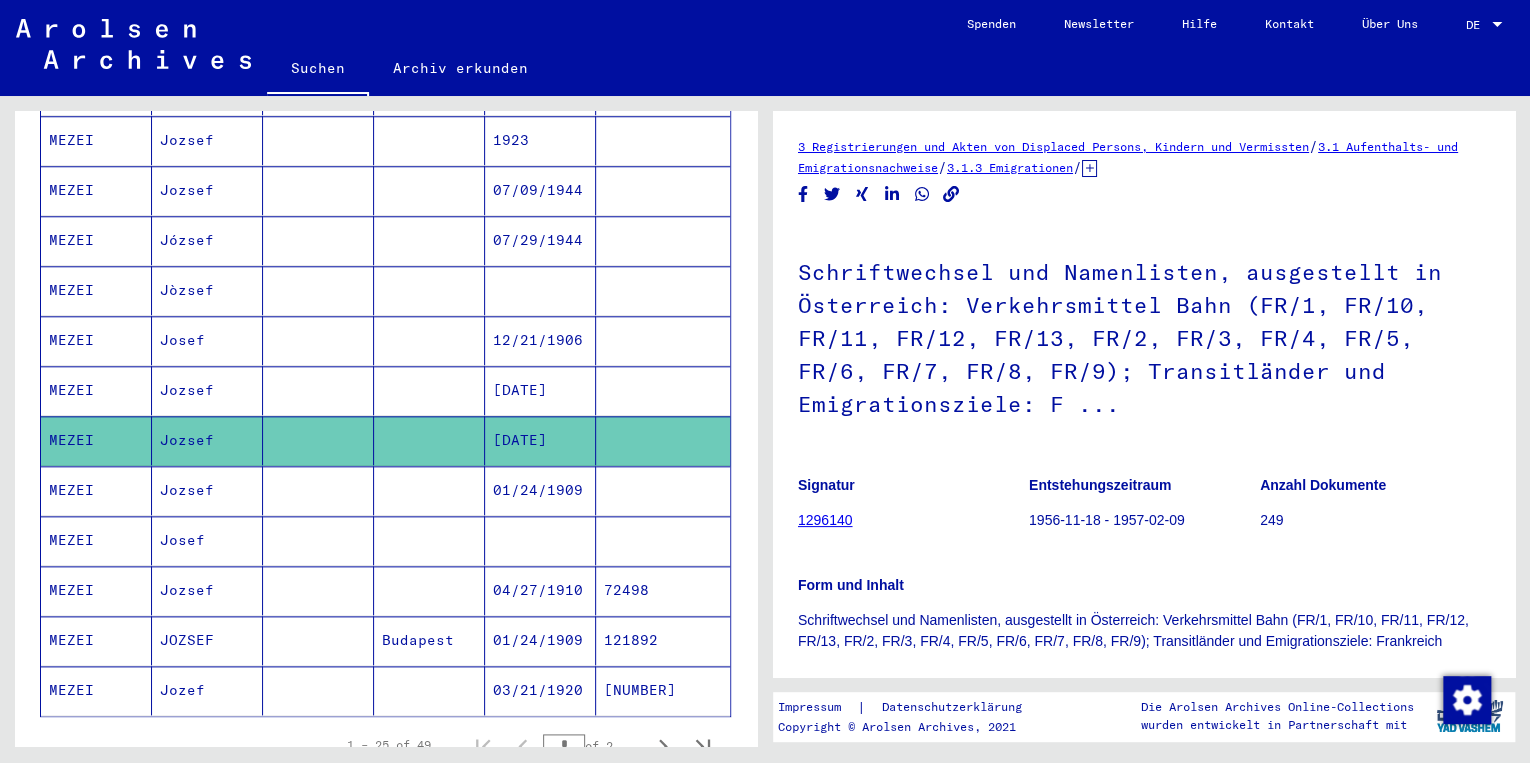 scroll, scrollTop: 0, scrollLeft: 0, axis: both 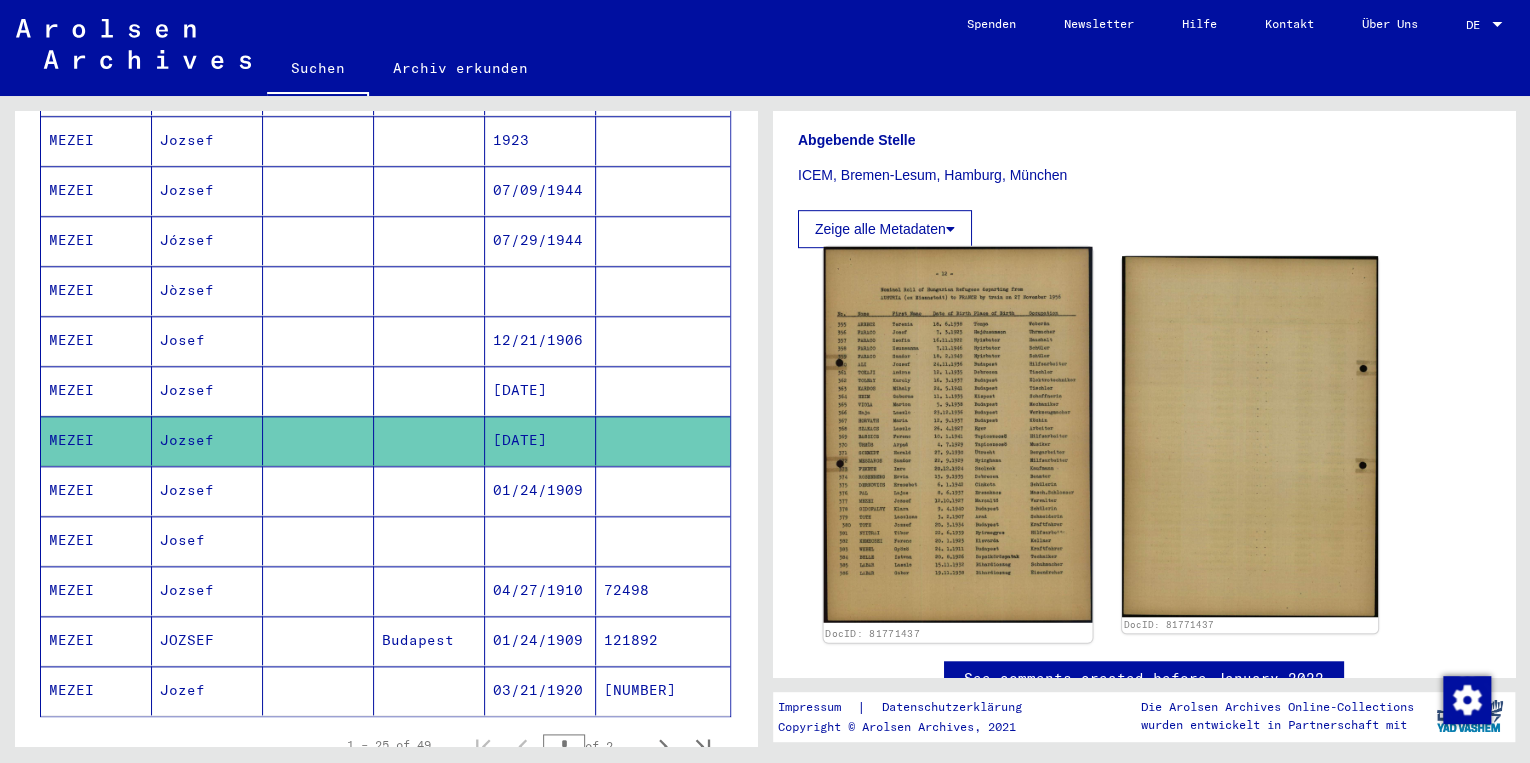 click 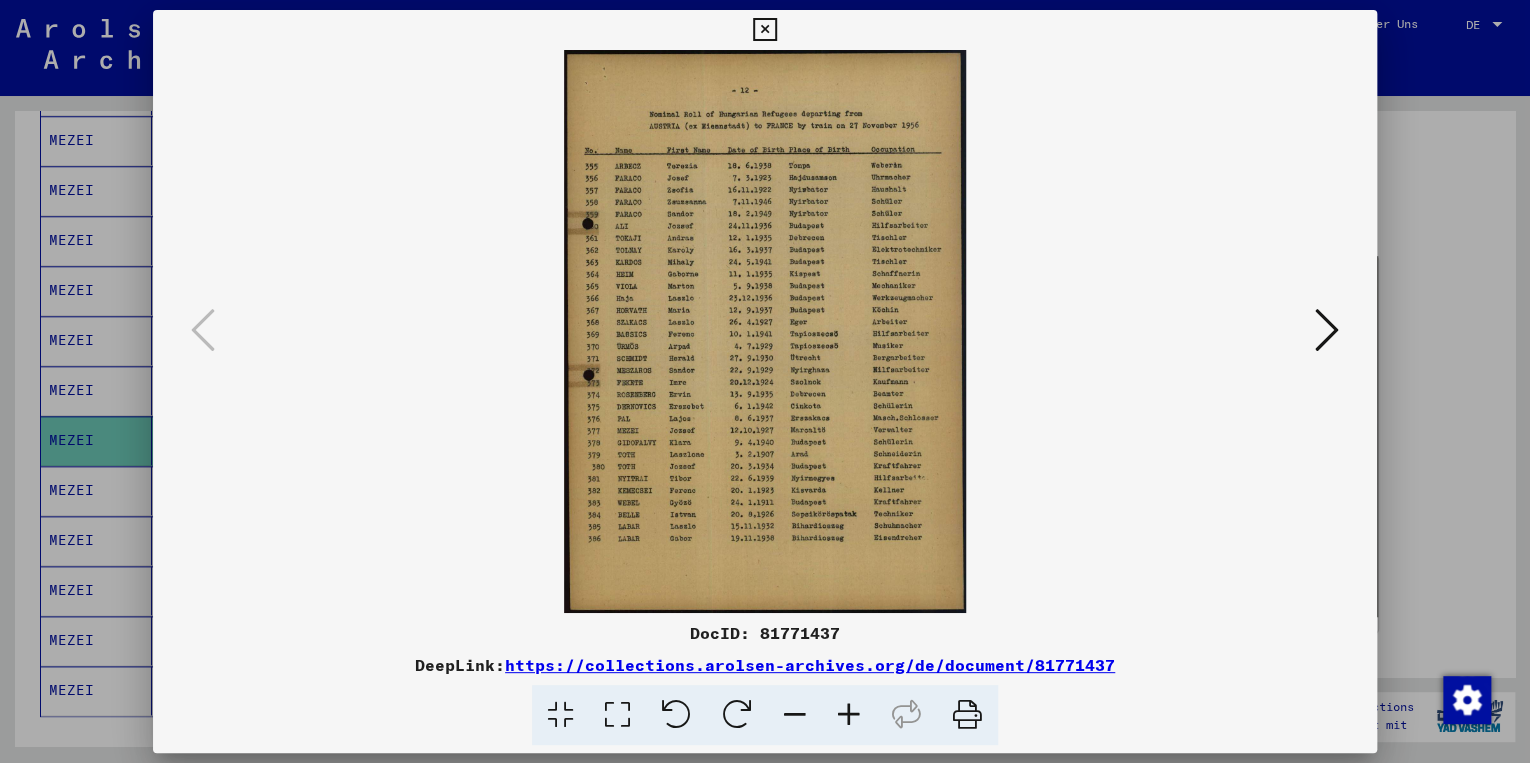 type 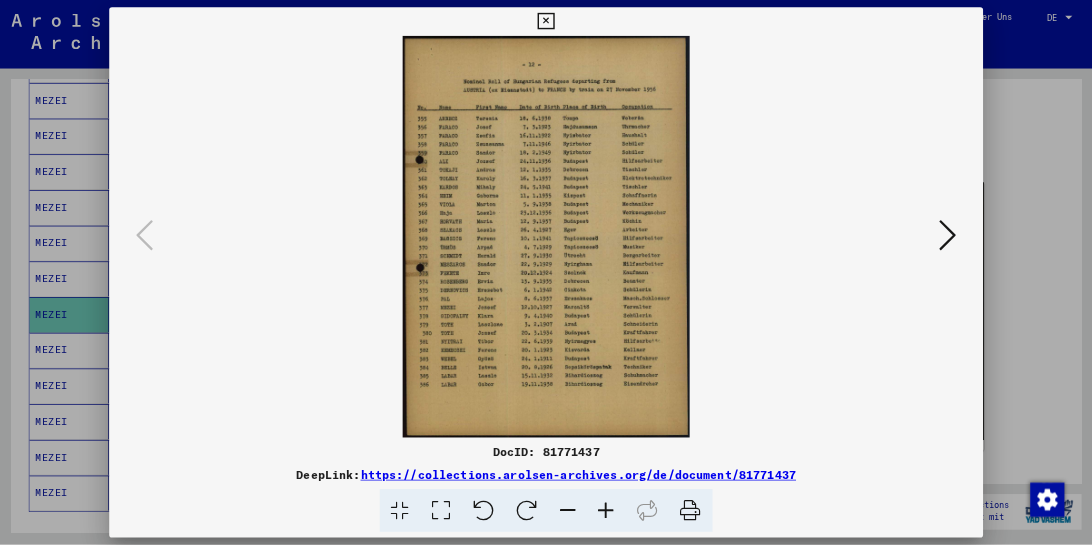 scroll, scrollTop: 960, scrollLeft: 0, axis: vertical 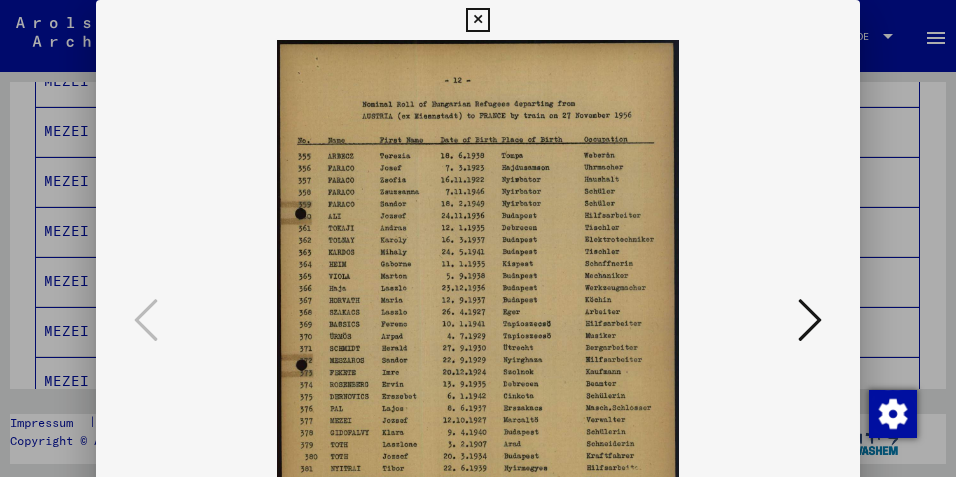 drag, startPoint x: 397, startPoint y: 289, endPoint x: 381, endPoint y: 194, distance: 96.337944 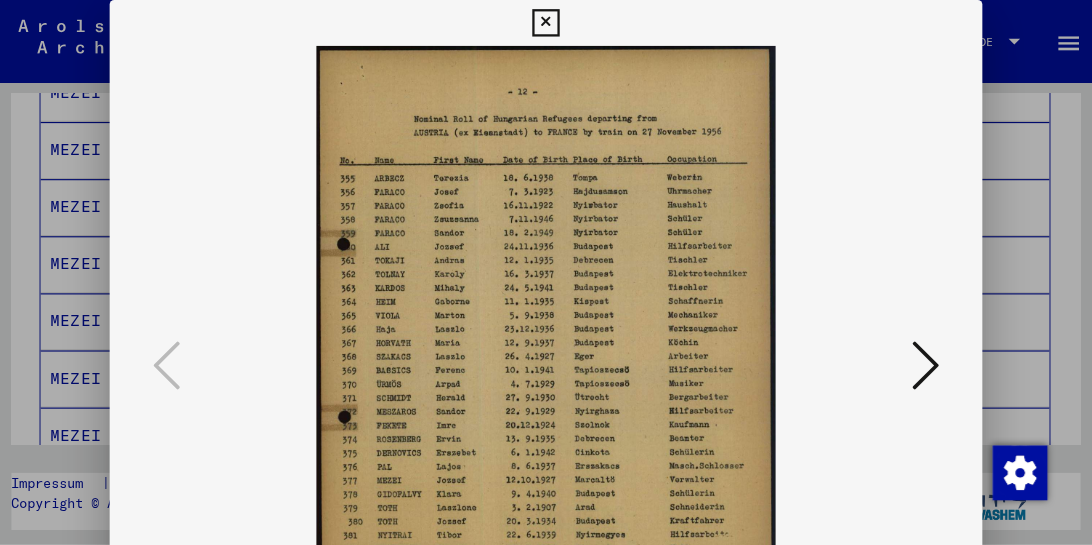 scroll, scrollTop: 962, scrollLeft: 0, axis: vertical 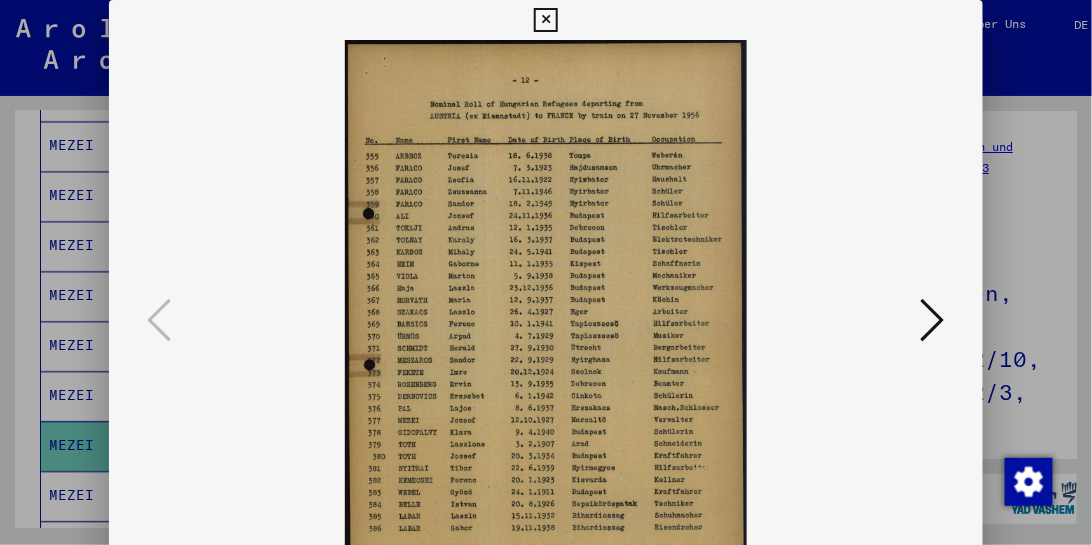 click at bounding box center (933, 320) 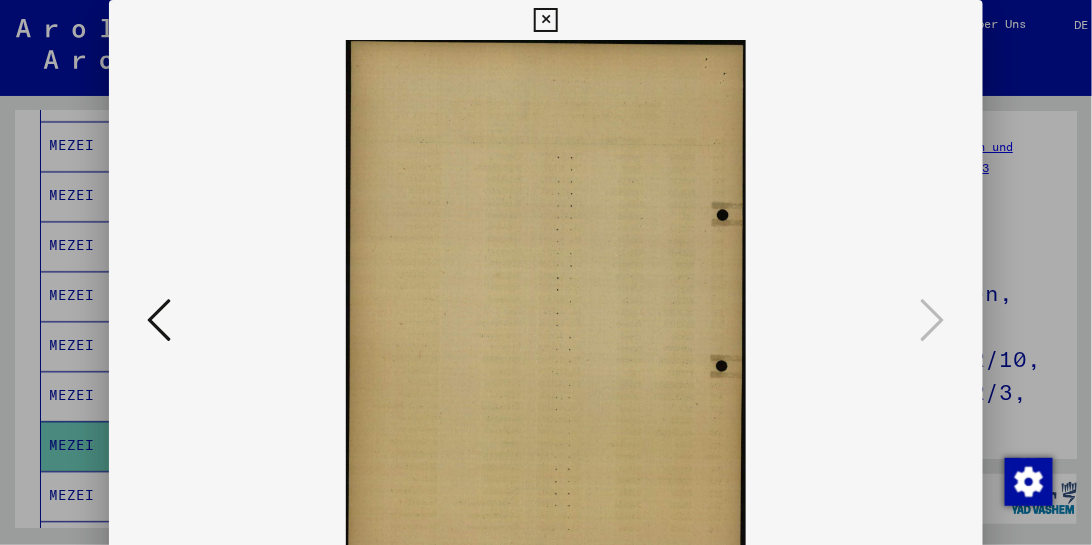 click at bounding box center [159, 320] 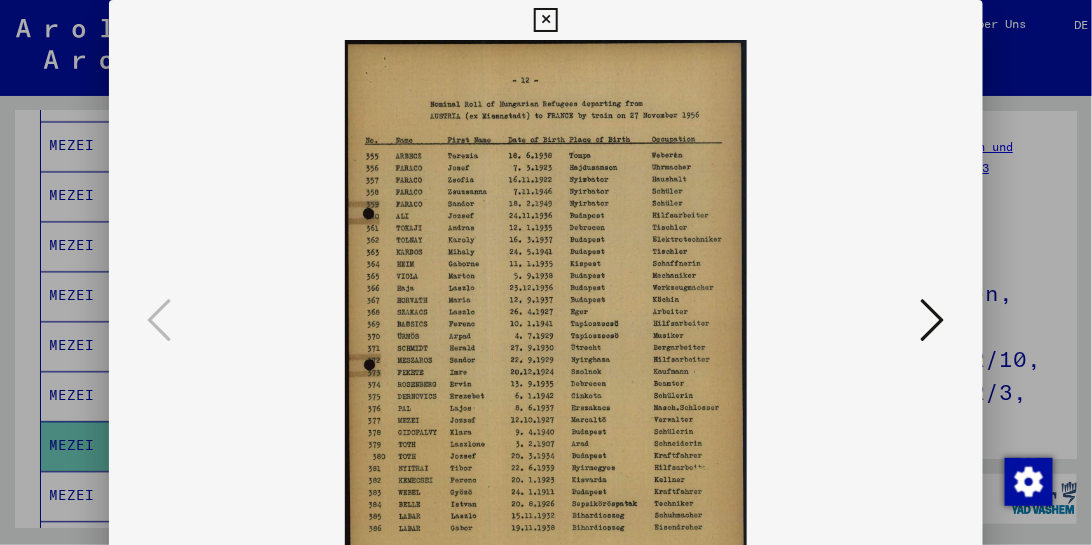 click at bounding box center (545, 20) 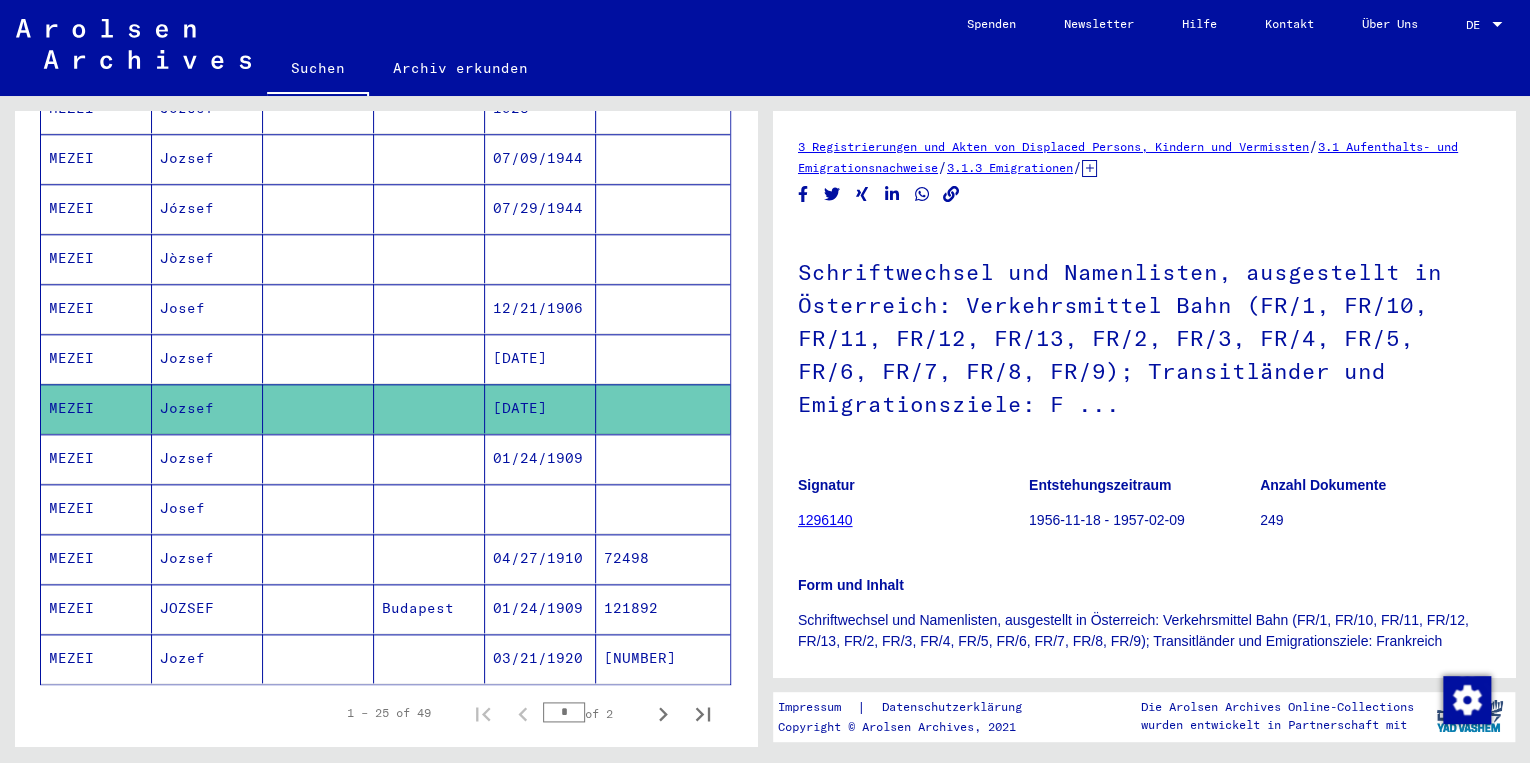 scroll, scrollTop: 977, scrollLeft: 0, axis: vertical 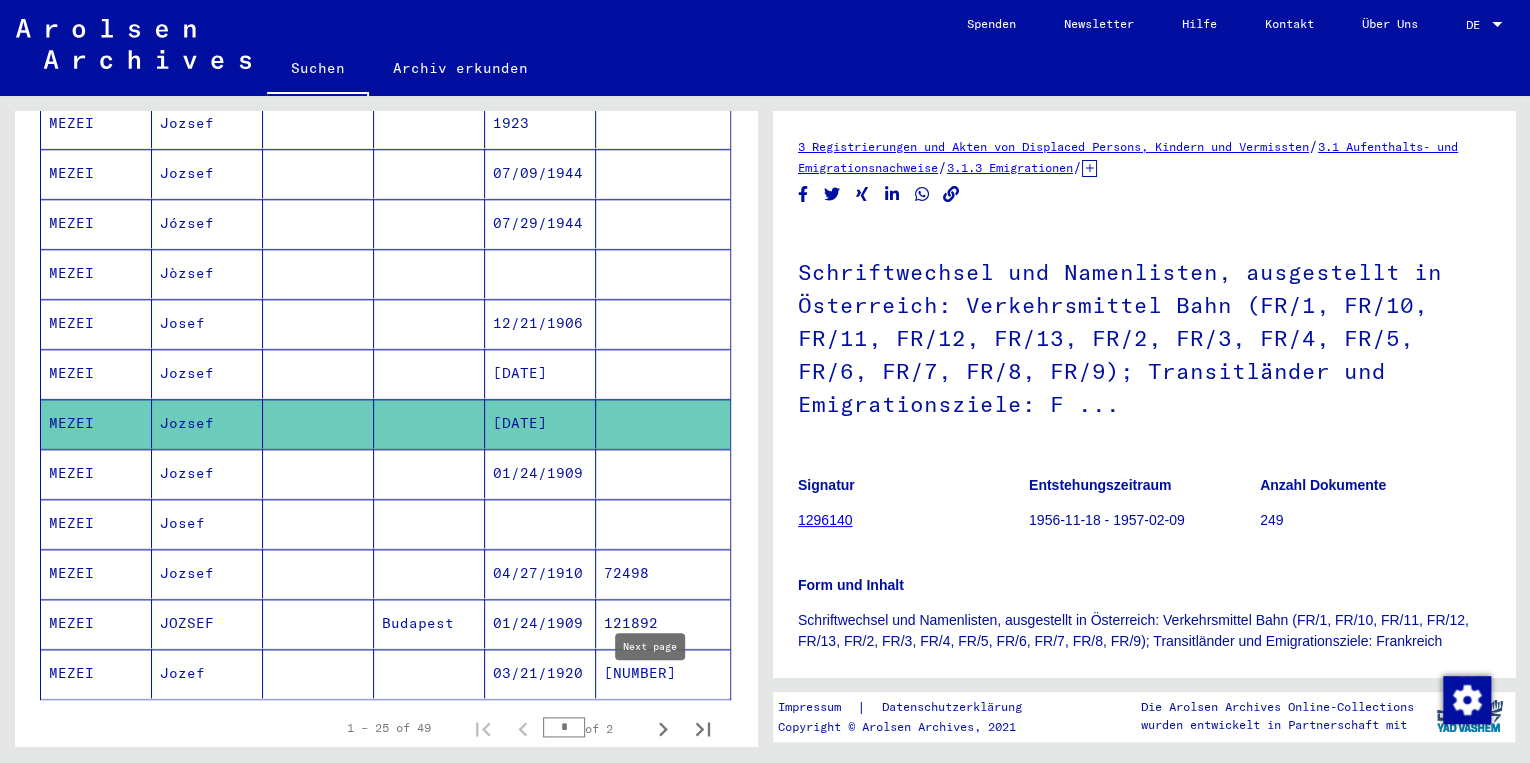 click 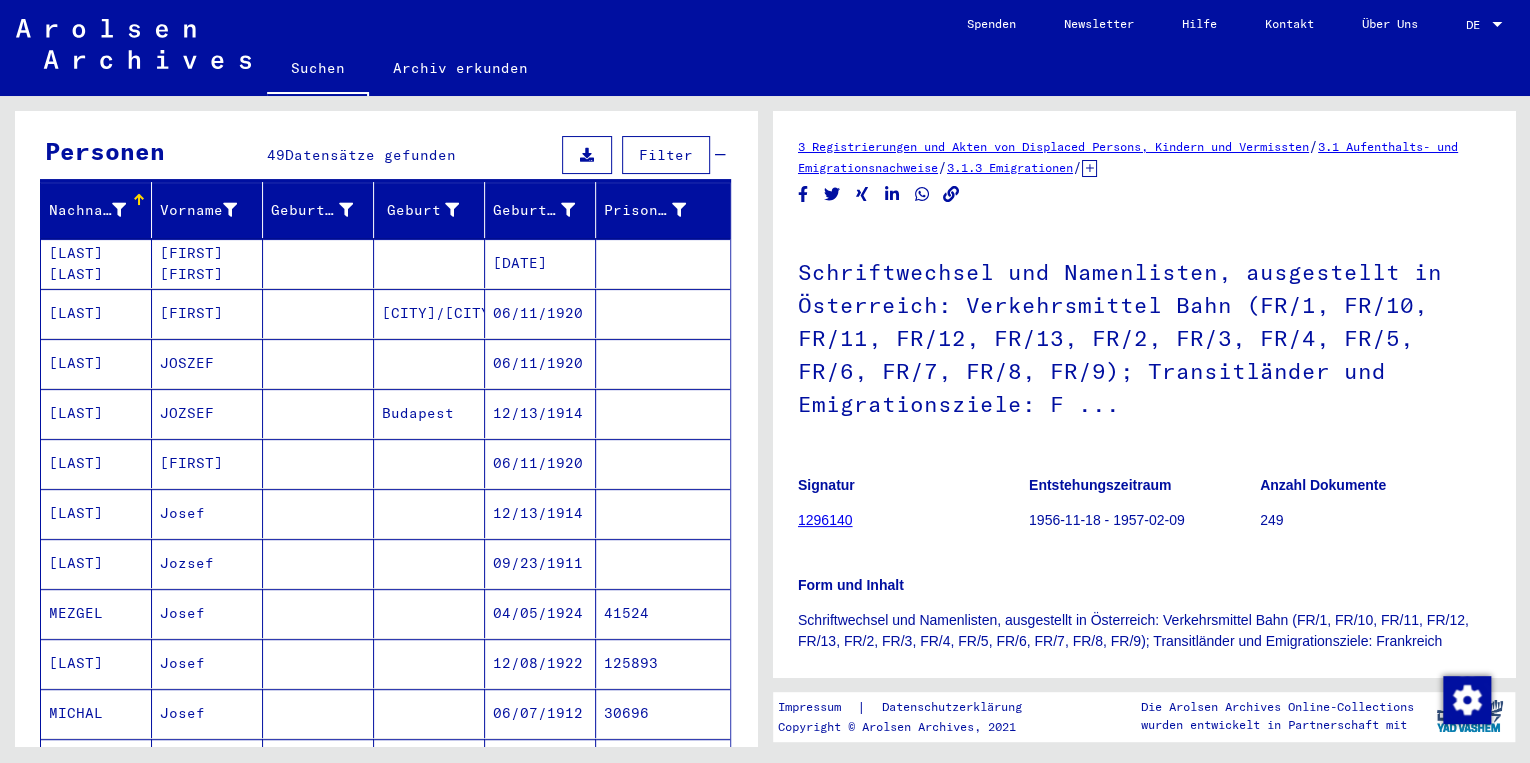 scroll, scrollTop: 177, scrollLeft: 0, axis: vertical 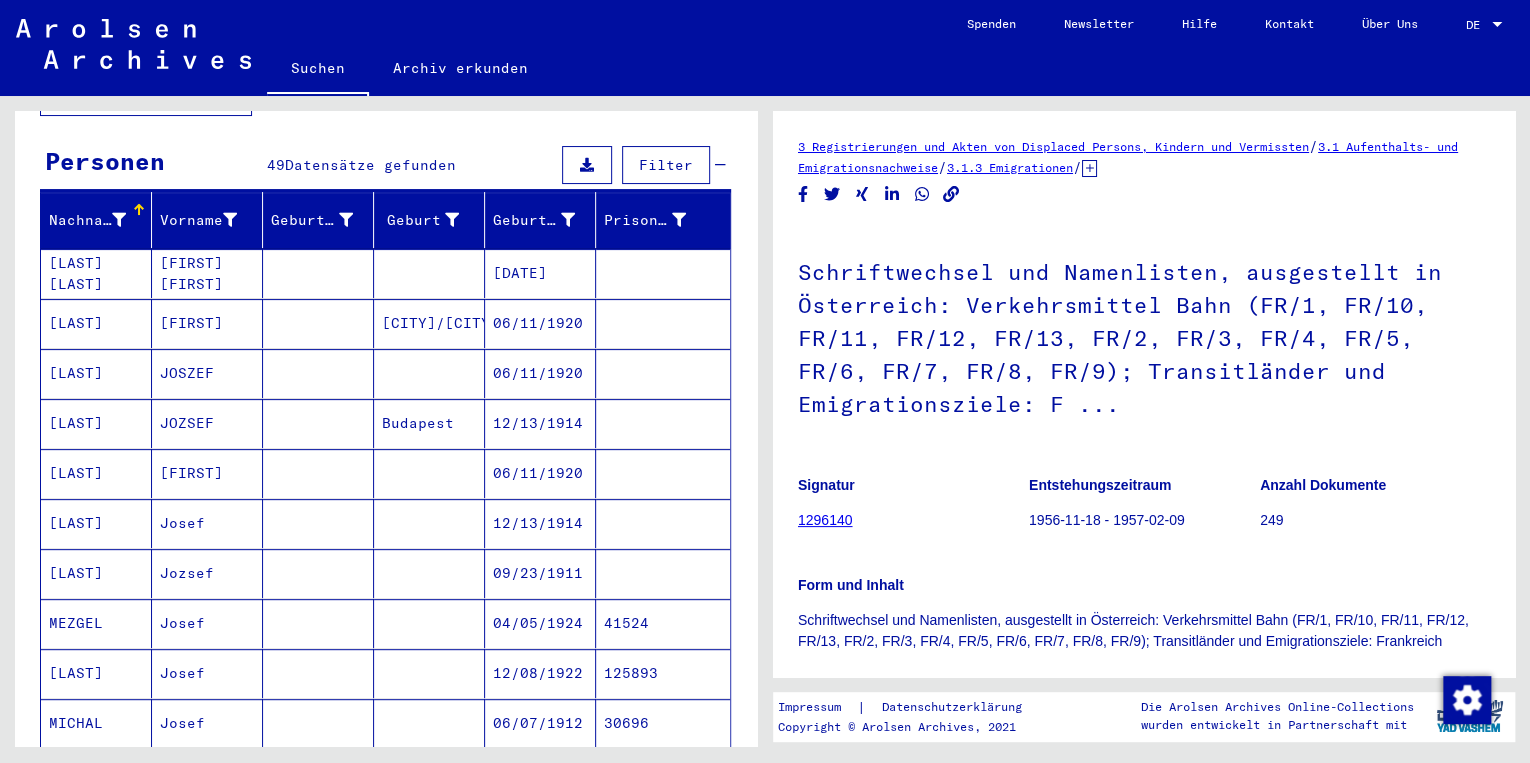 click on "[LAST]" at bounding box center (96, 423) 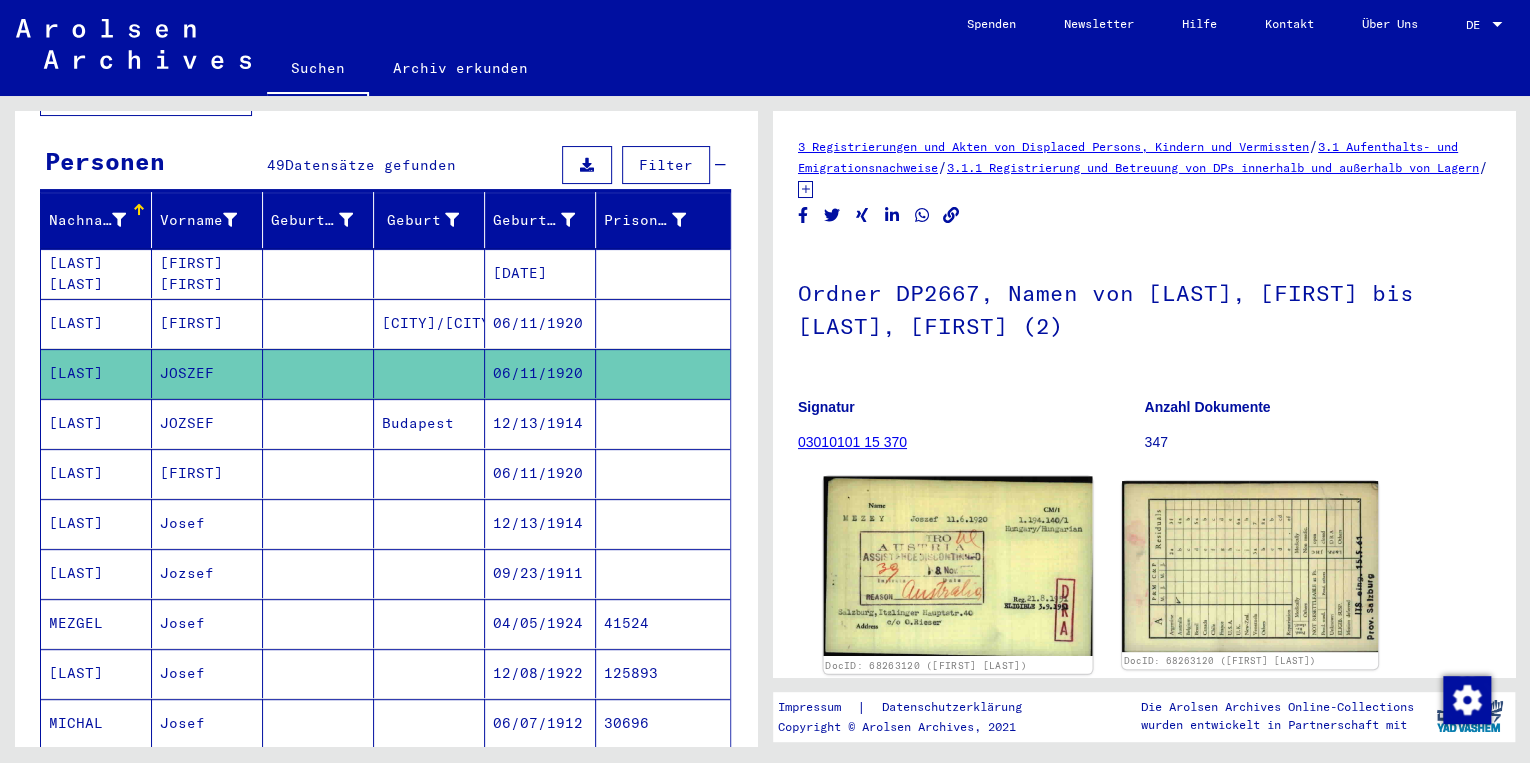 scroll, scrollTop: 0, scrollLeft: 0, axis: both 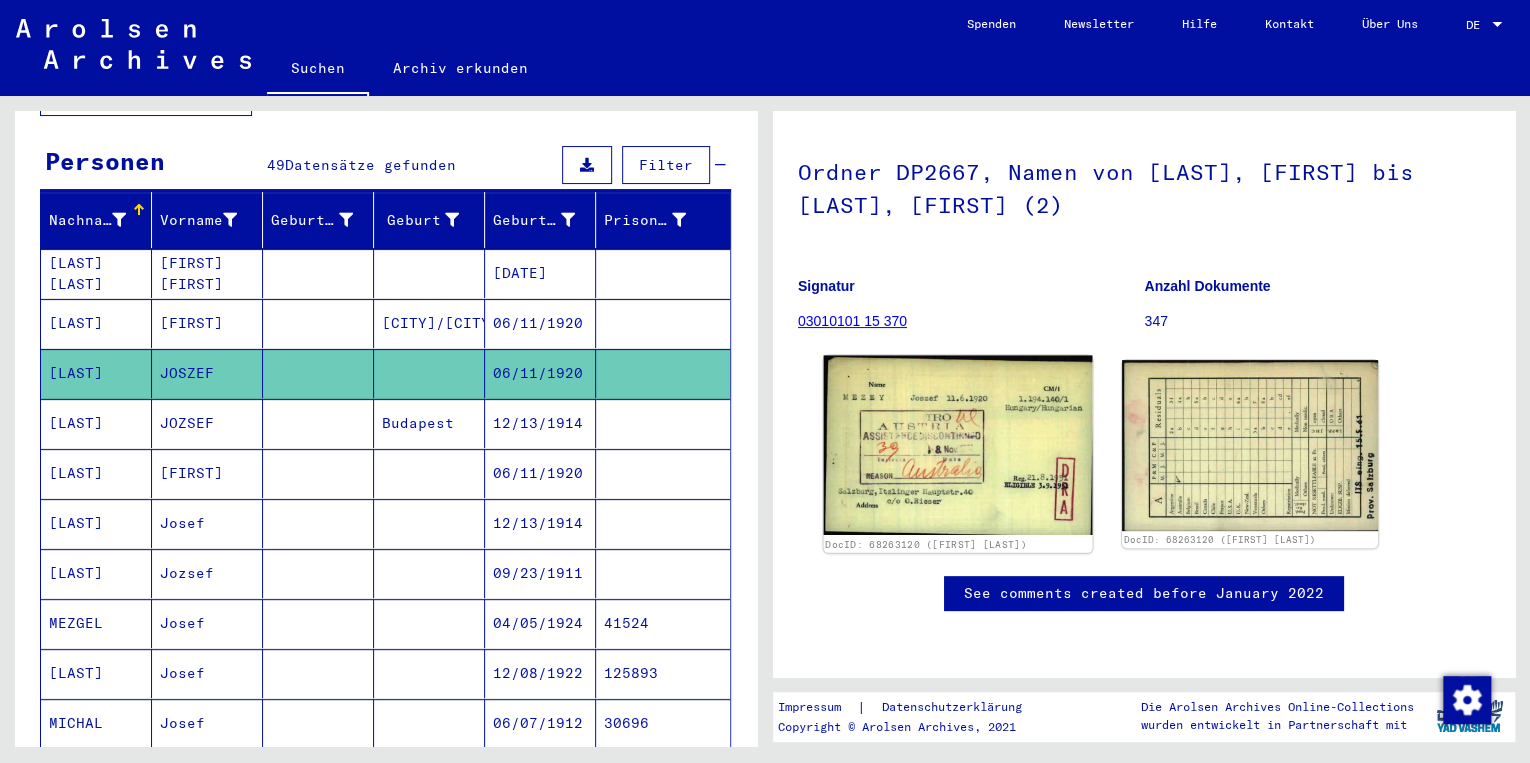 click 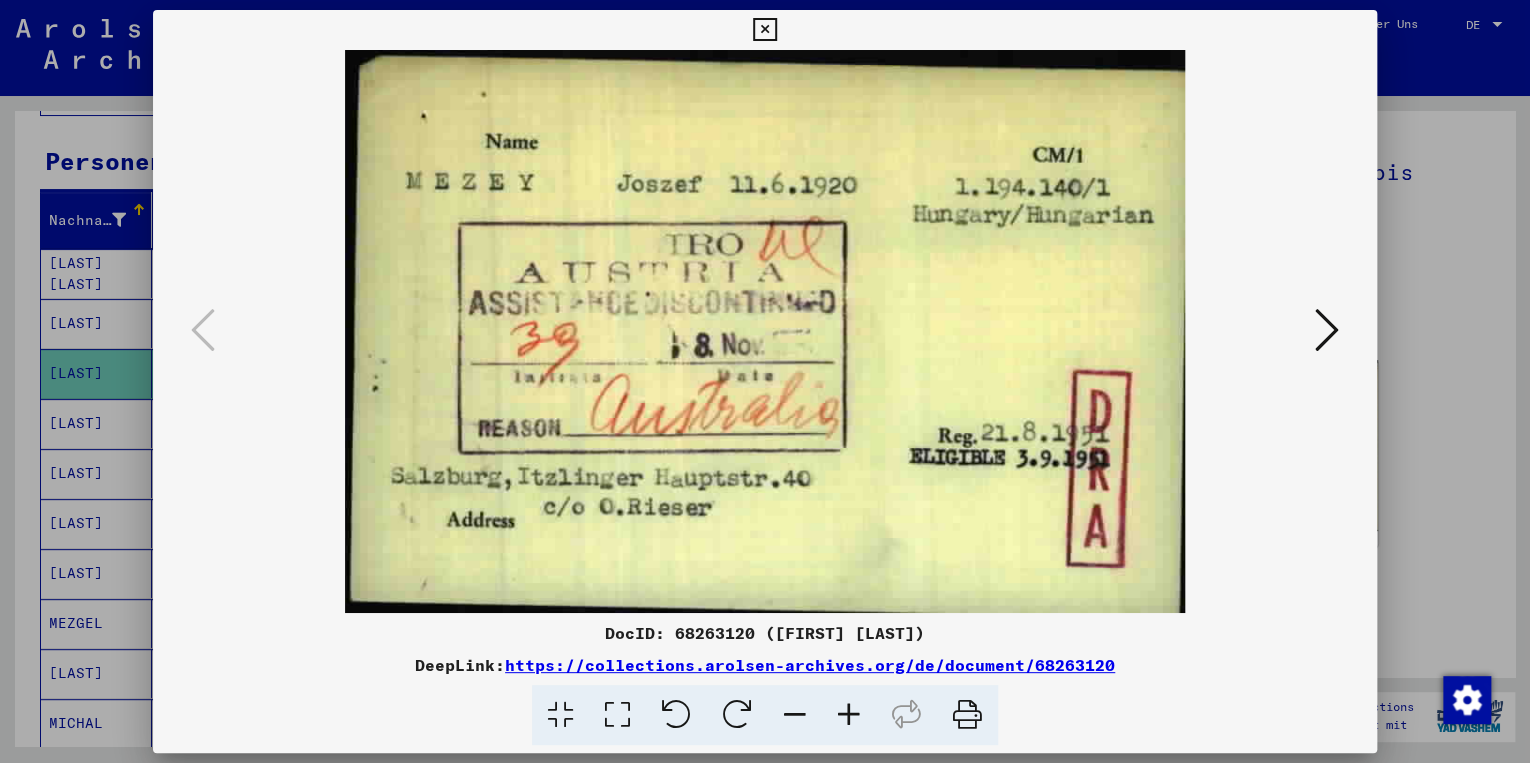 click at bounding box center (1327, 330) 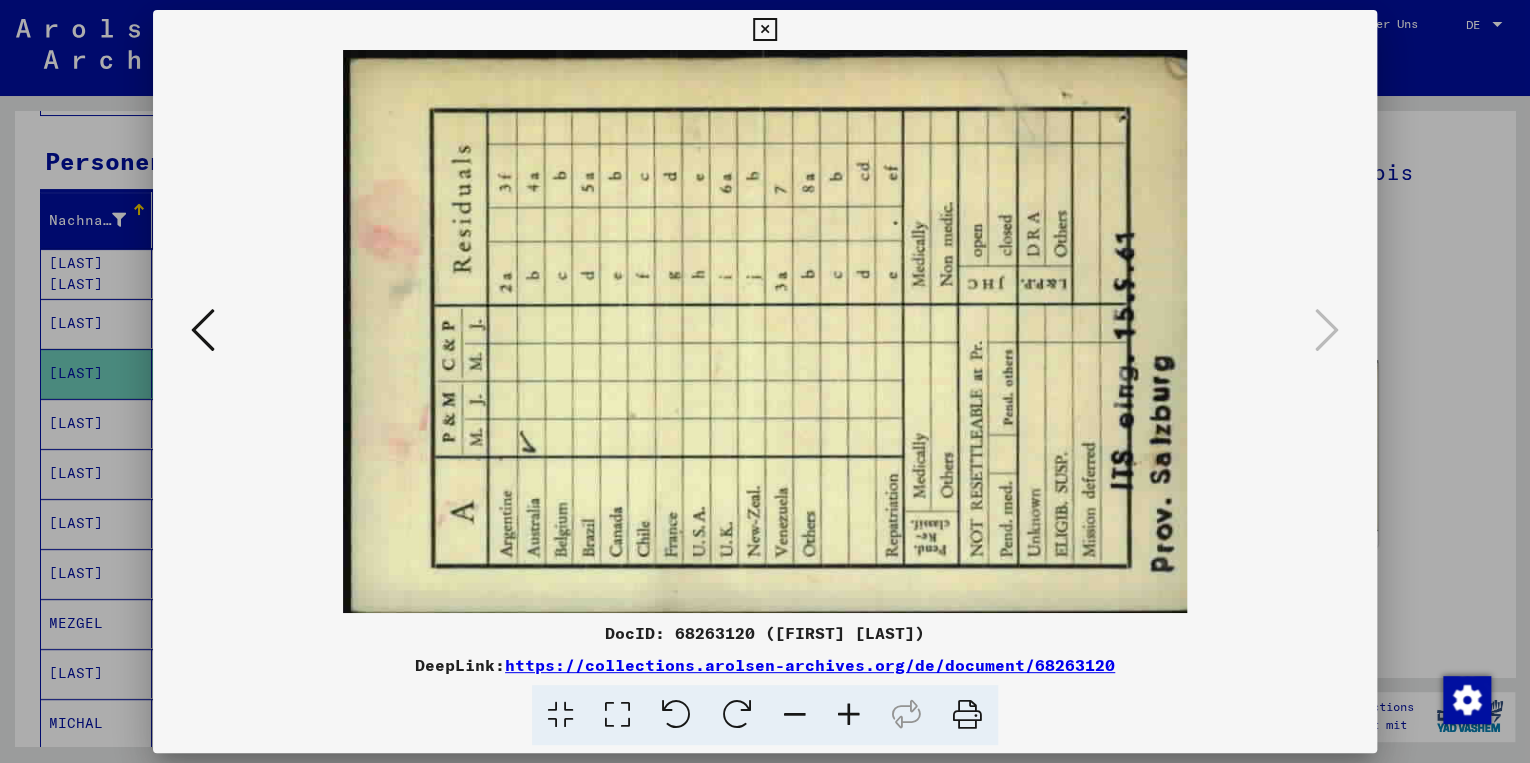 click at bounding box center [203, 330] 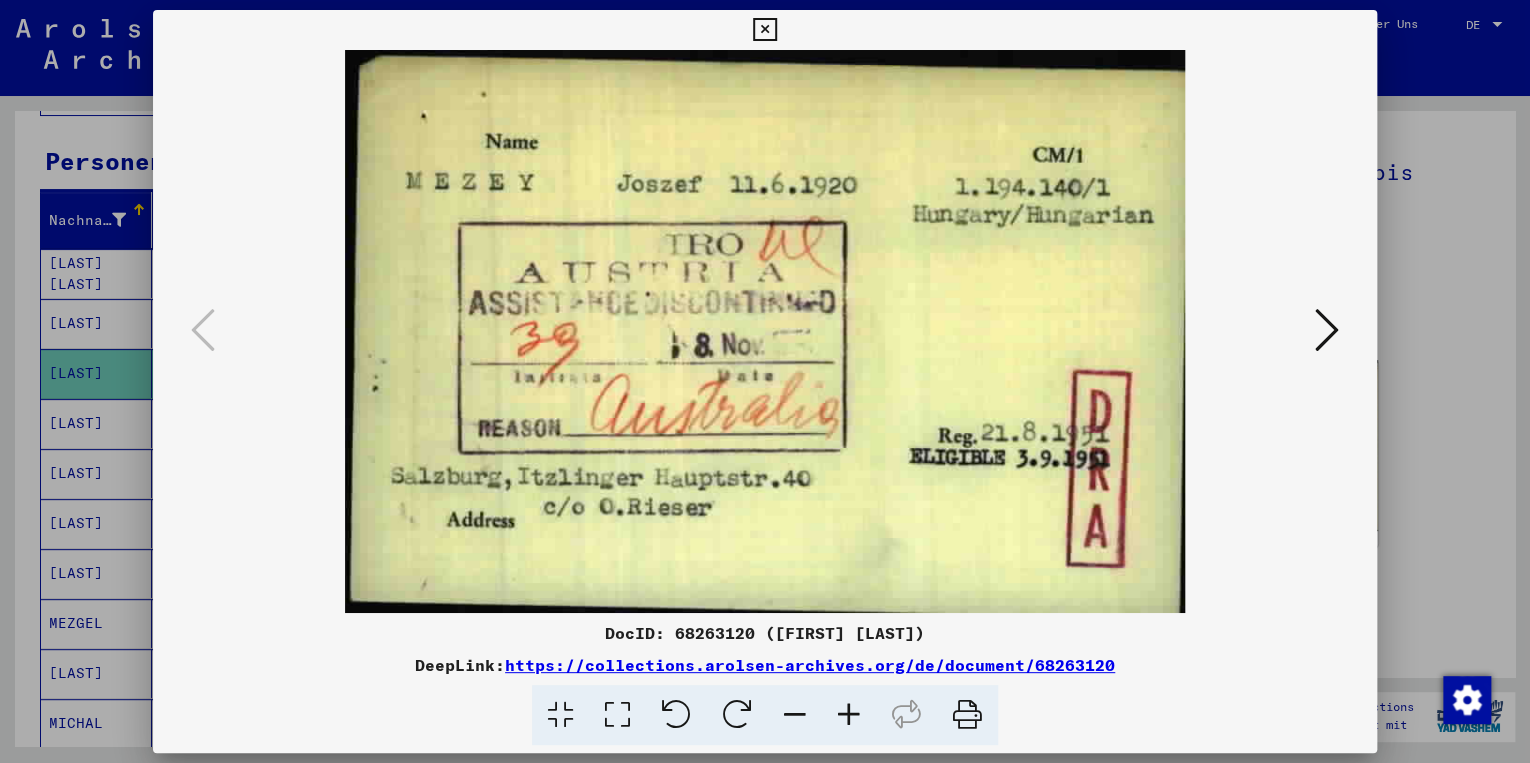 click at bounding box center (764, 30) 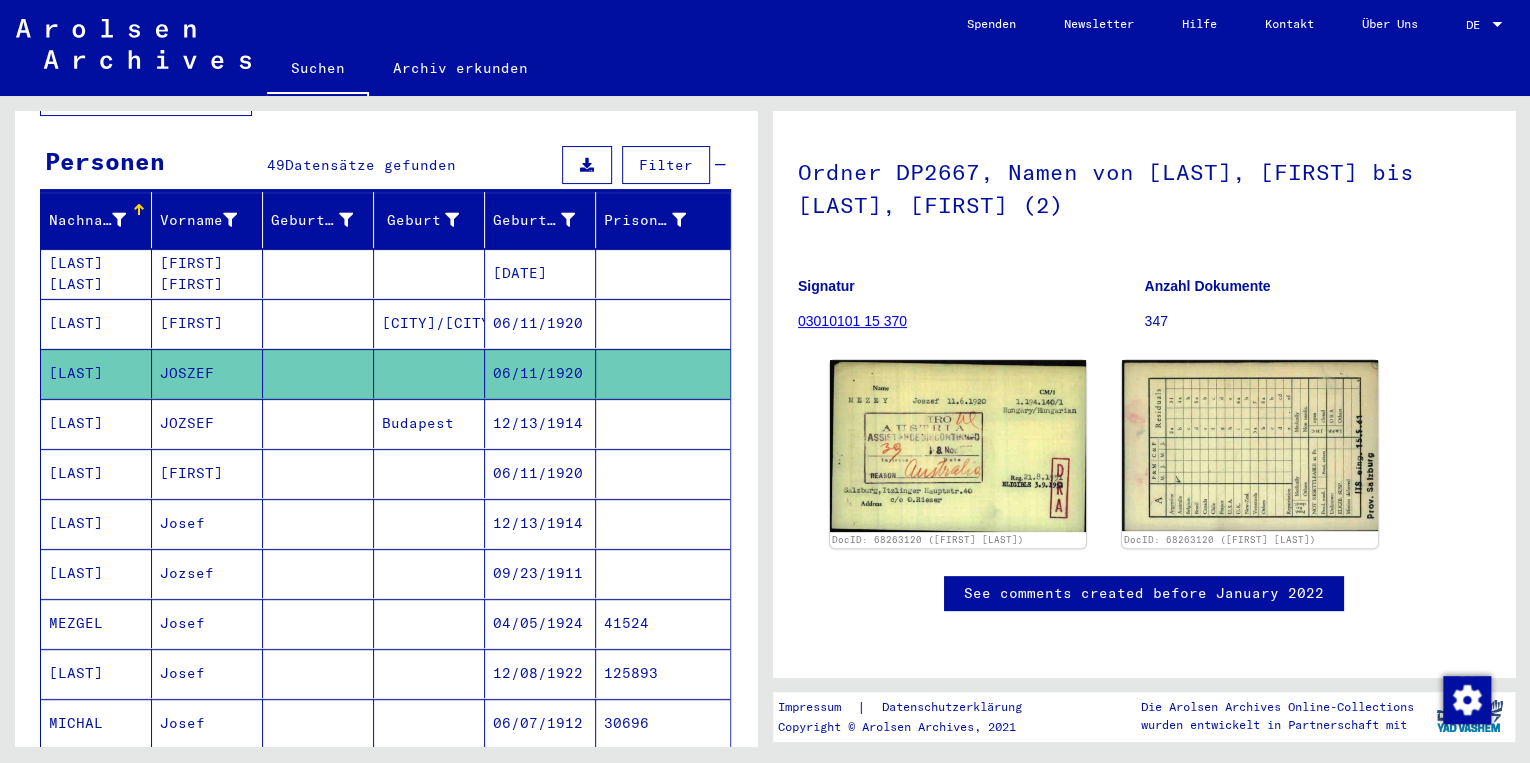 click on "[LAST]" at bounding box center [96, 373] 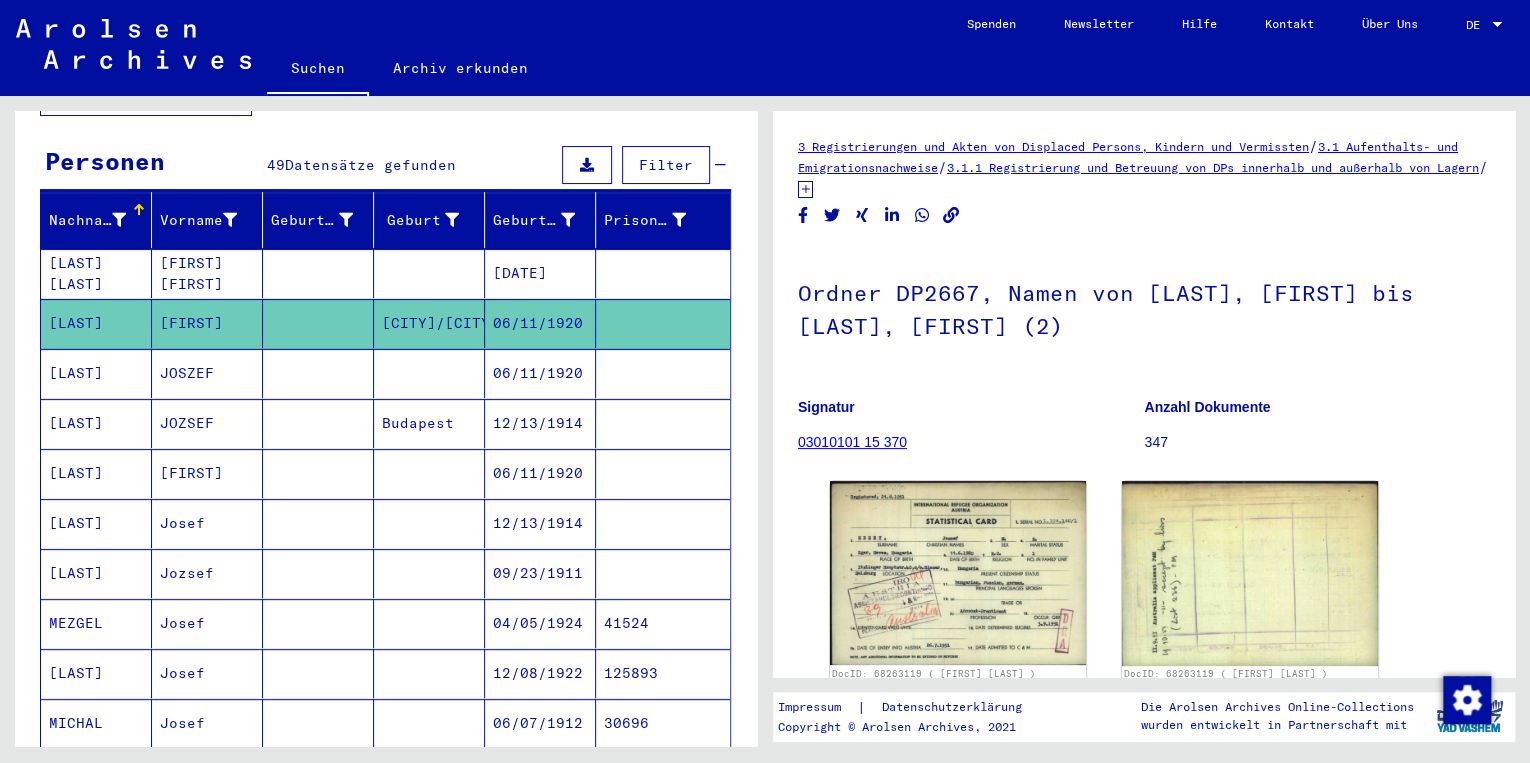 scroll, scrollTop: 0, scrollLeft: 0, axis: both 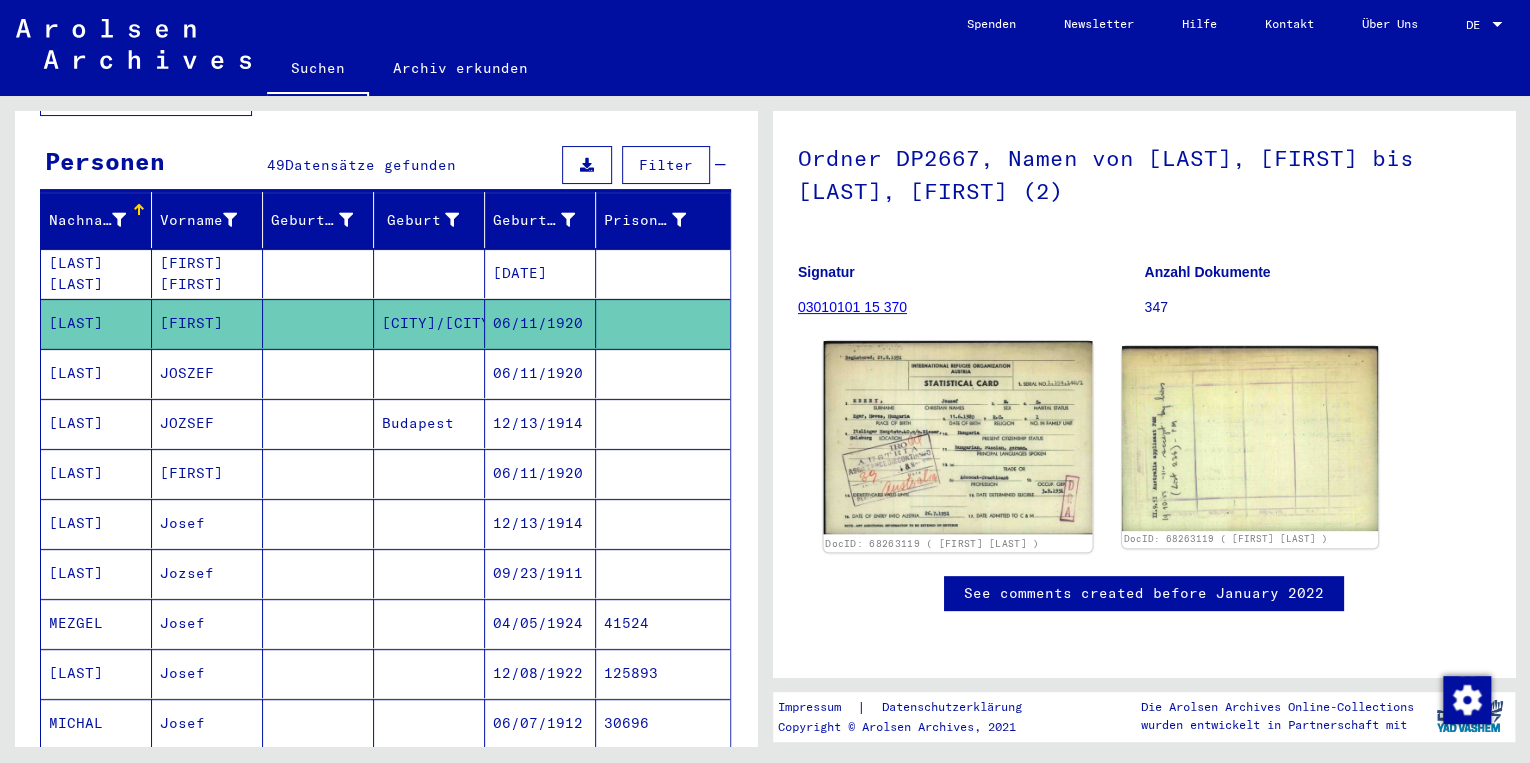 click 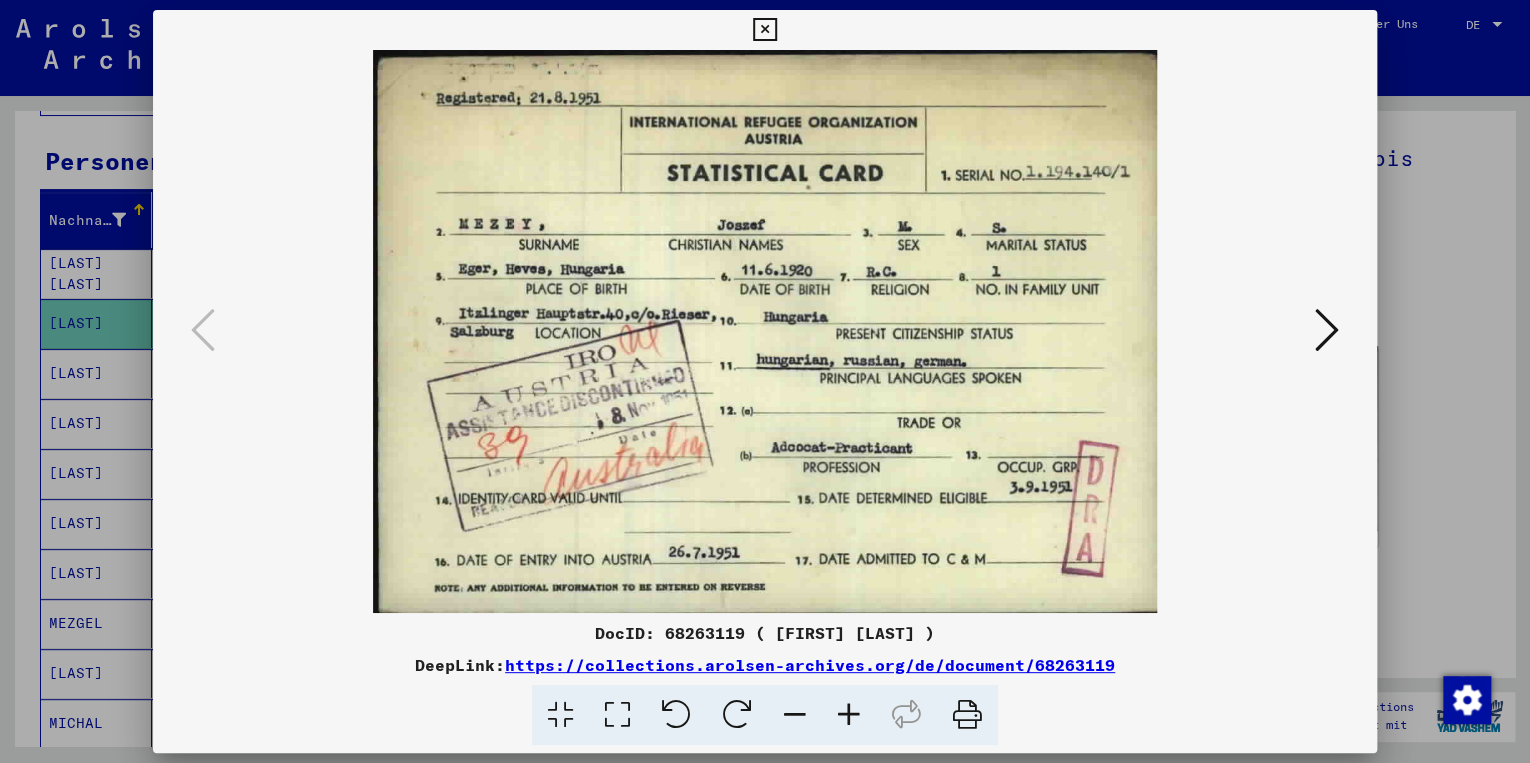 type 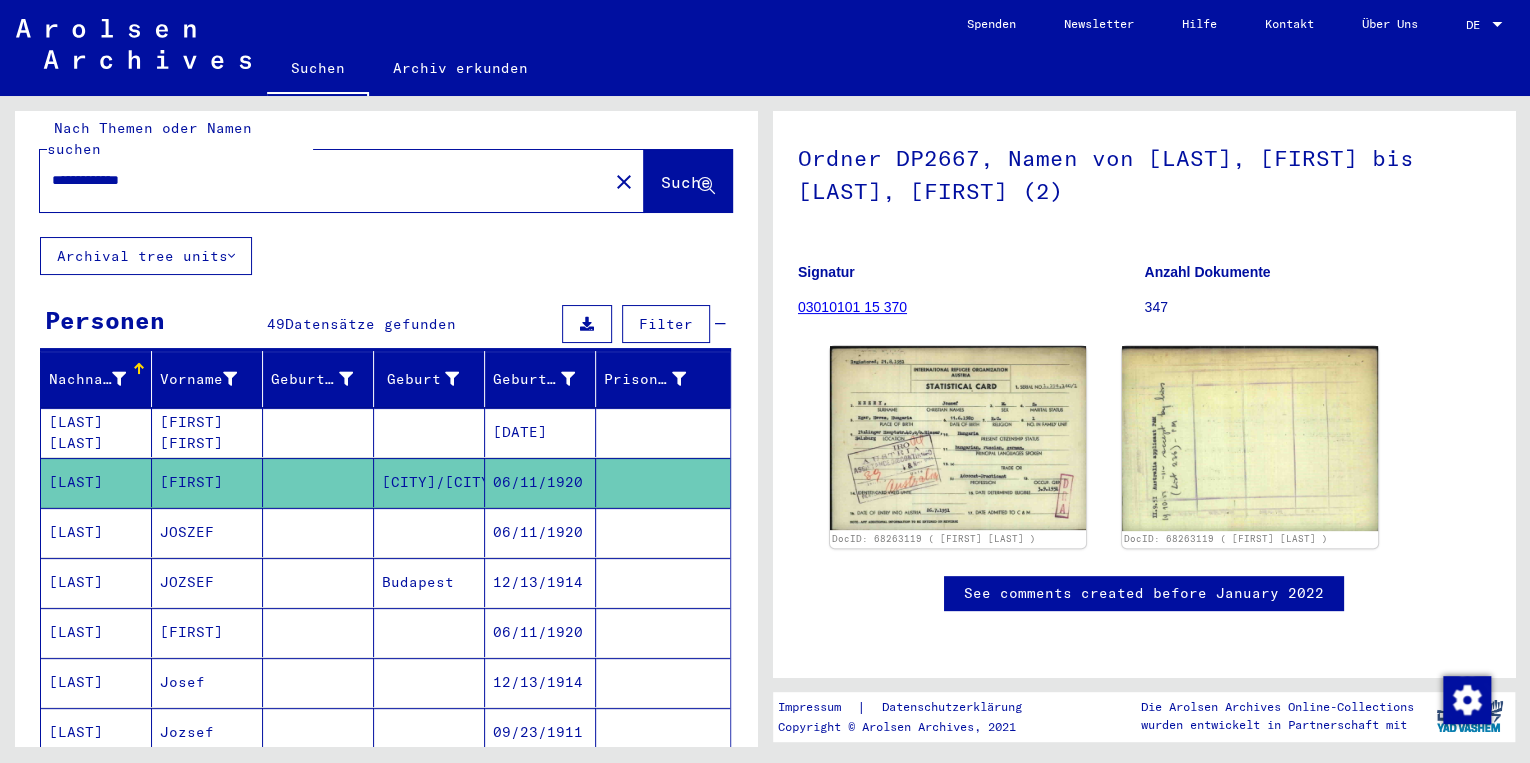 scroll, scrollTop: 17, scrollLeft: 0, axis: vertical 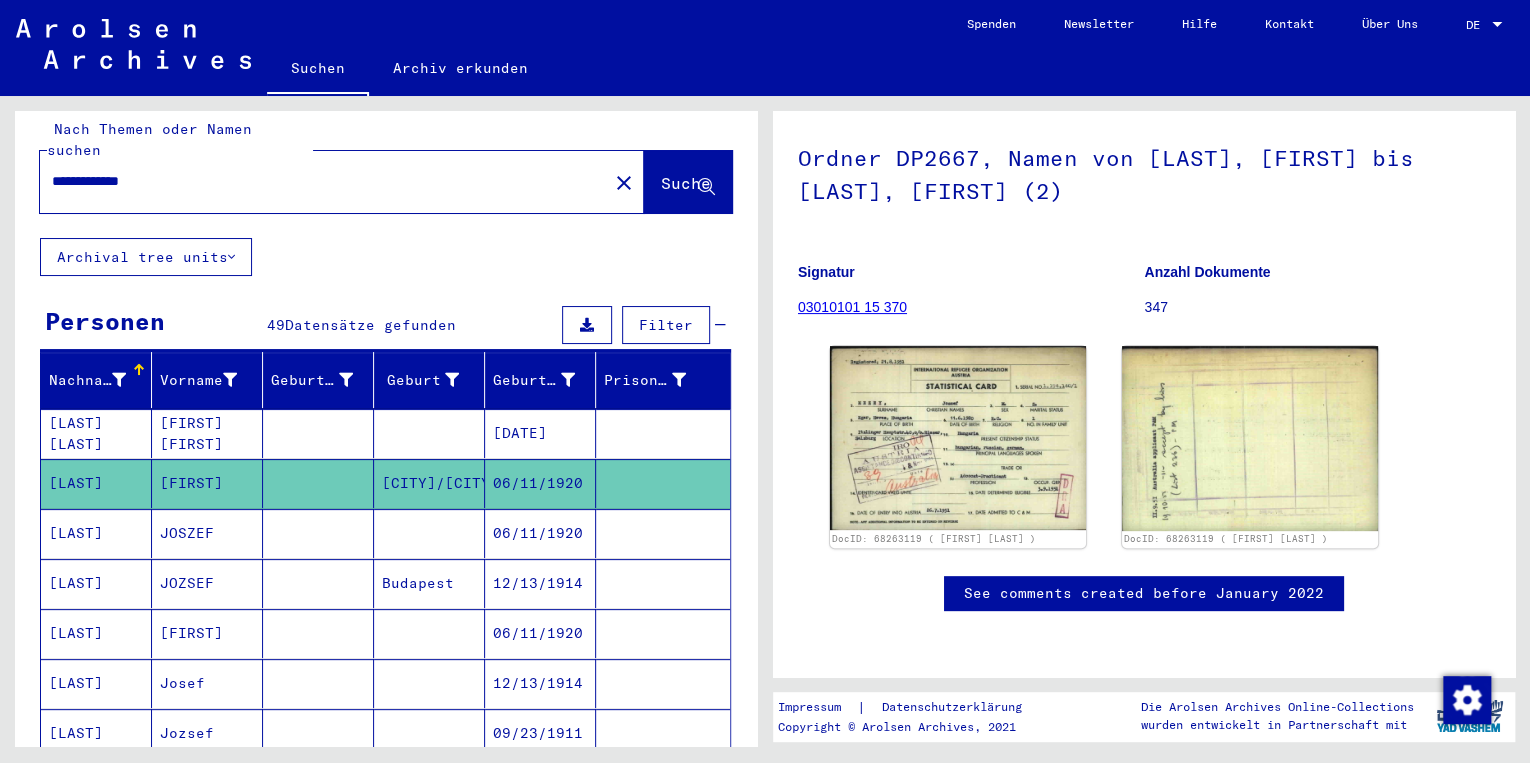 click on "[LAST] [LAST]" at bounding box center (96, 483) 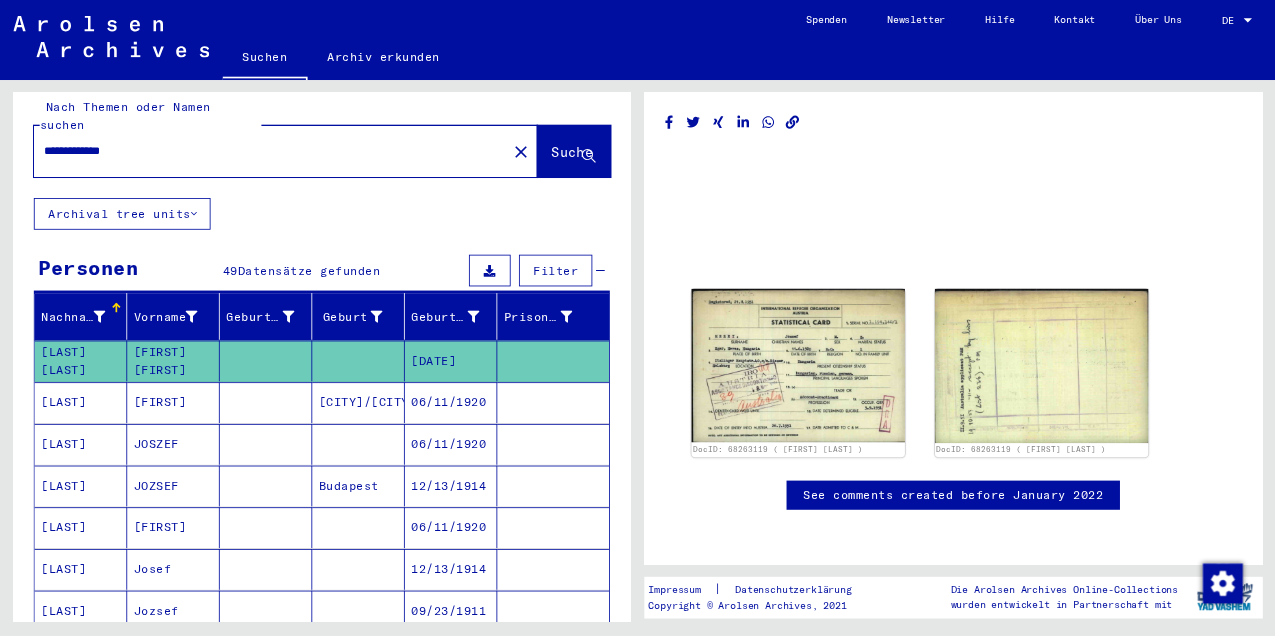 scroll, scrollTop: 96, scrollLeft: 0, axis: vertical 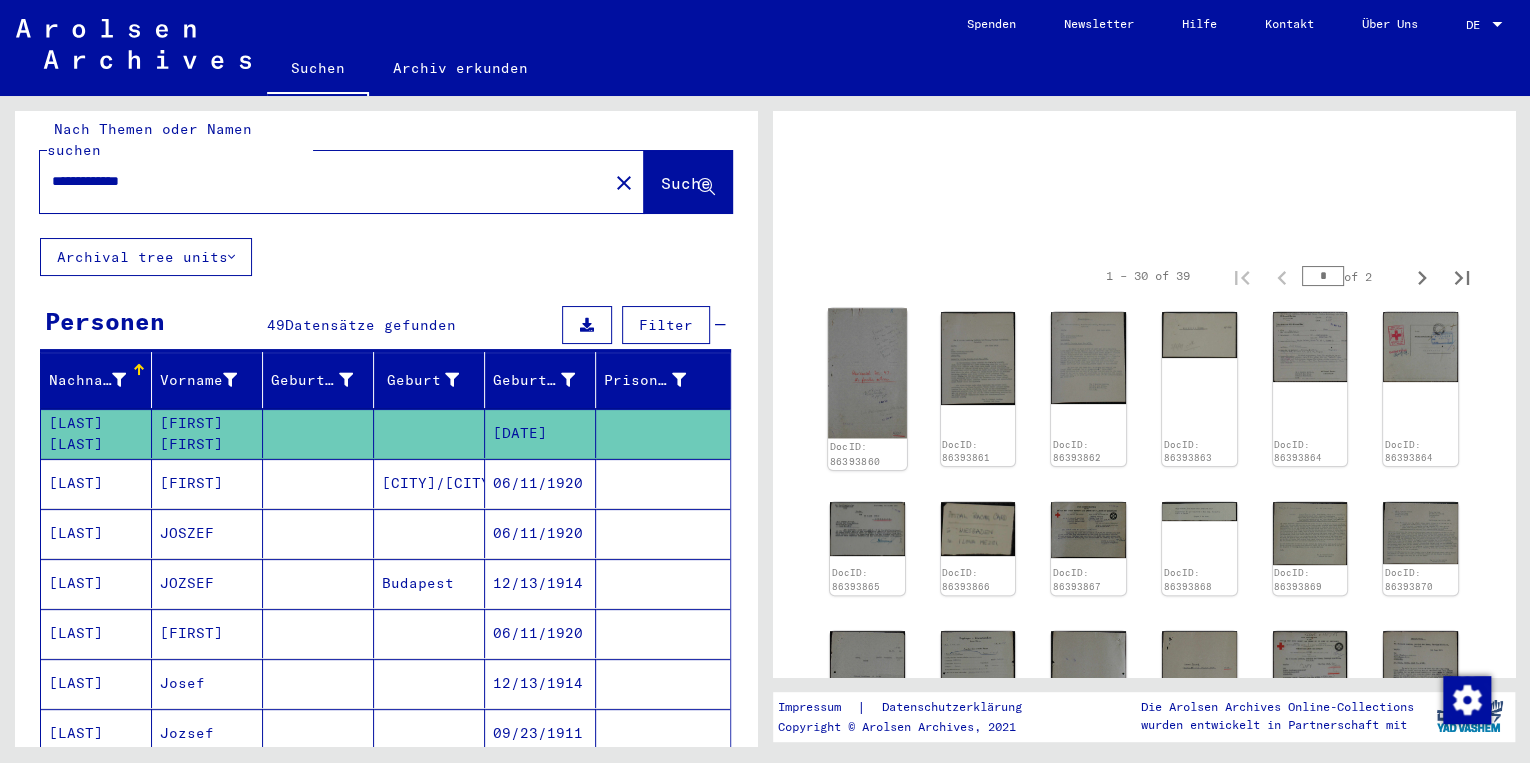 click 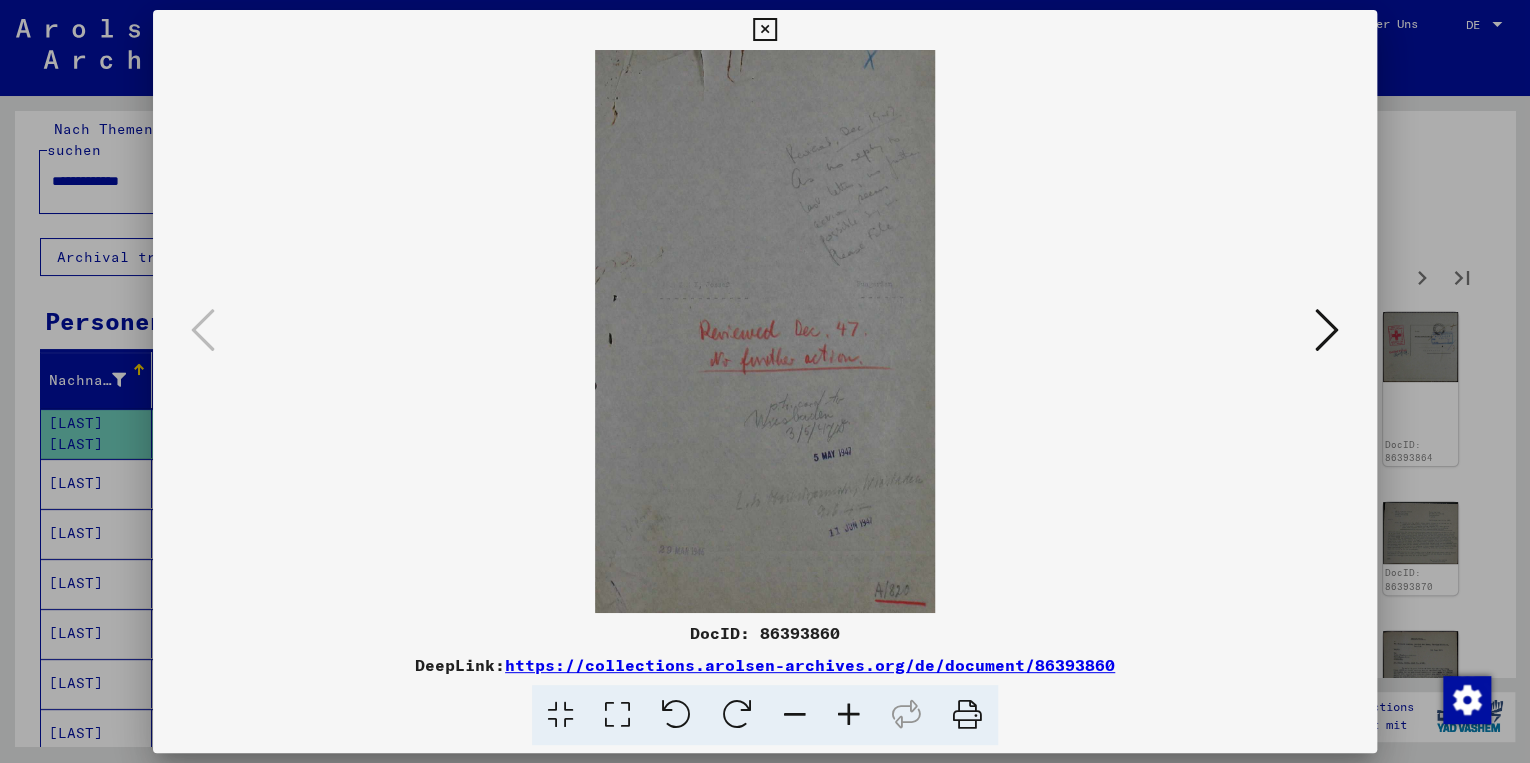 type 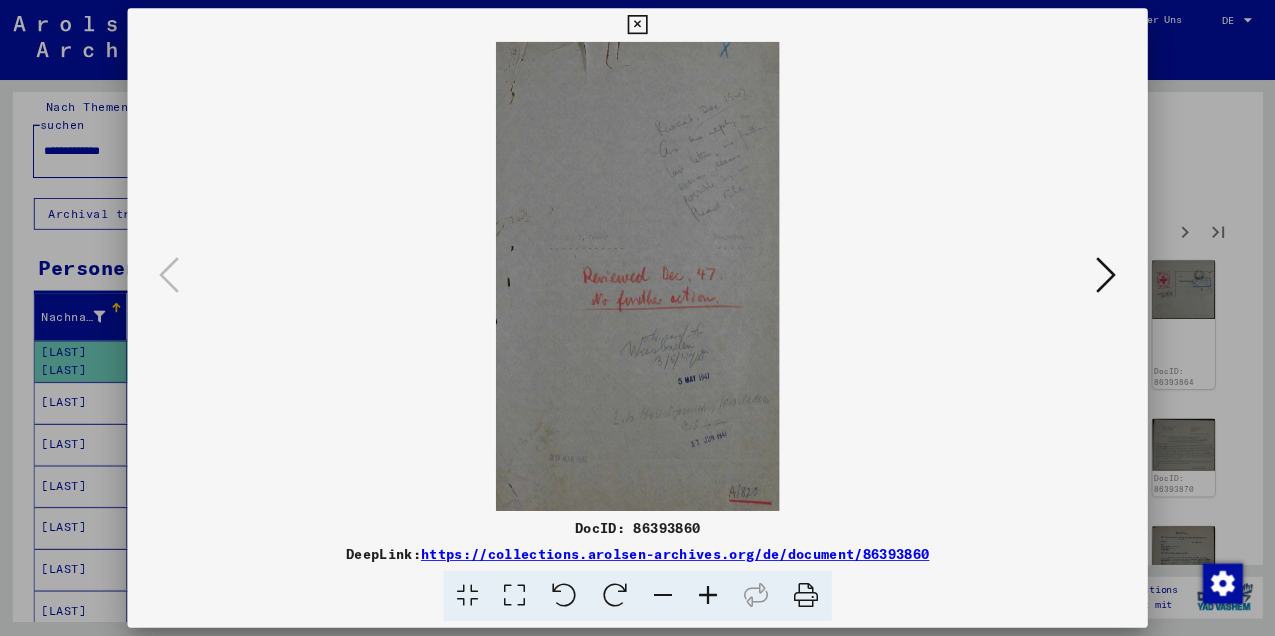 scroll, scrollTop: 17, scrollLeft: 0, axis: vertical 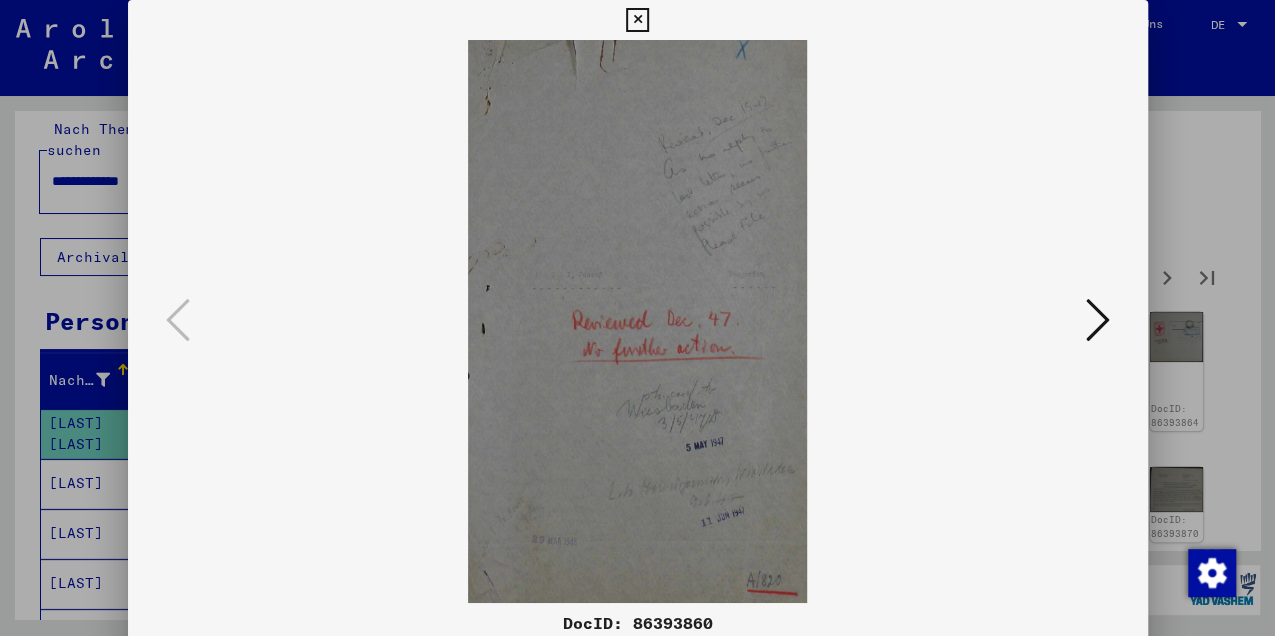 click at bounding box center [1098, 320] 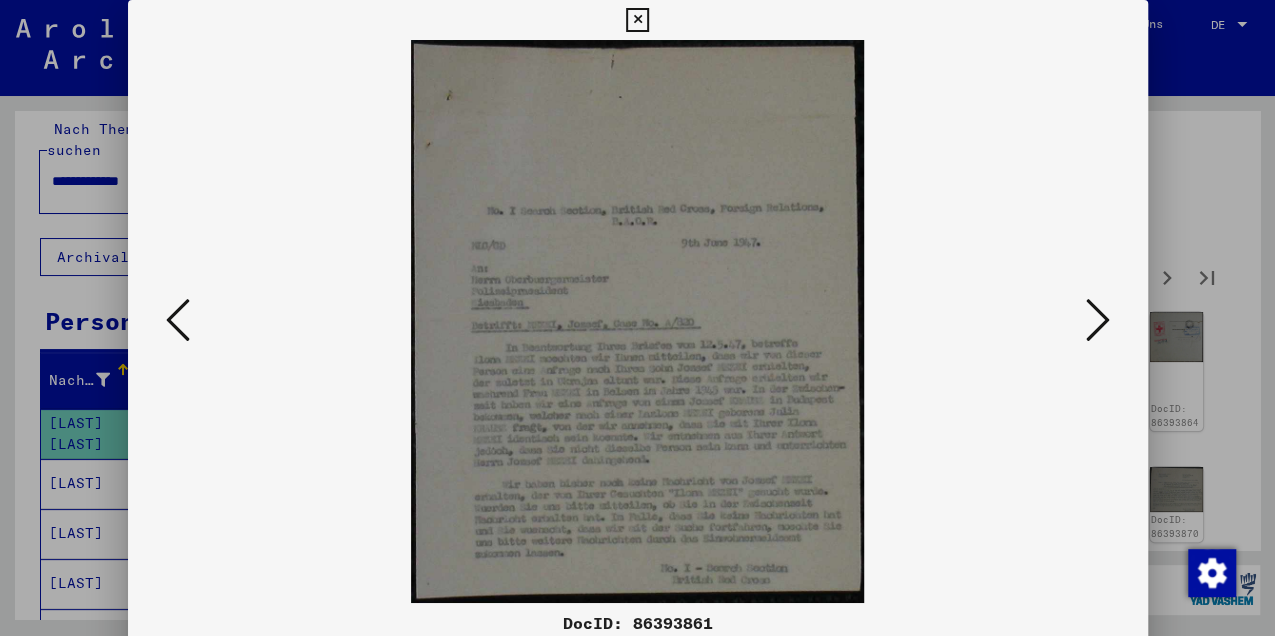 drag, startPoint x: 961, startPoint y: 270, endPoint x: 961, endPoint y: 245, distance: 25 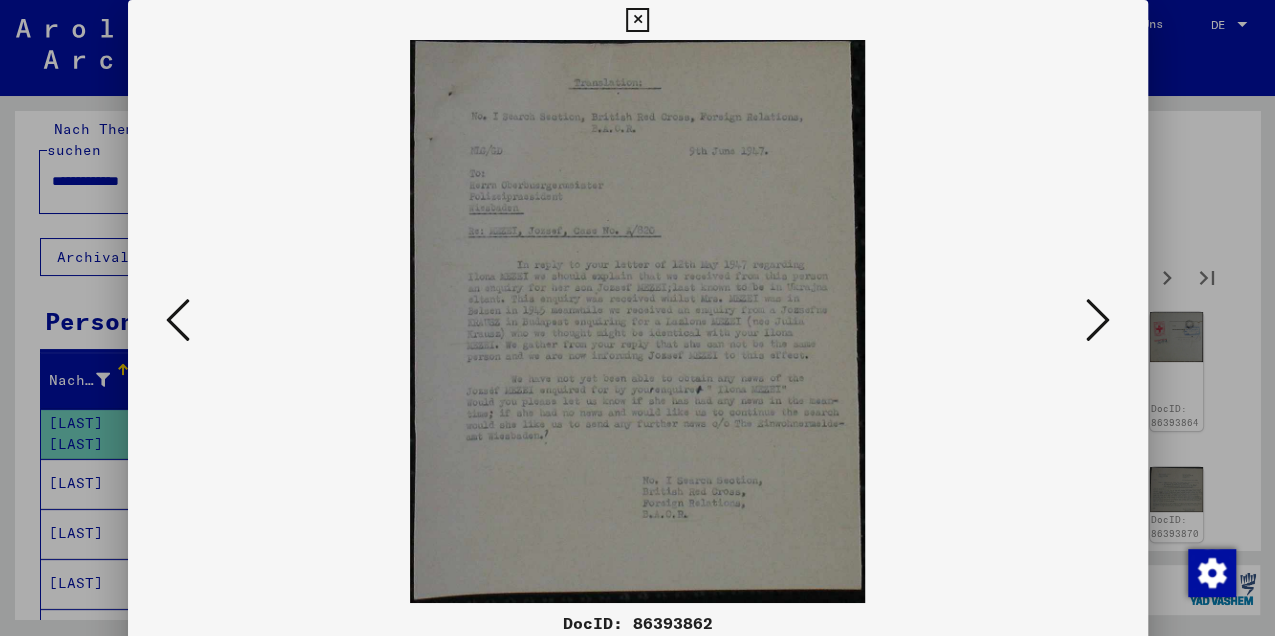click at bounding box center [1098, 320] 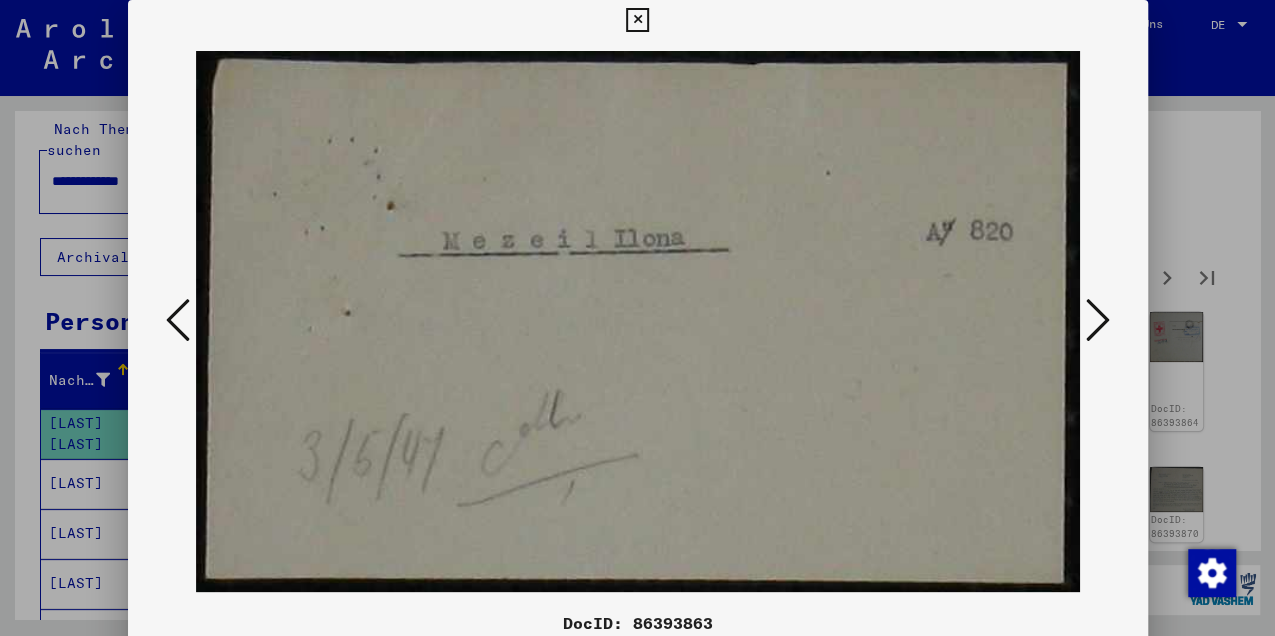 click at bounding box center (1098, 320) 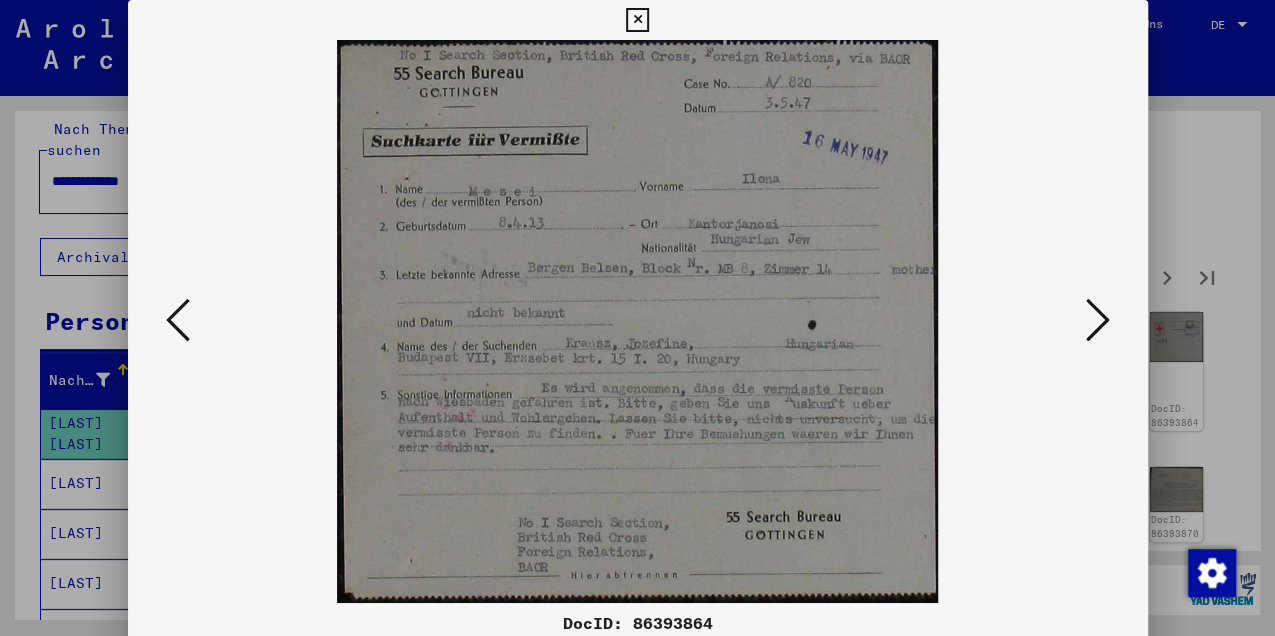 click at bounding box center (1098, 320) 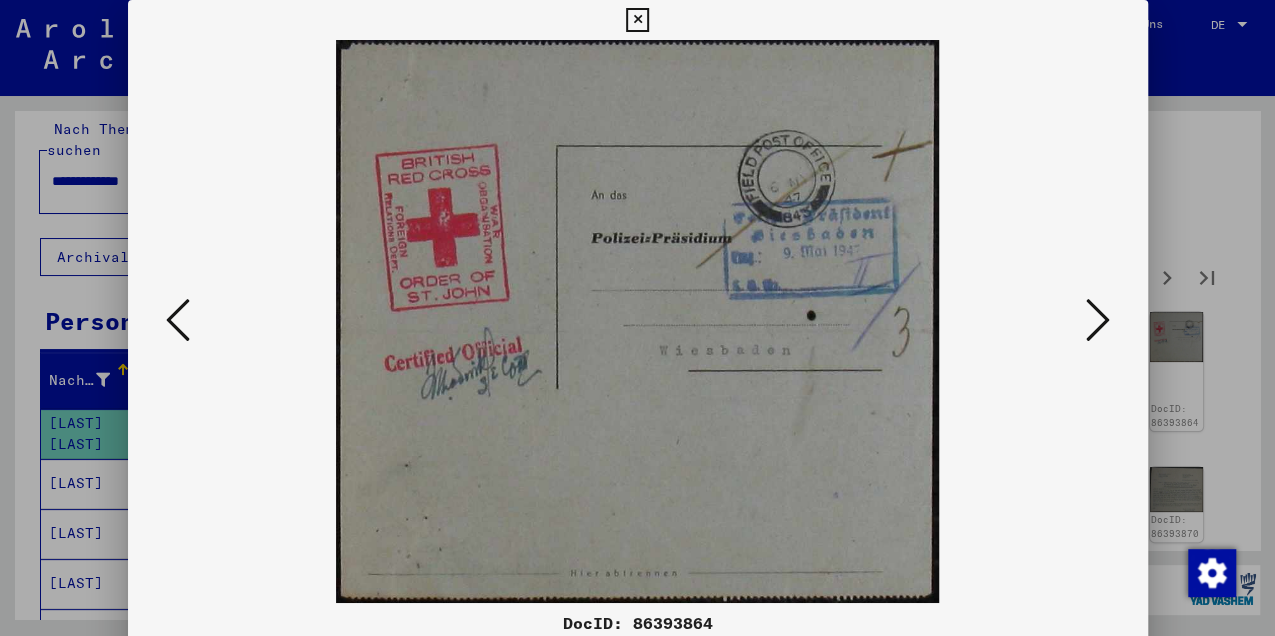 click at bounding box center (1098, 320) 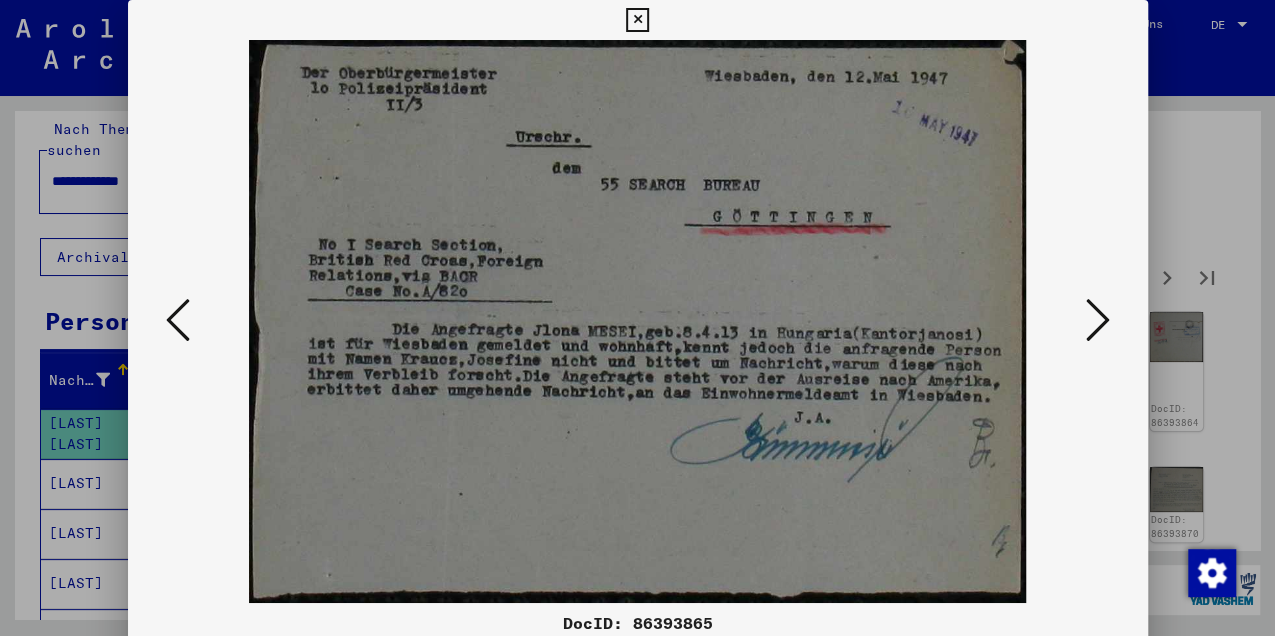 click at bounding box center (1098, 320) 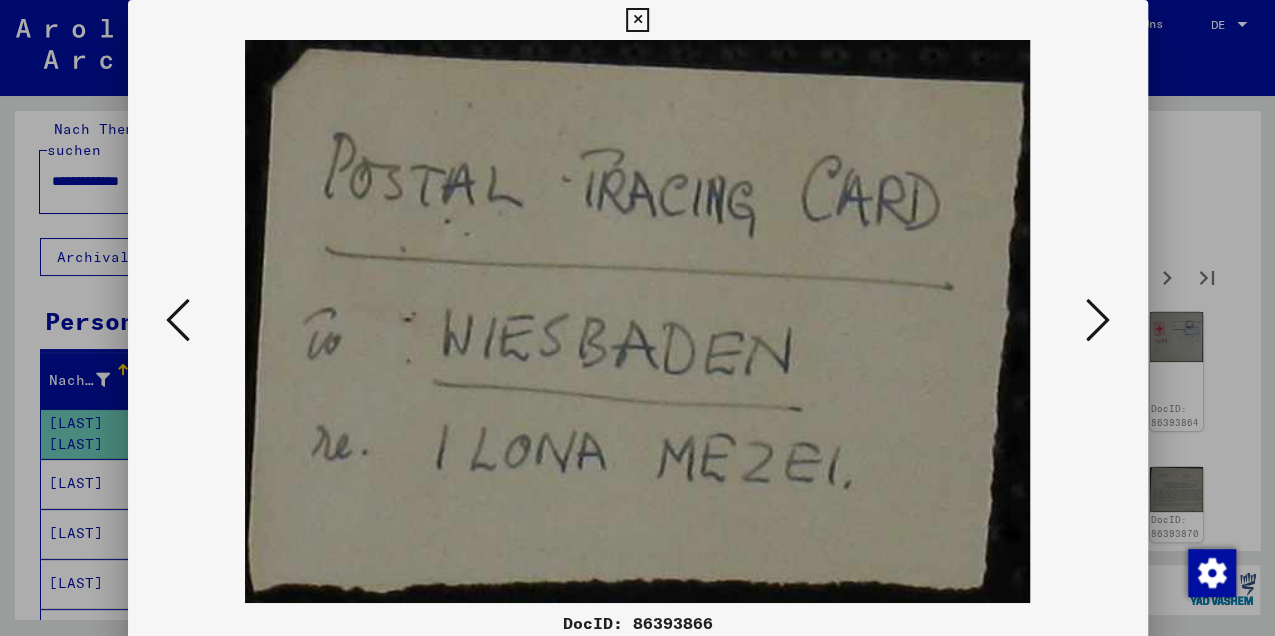 click at bounding box center [1098, 320] 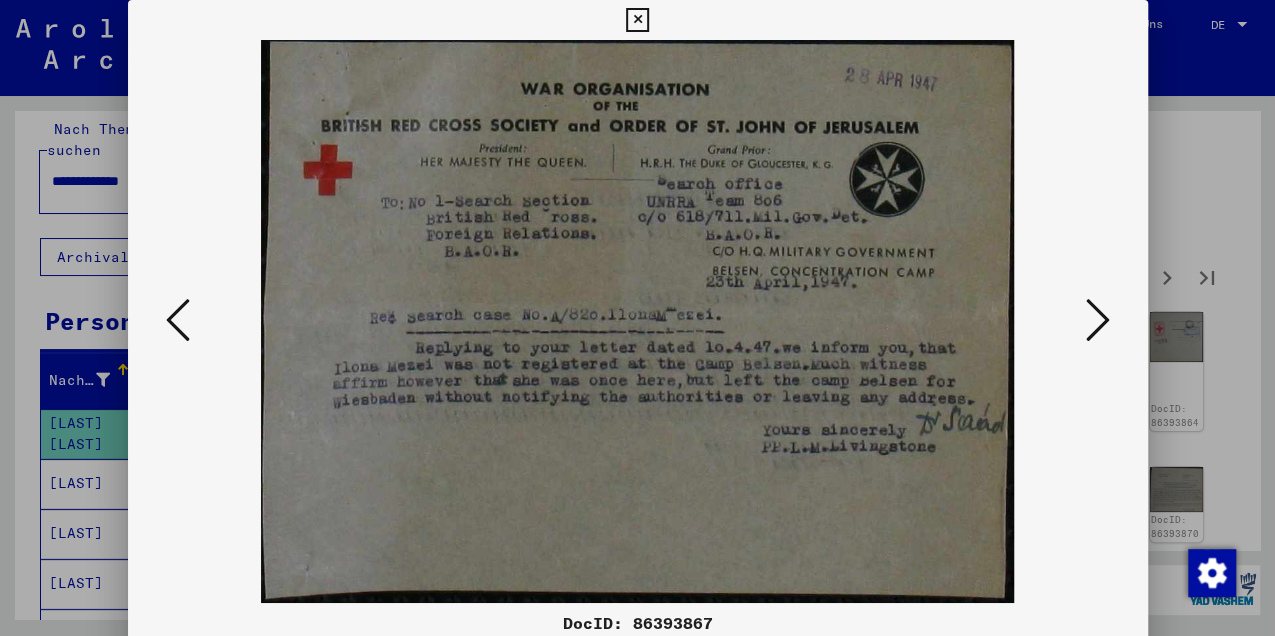 click at bounding box center [1098, 320] 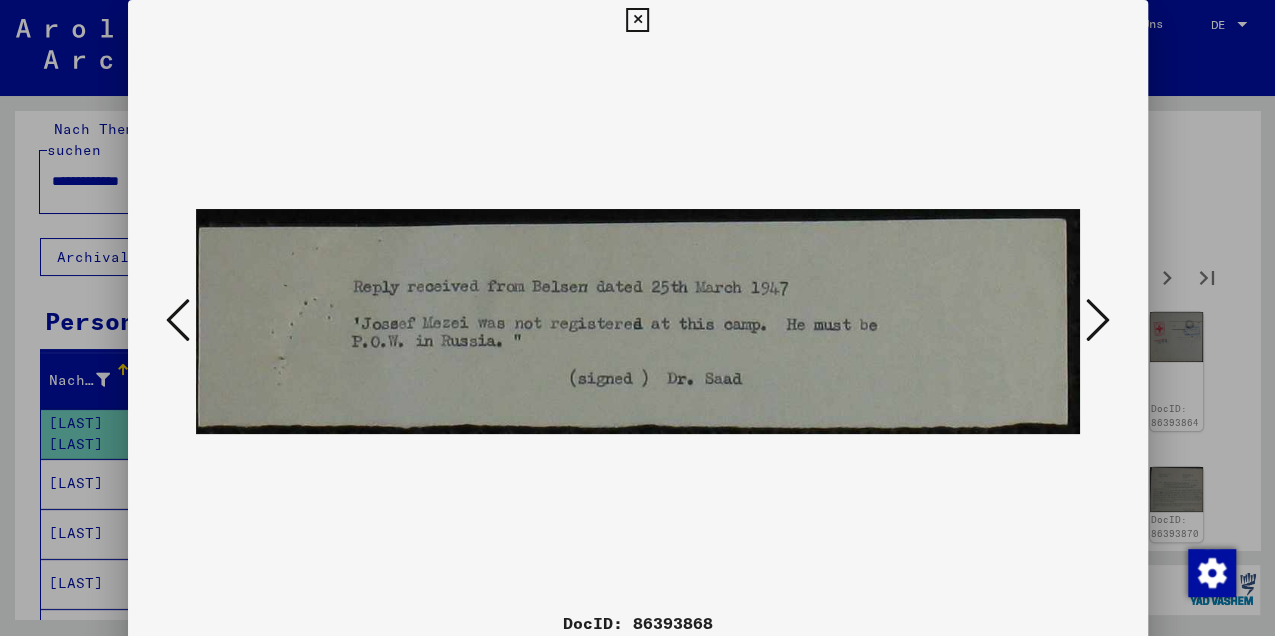 click at bounding box center [1098, 320] 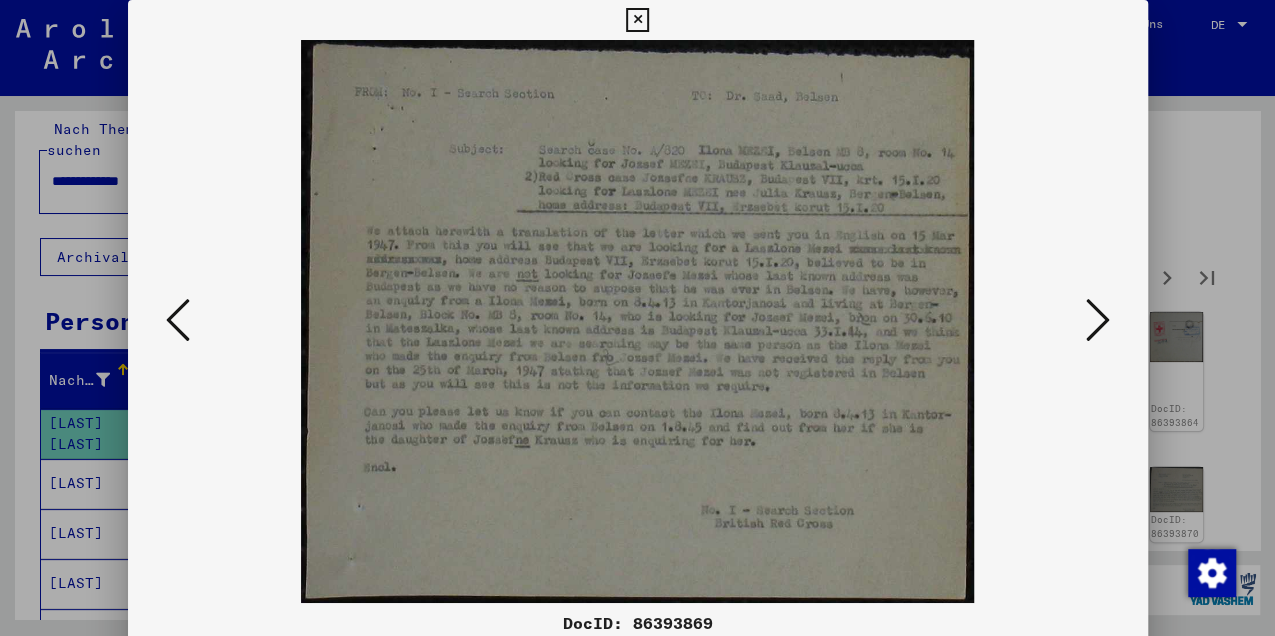 click at bounding box center [1098, 320] 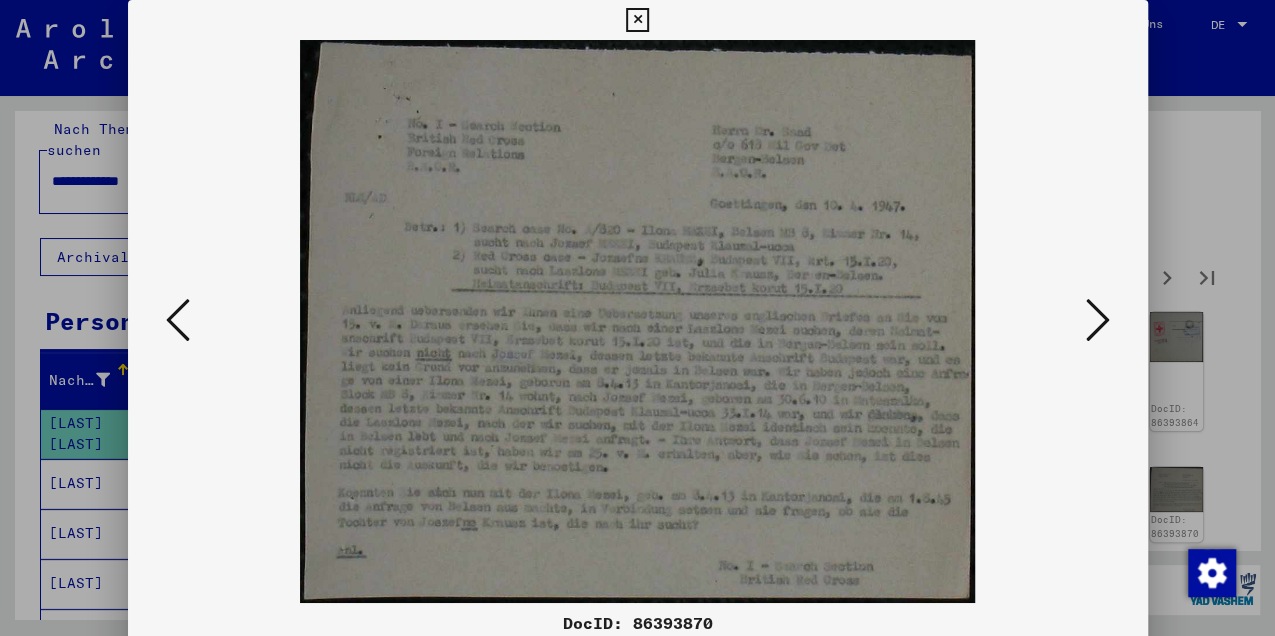 click at bounding box center (637, 20) 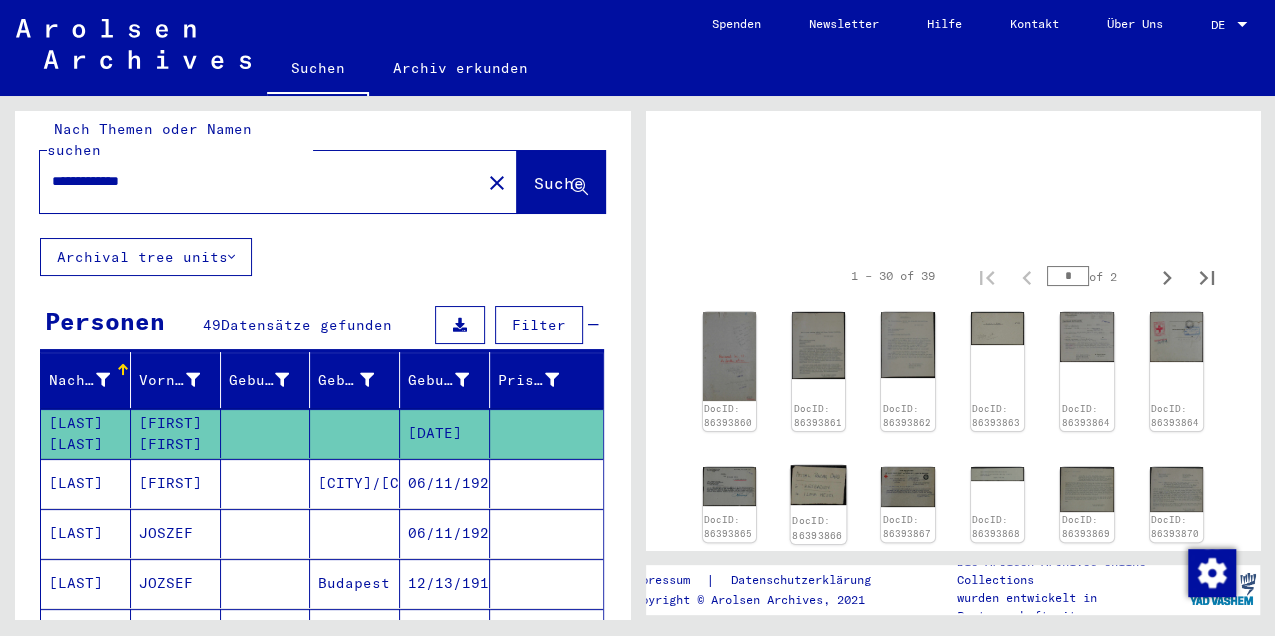 click 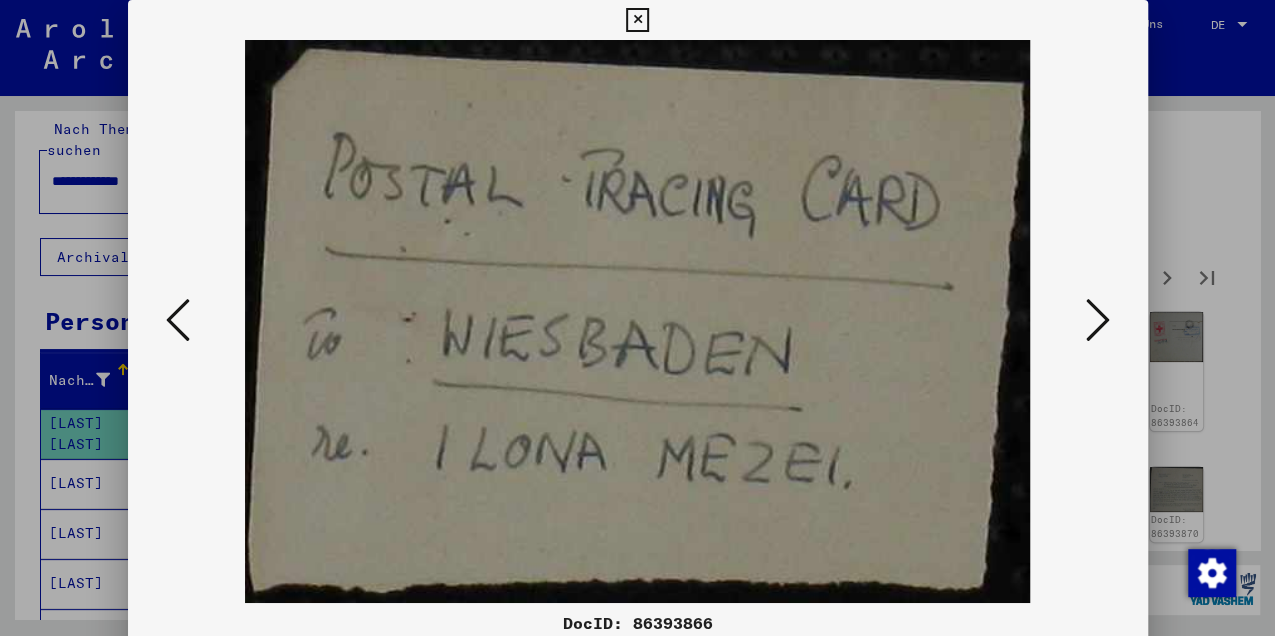 click at bounding box center [1098, 320] 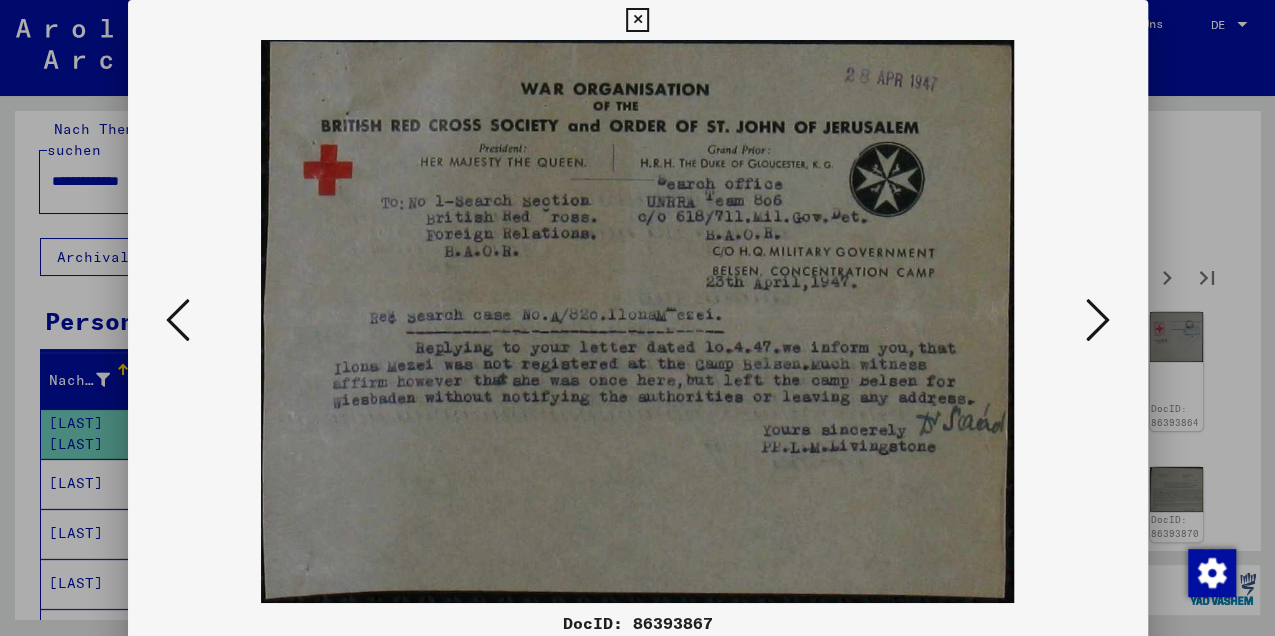 click at bounding box center [1098, 320] 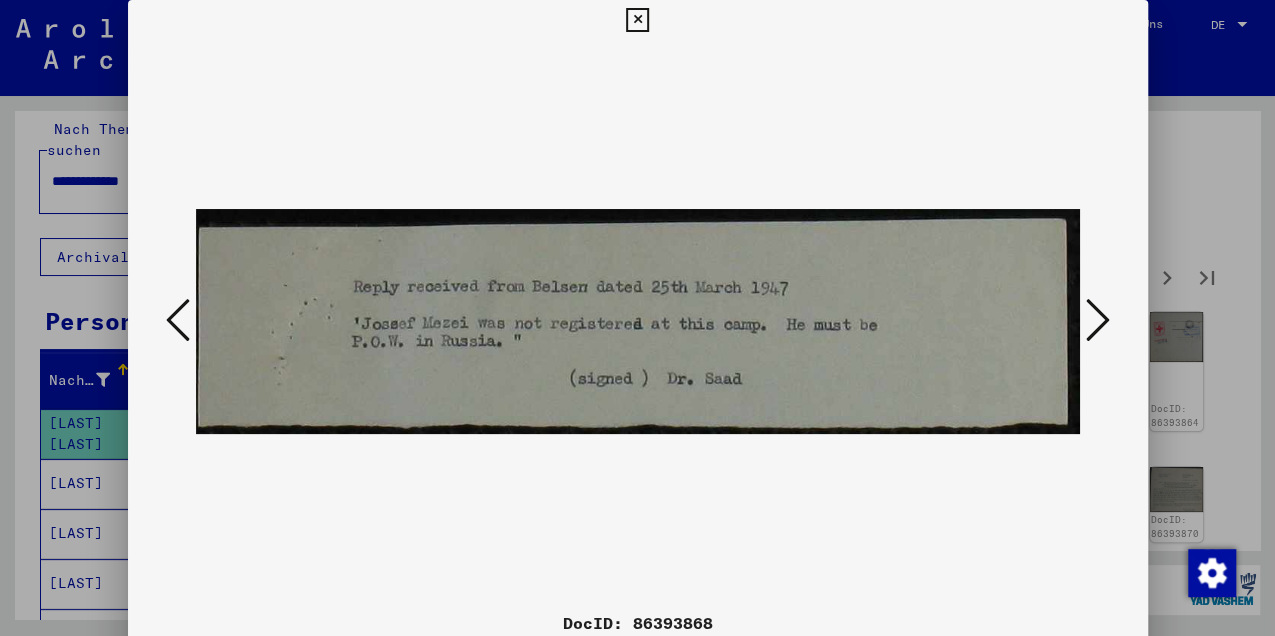 click at bounding box center [1098, 320] 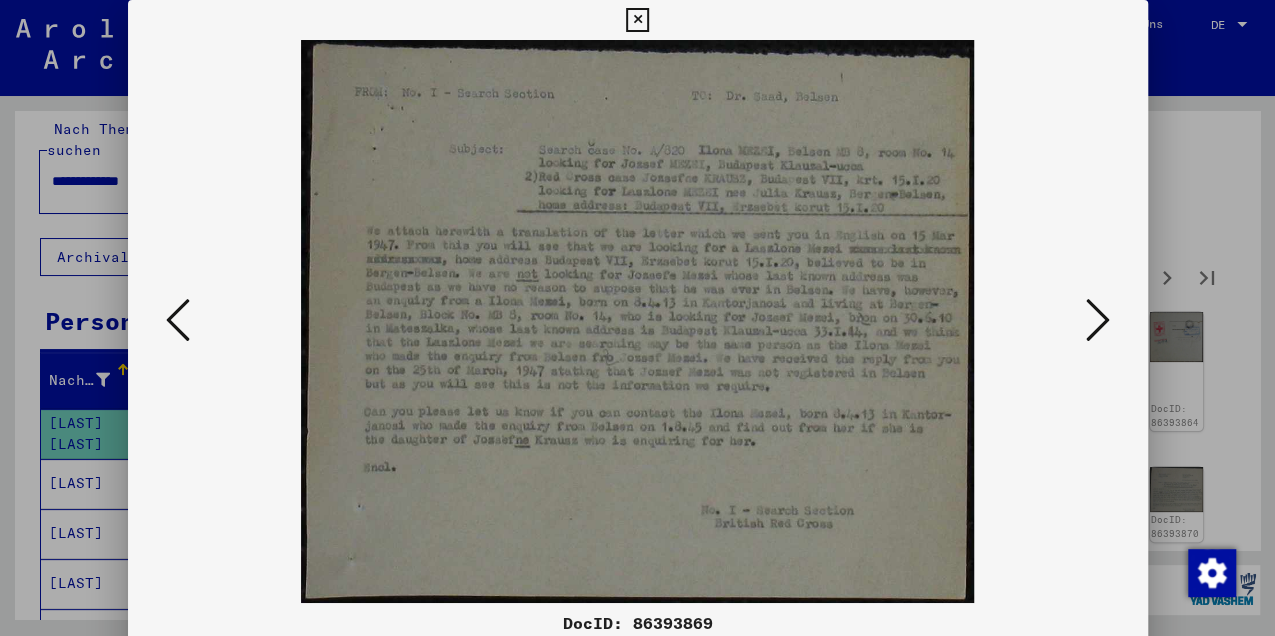 click at bounding box center (1098, 320) 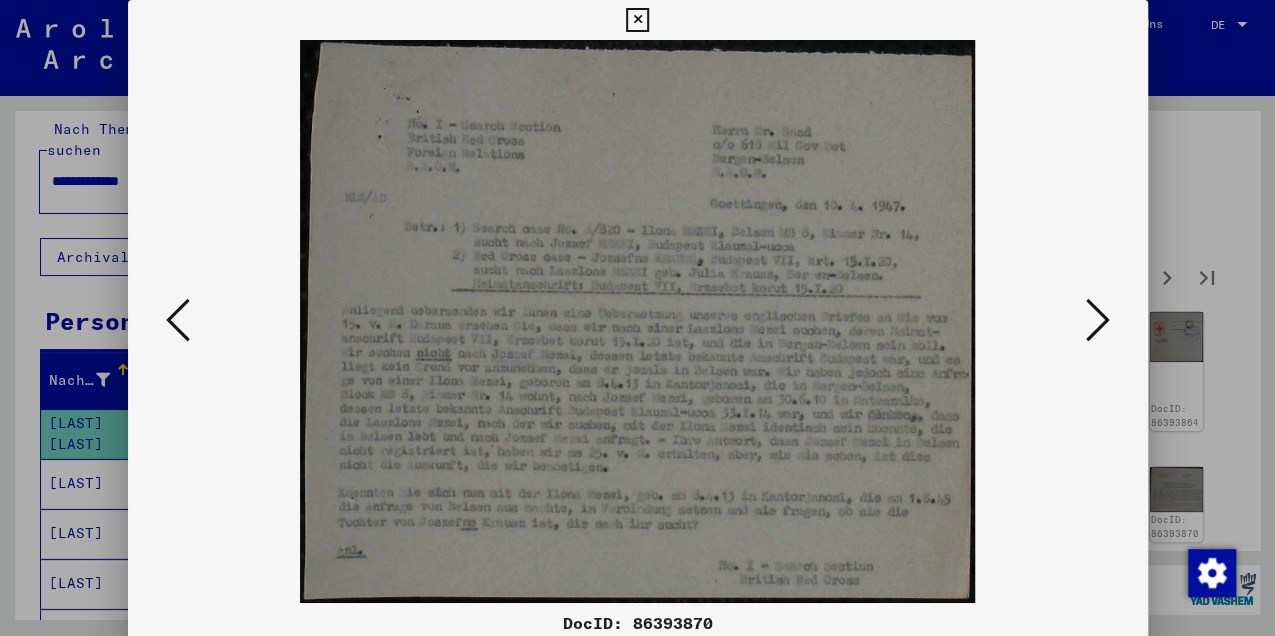 click at bounding box center [1098, 320] 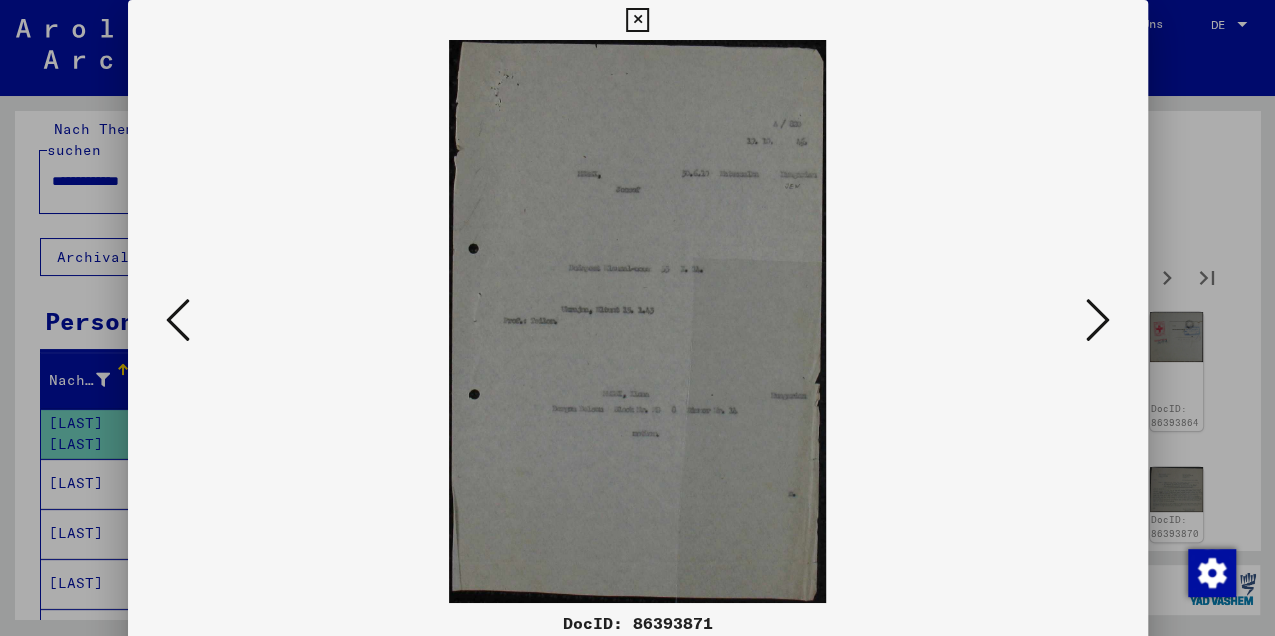 click at bounding box center (1098, 320) 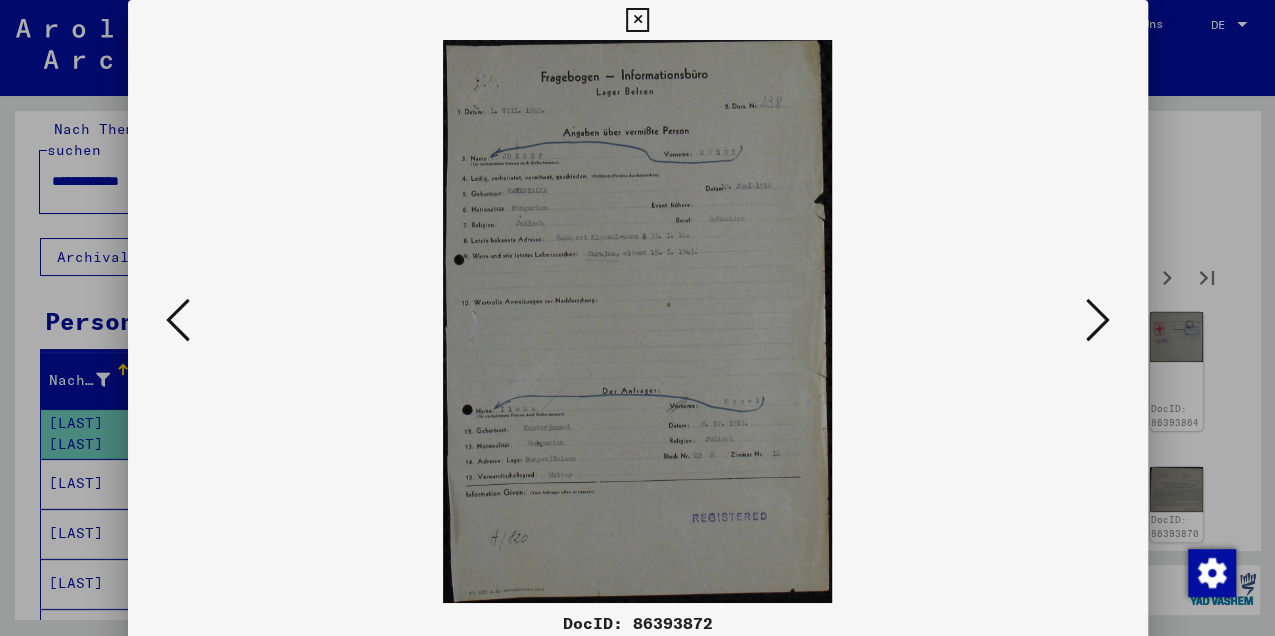 type 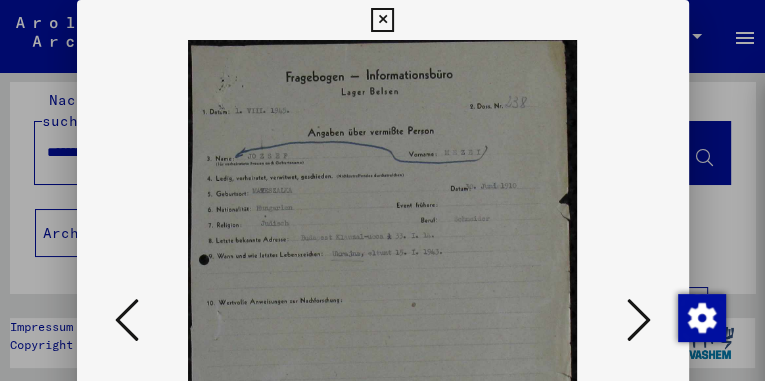 scroll, scrollTop: 17, scrollLeft: 0, axis: vertical 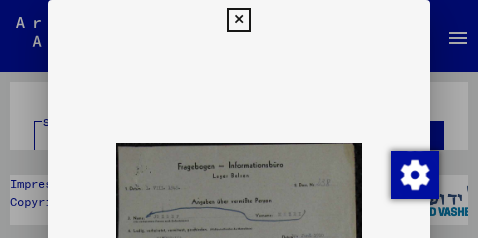 drag, startPoint x: 267, startPoint y: 145, endPoint x: 270, endPoint y: 87, distance: 58.077534 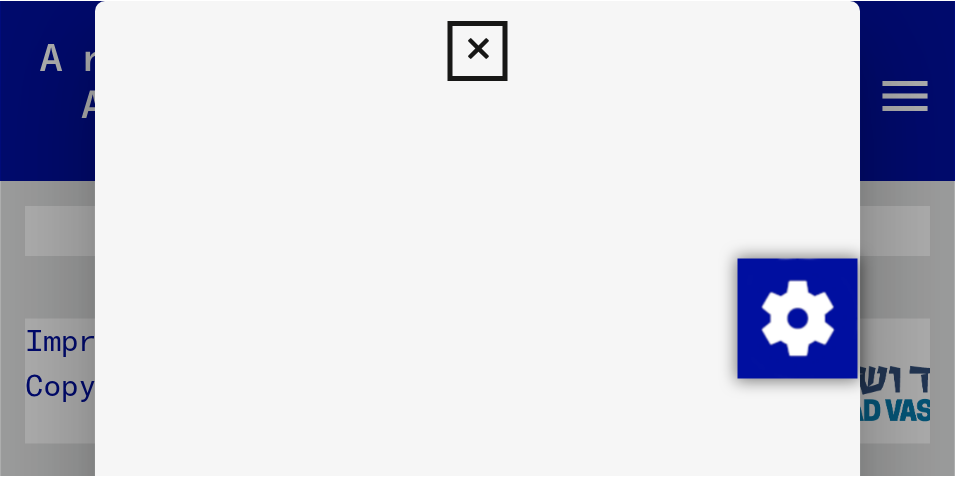 scroll, scrollTop: 17, scrollLeft: 0, axis: vertical 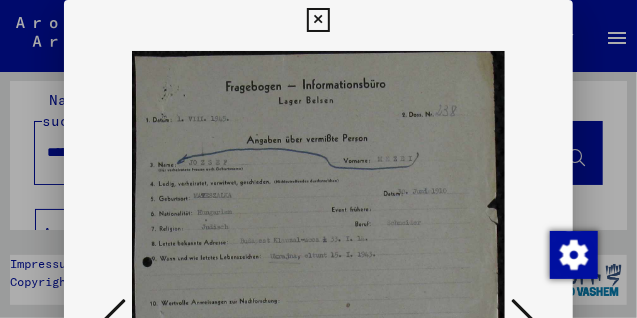 drag, startPoint x: 289, startPoint y: 208, endPoint x: 299, endPoint y: 139, distance: 69.72087 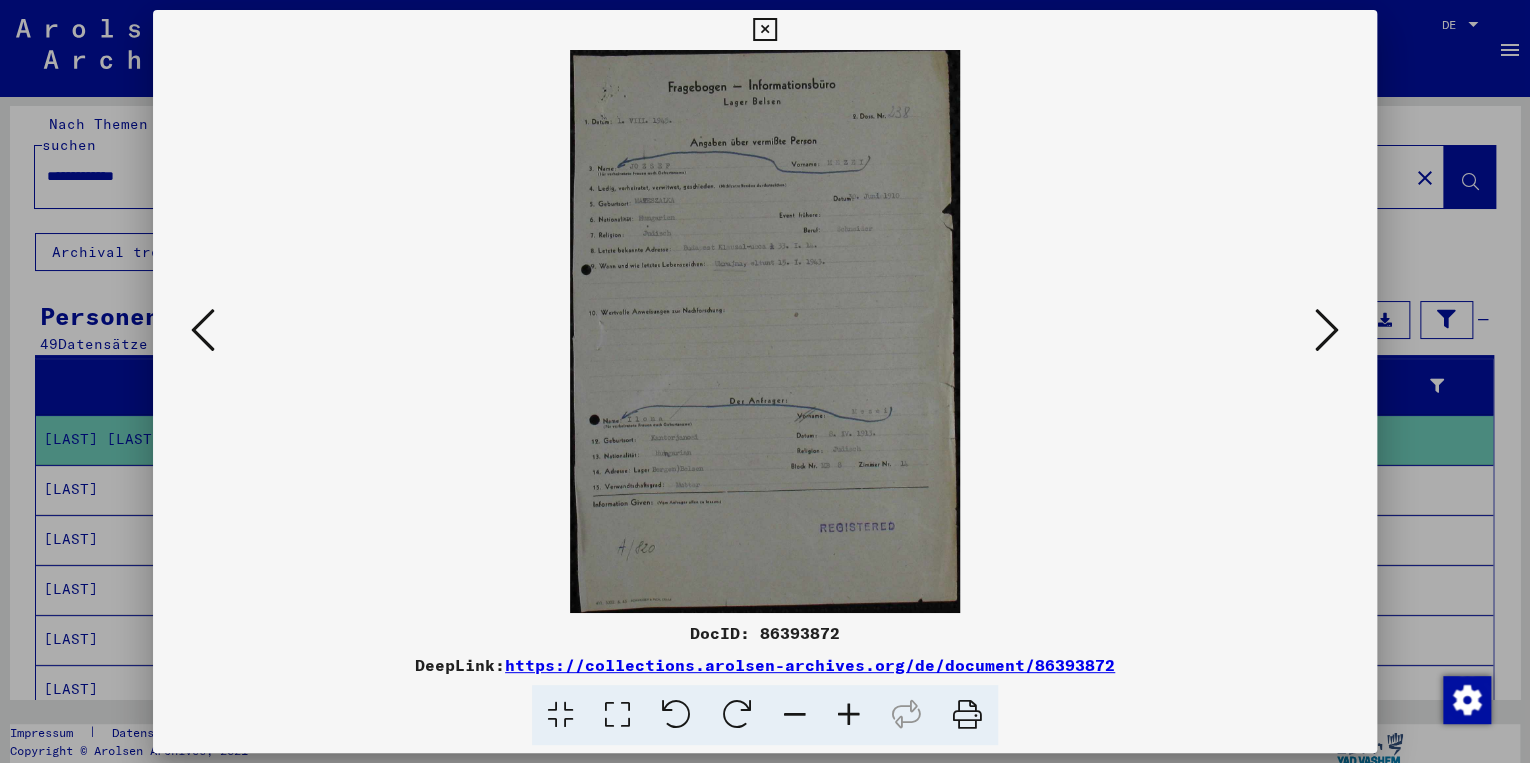 scroll, scrollTop: 17, scrollLeft: 0, axis: vertical 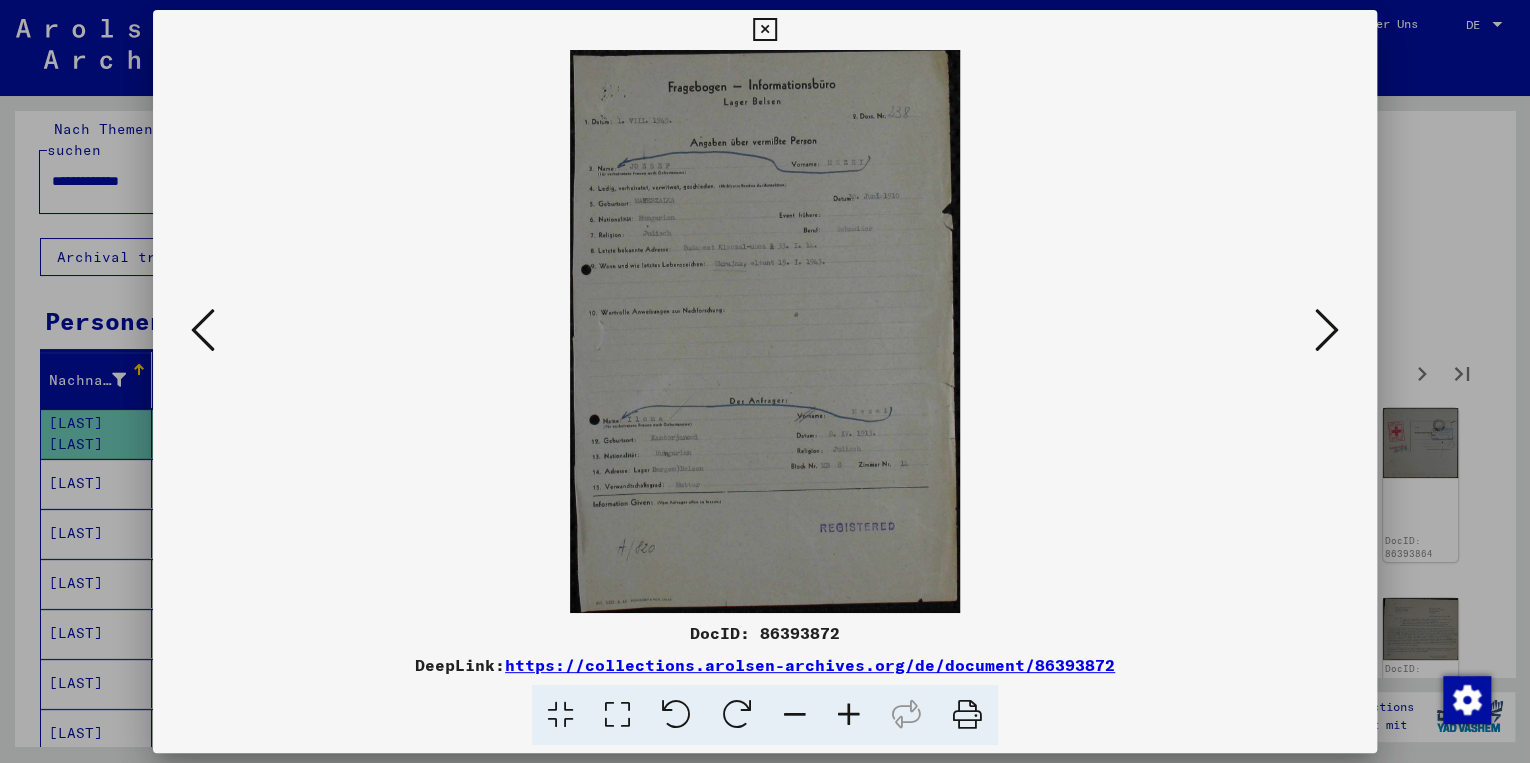 click on "https://collections.arolsen-archives.org/de/document/86393872" at bounding box center [810, 665] 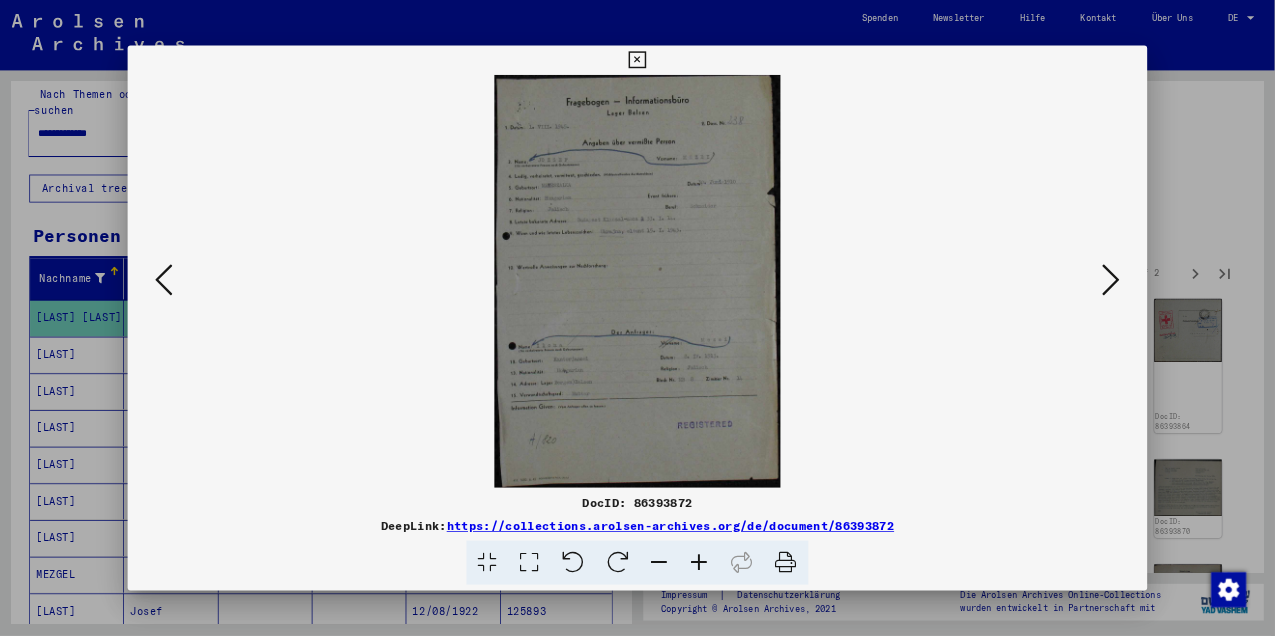 scroll, scrollTop: 17, scrollLeft: 0, axis: vertical 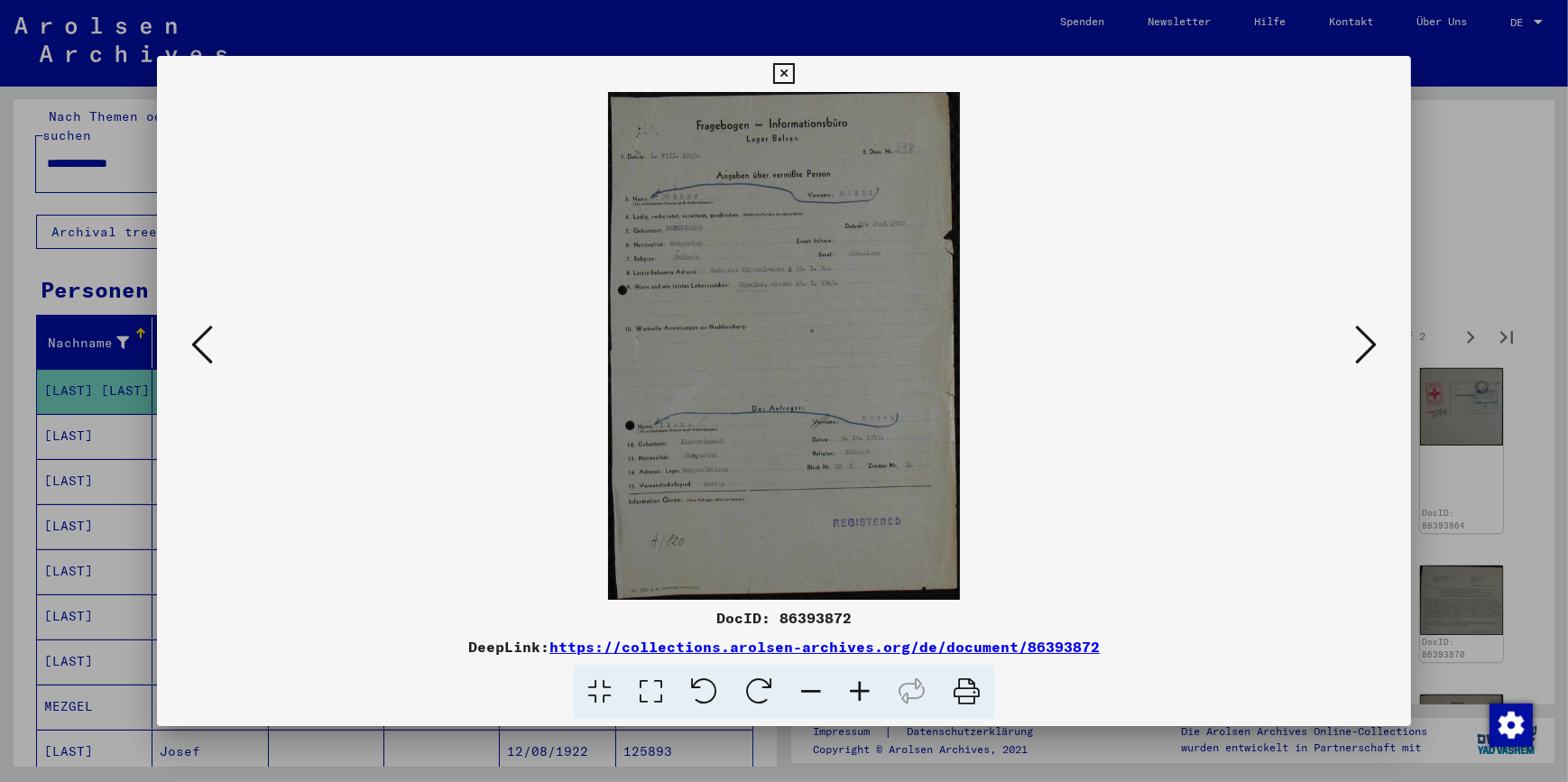 click at bounding box center [783, 74] 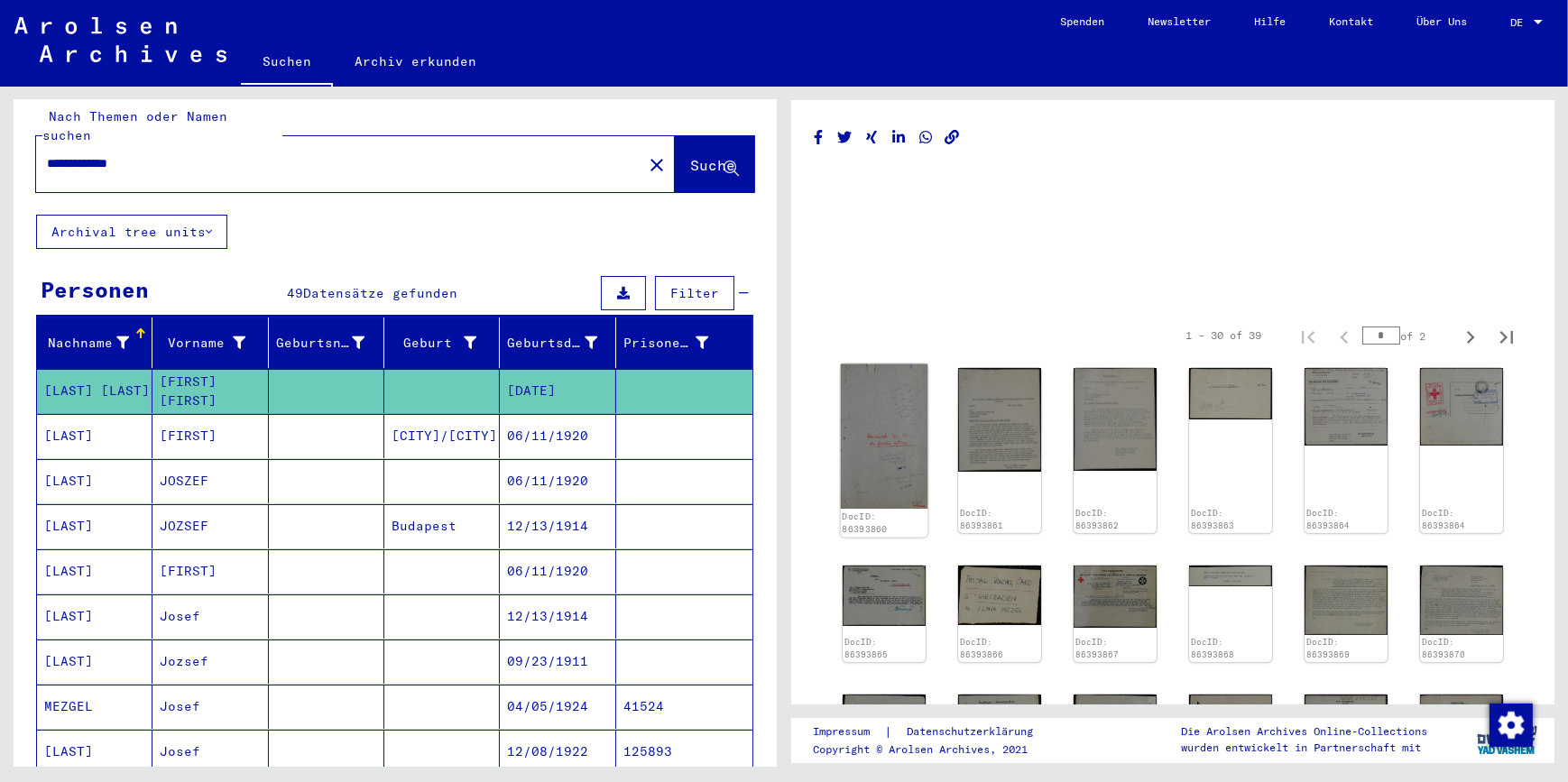 click 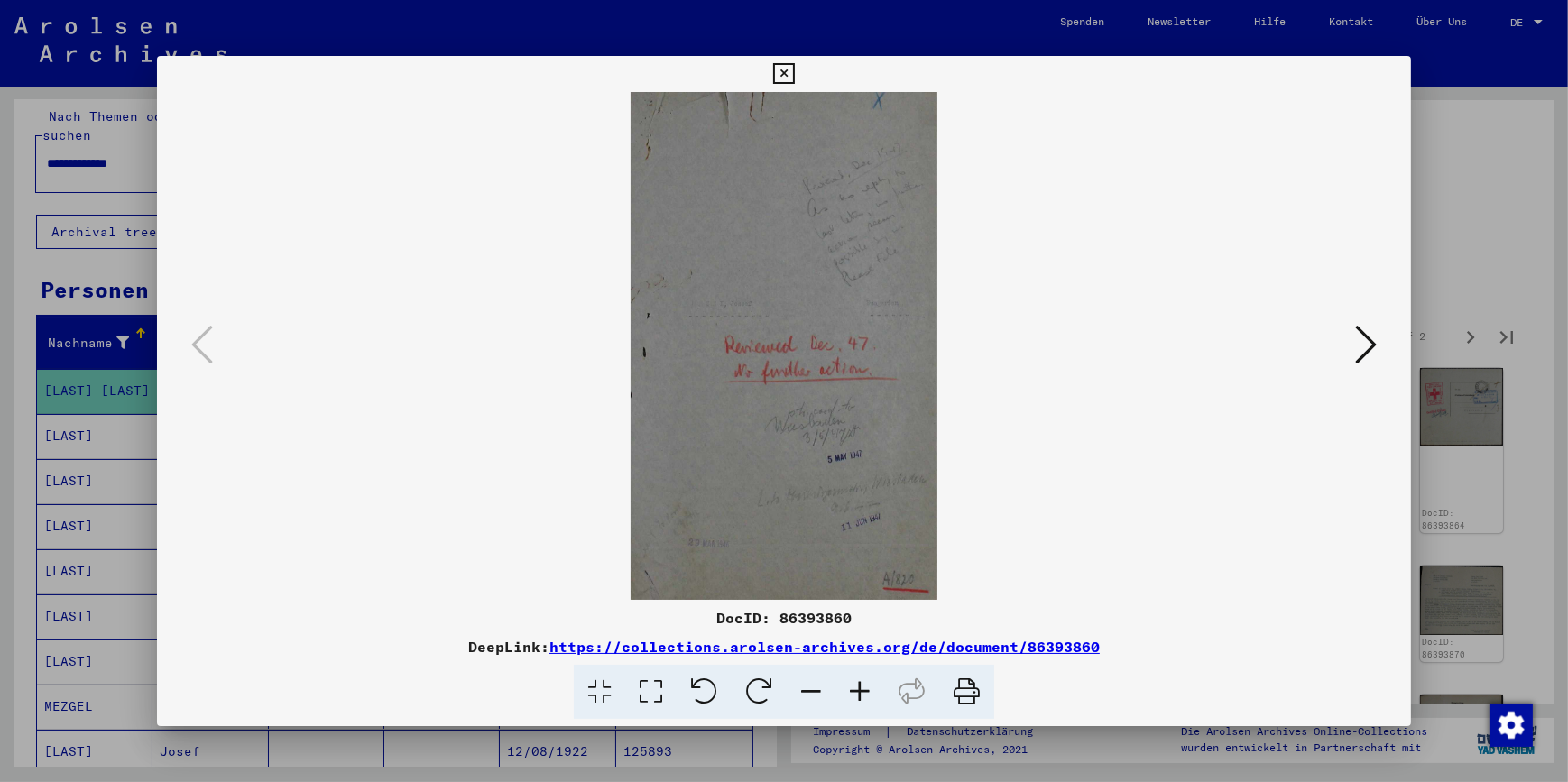 click at bounding box center [1366, 345] 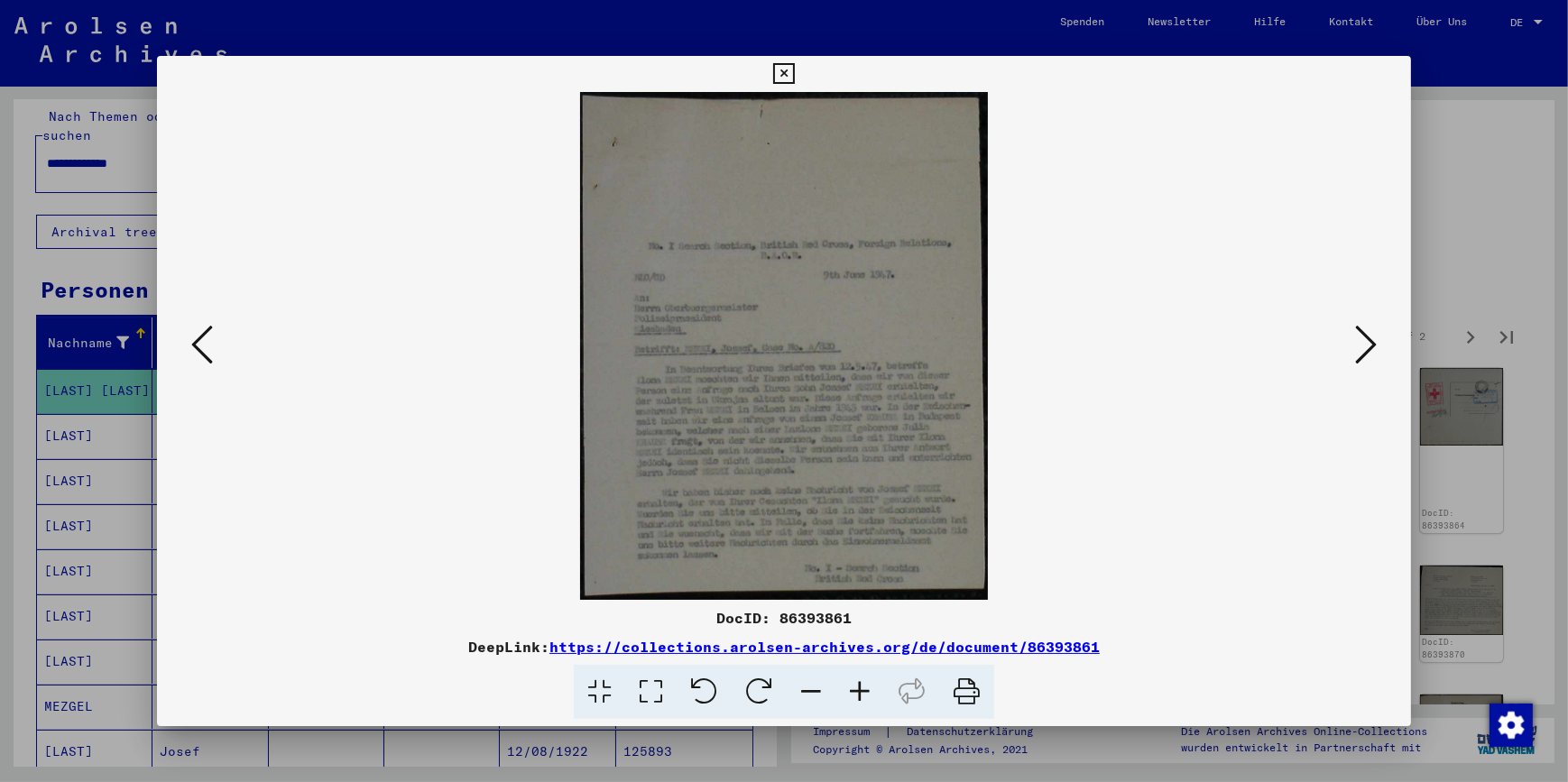 click at bounding box center (1366, 345) 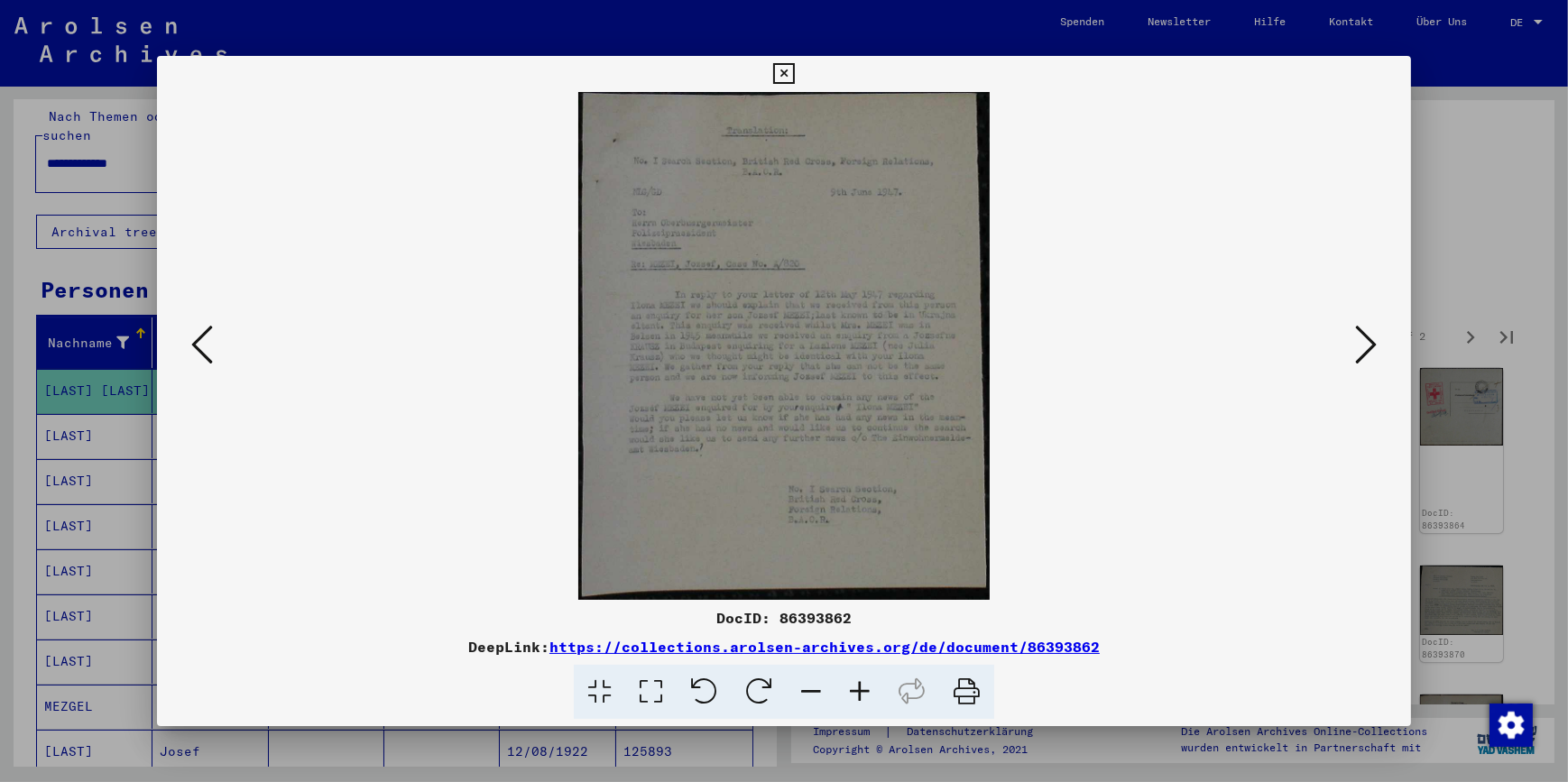 click at bounding box center [1366, 345] 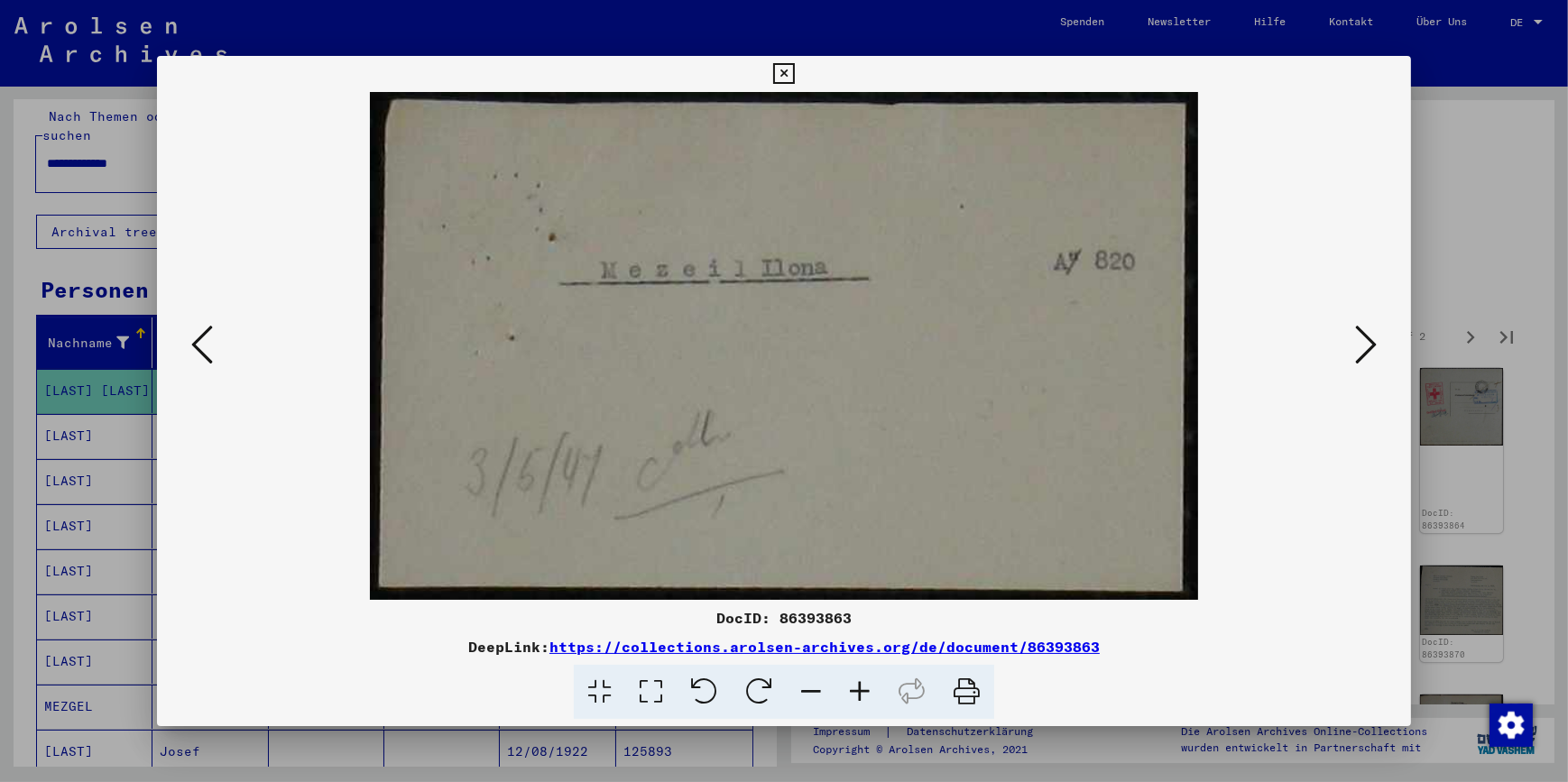 click at bounding box center [1366, 345] 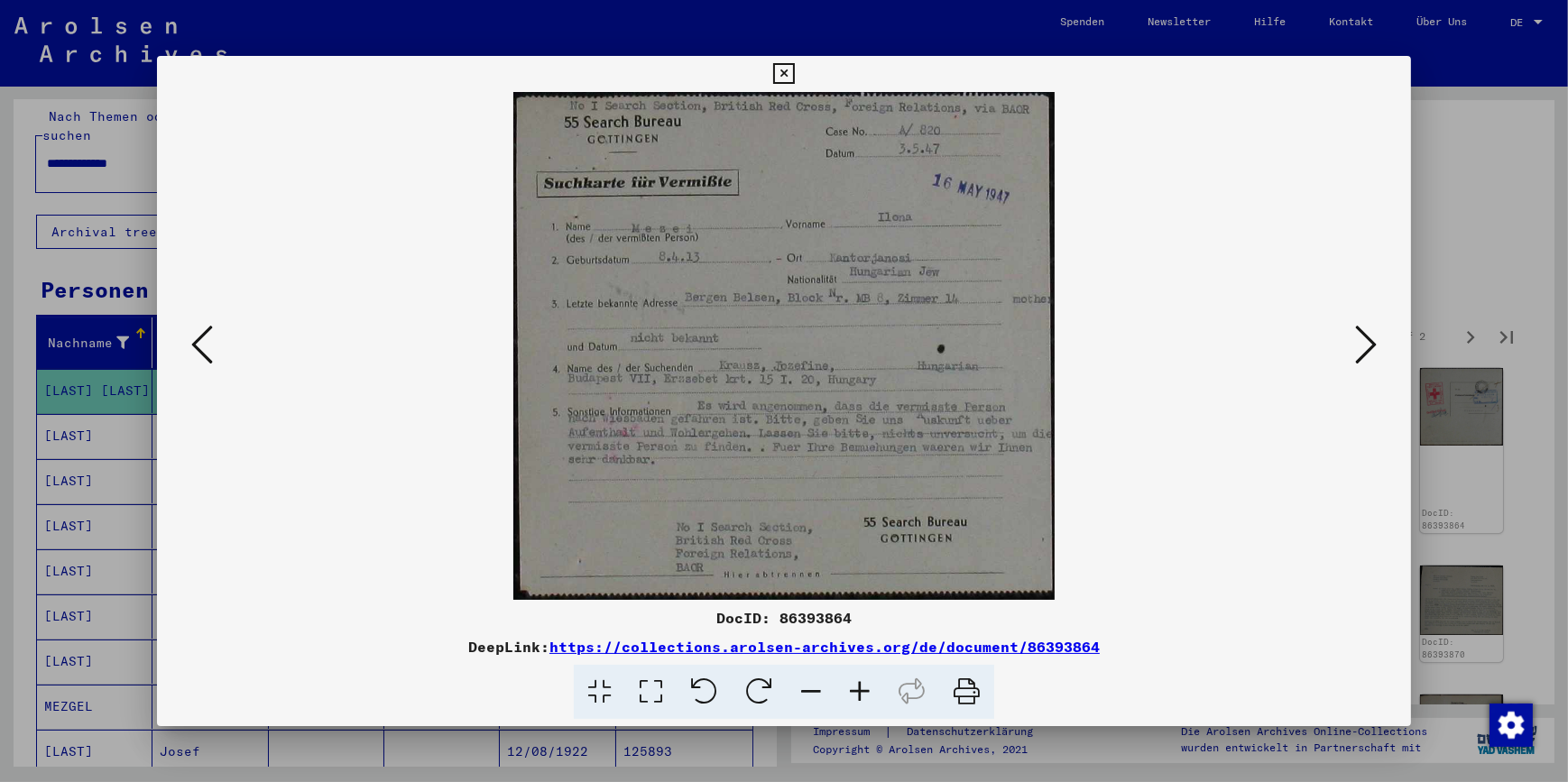 click at bounding box center [1366, 345] 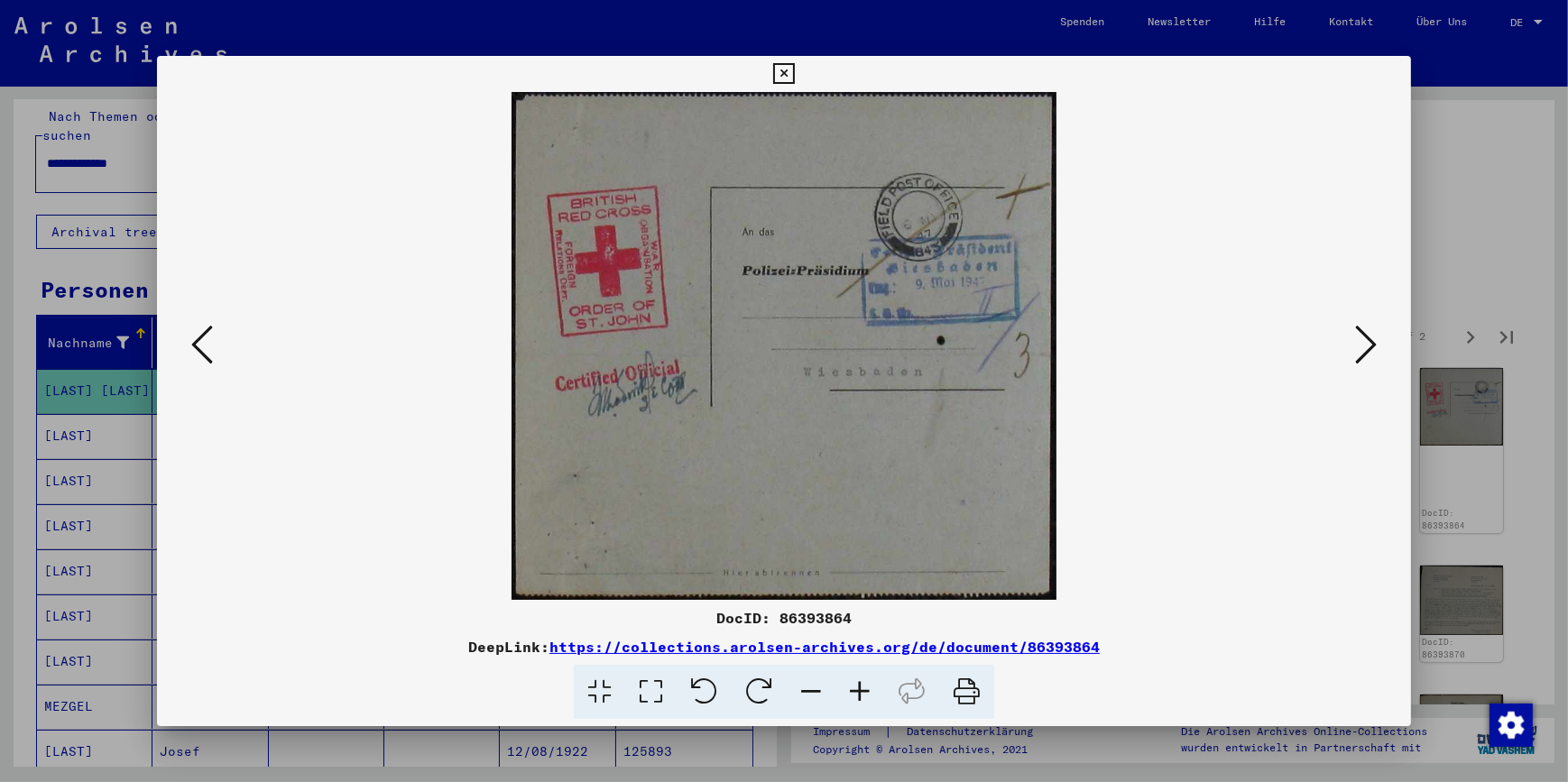 click at bounding box center (1366, 345) 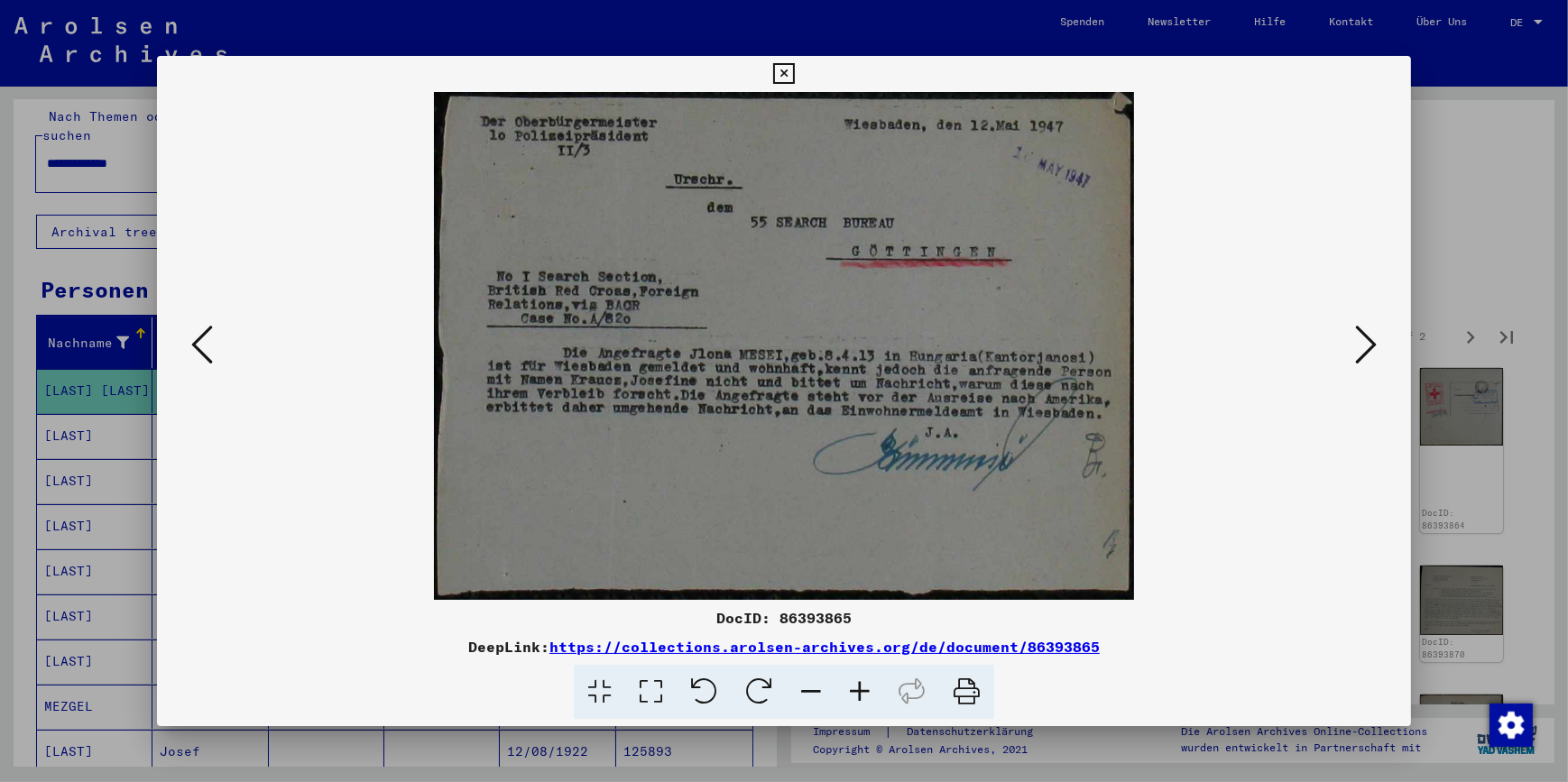 click at bounding box center [1366, 345] 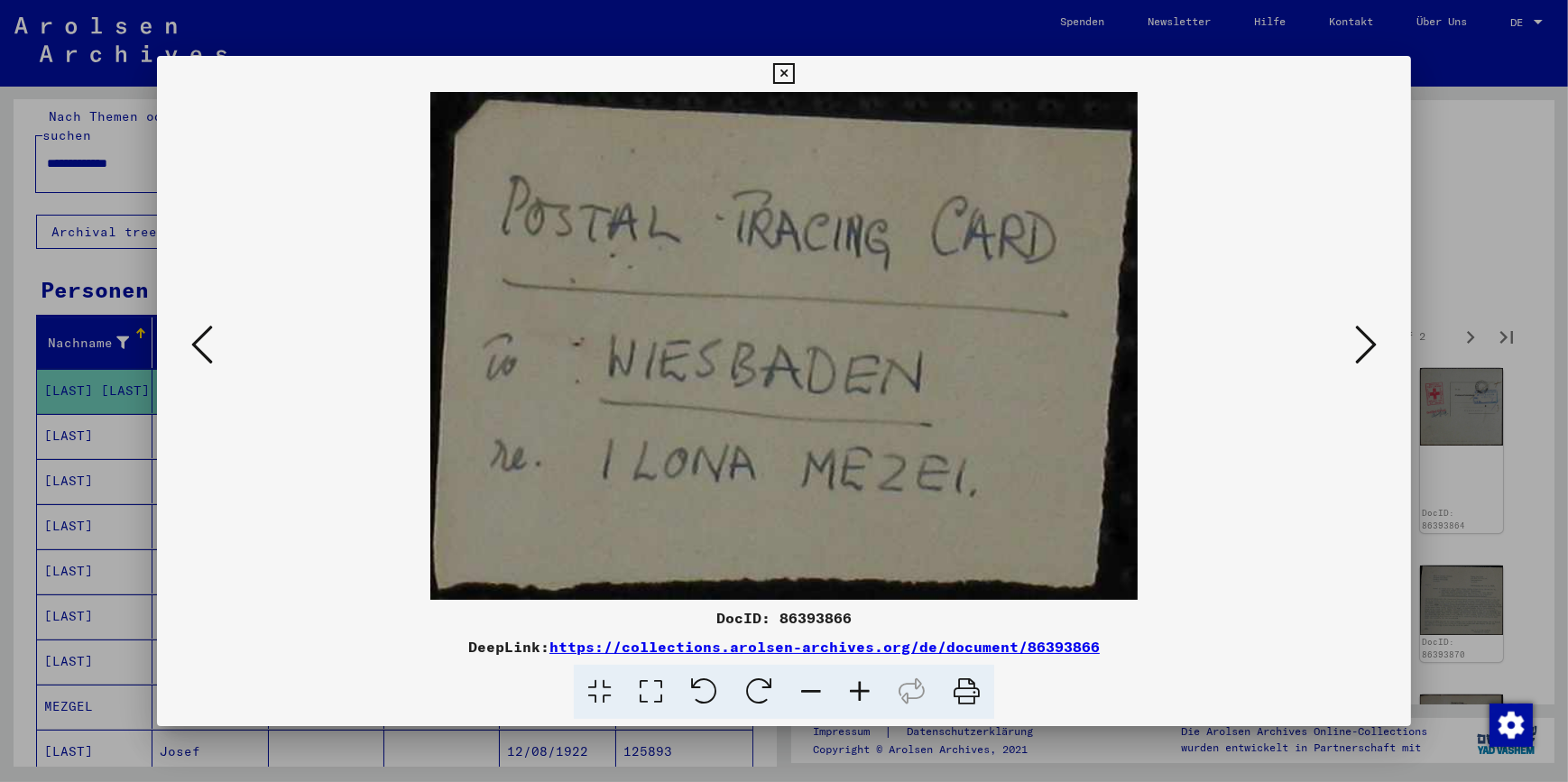 click at bounding box center (1366, 345) 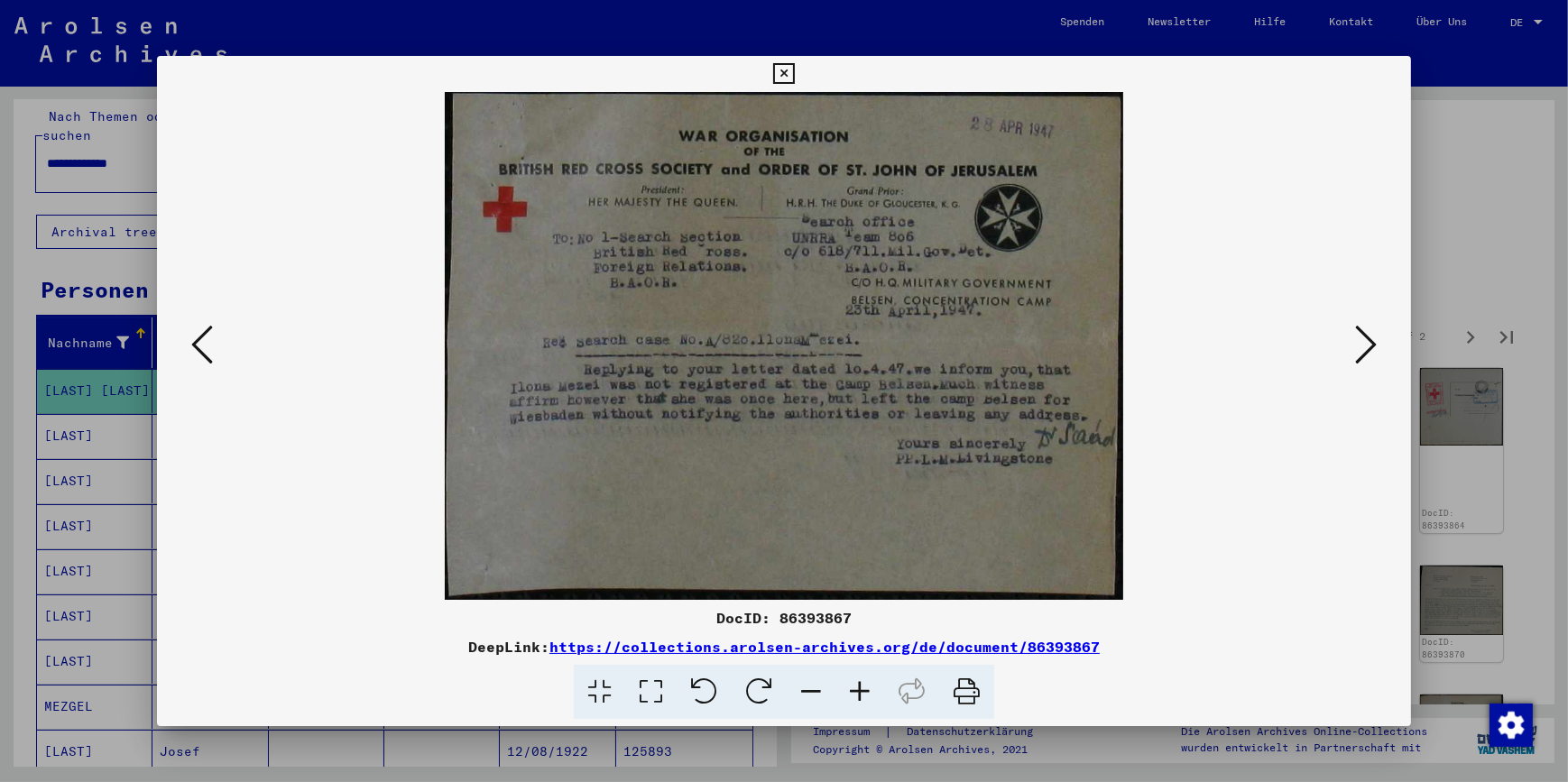 click at bounding box center [1366, 345] 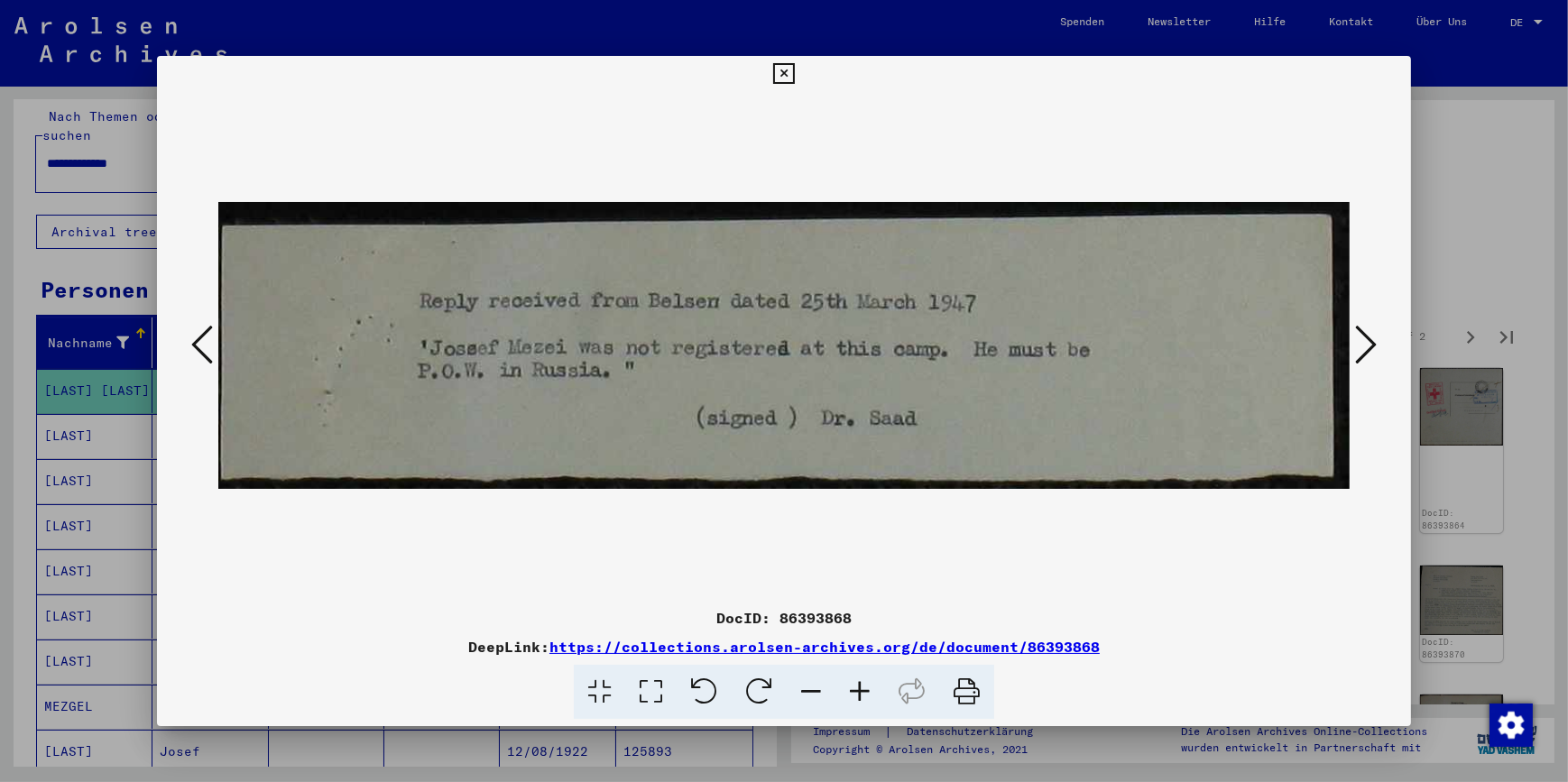 click at bounding box center [1366, 345] 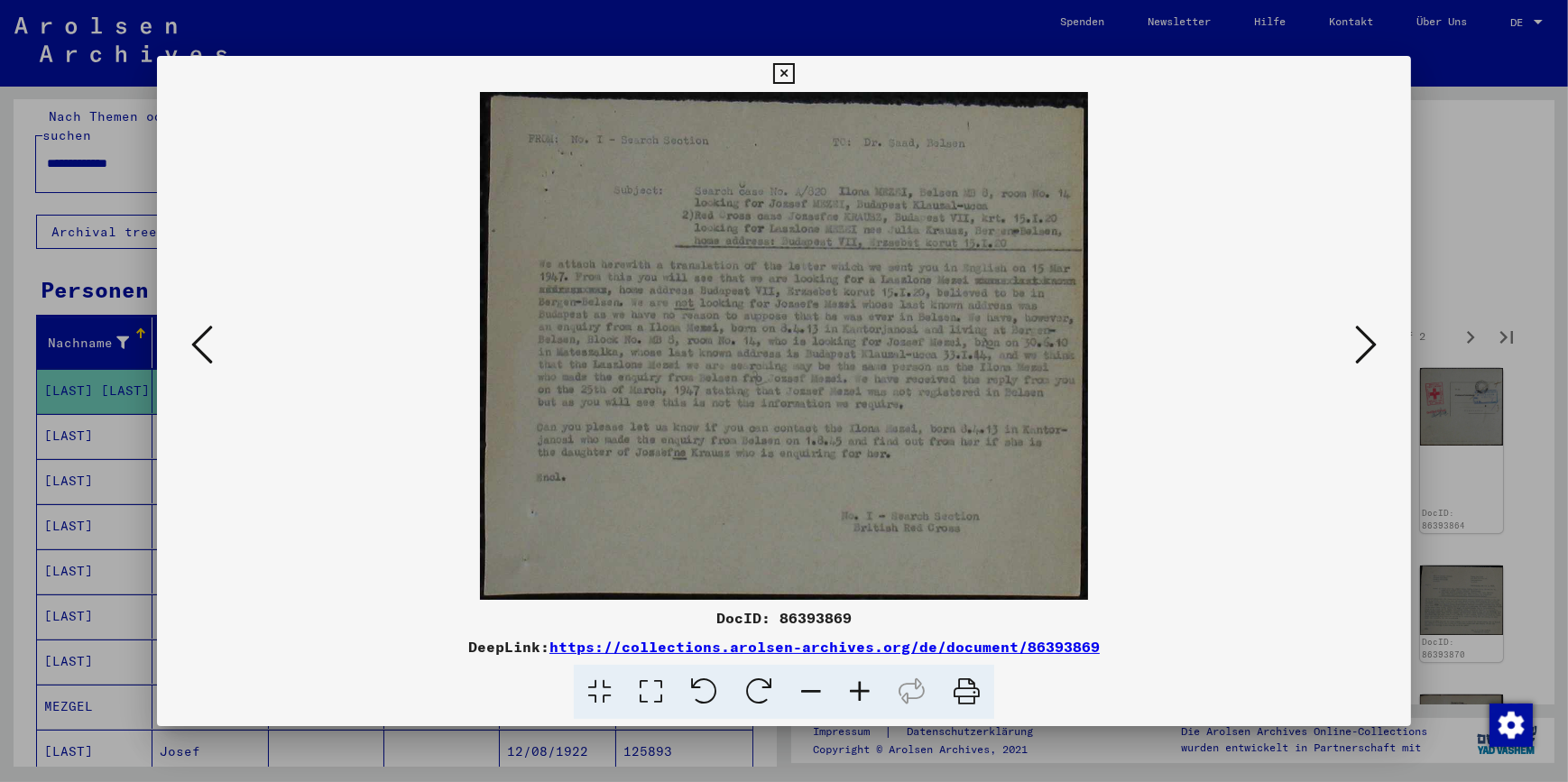 click at bounding box center [1366, 345] 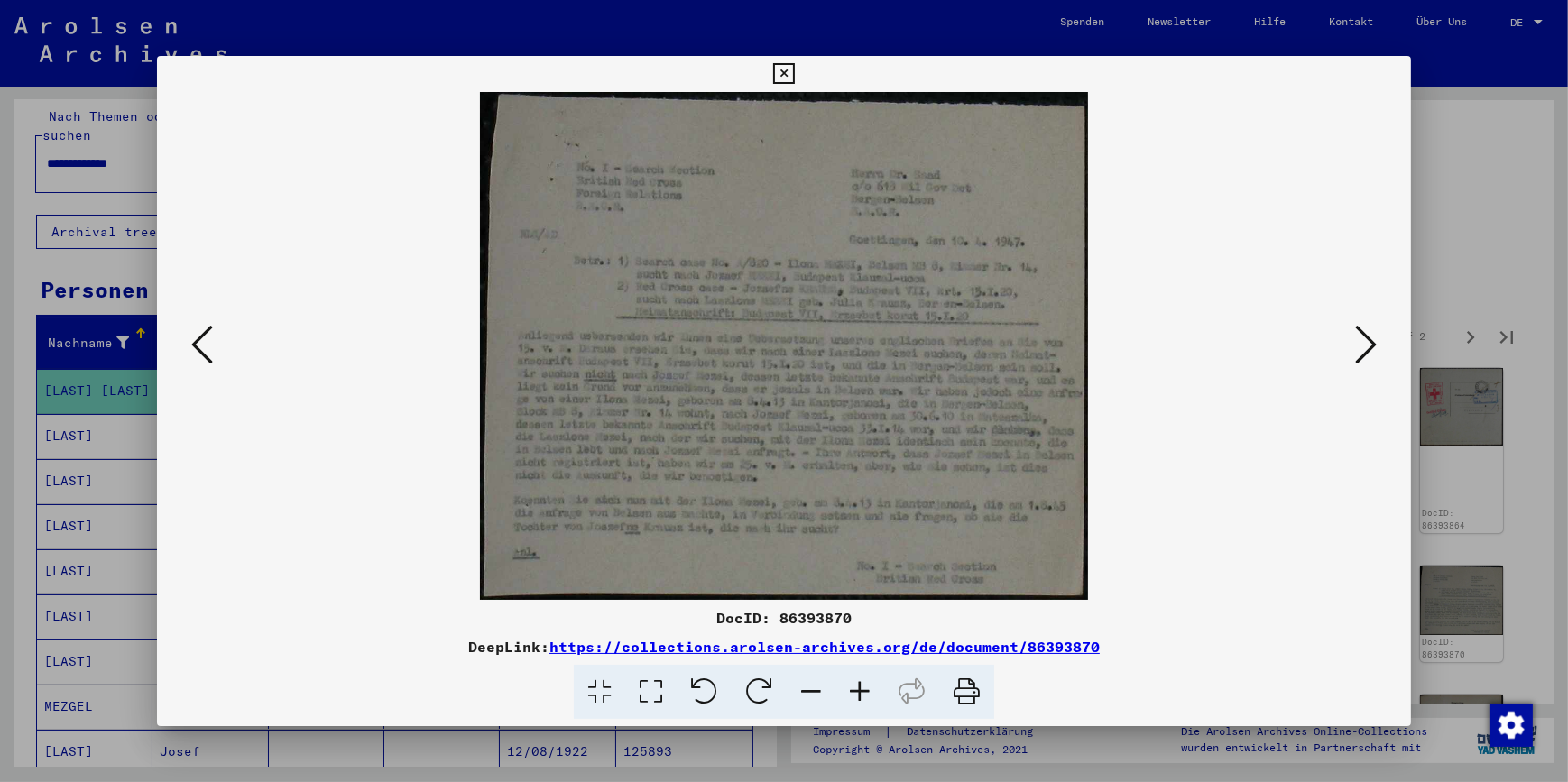 click at bounding box center [1366, 345] 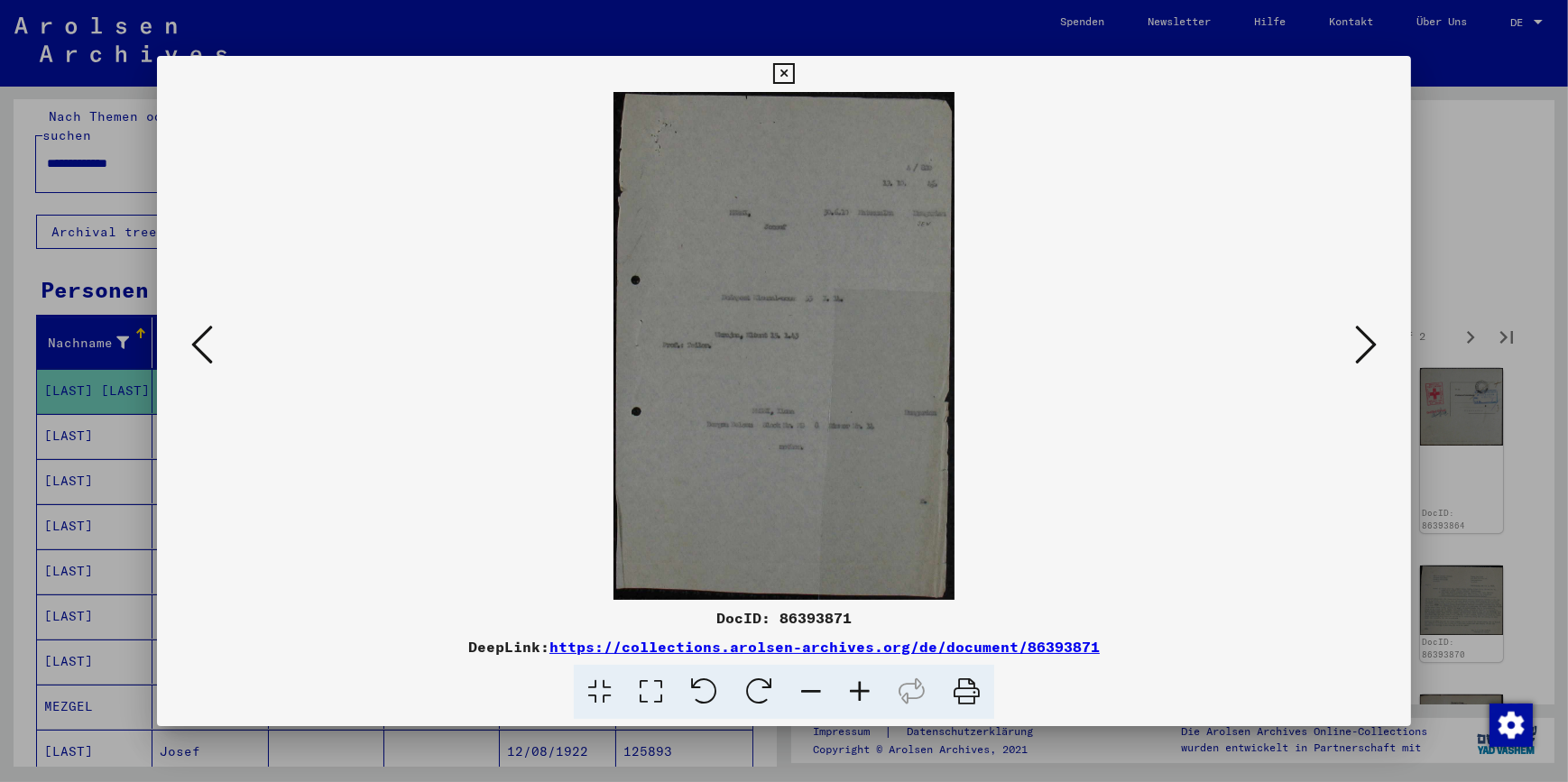 click at bounding box center (1366, 345) 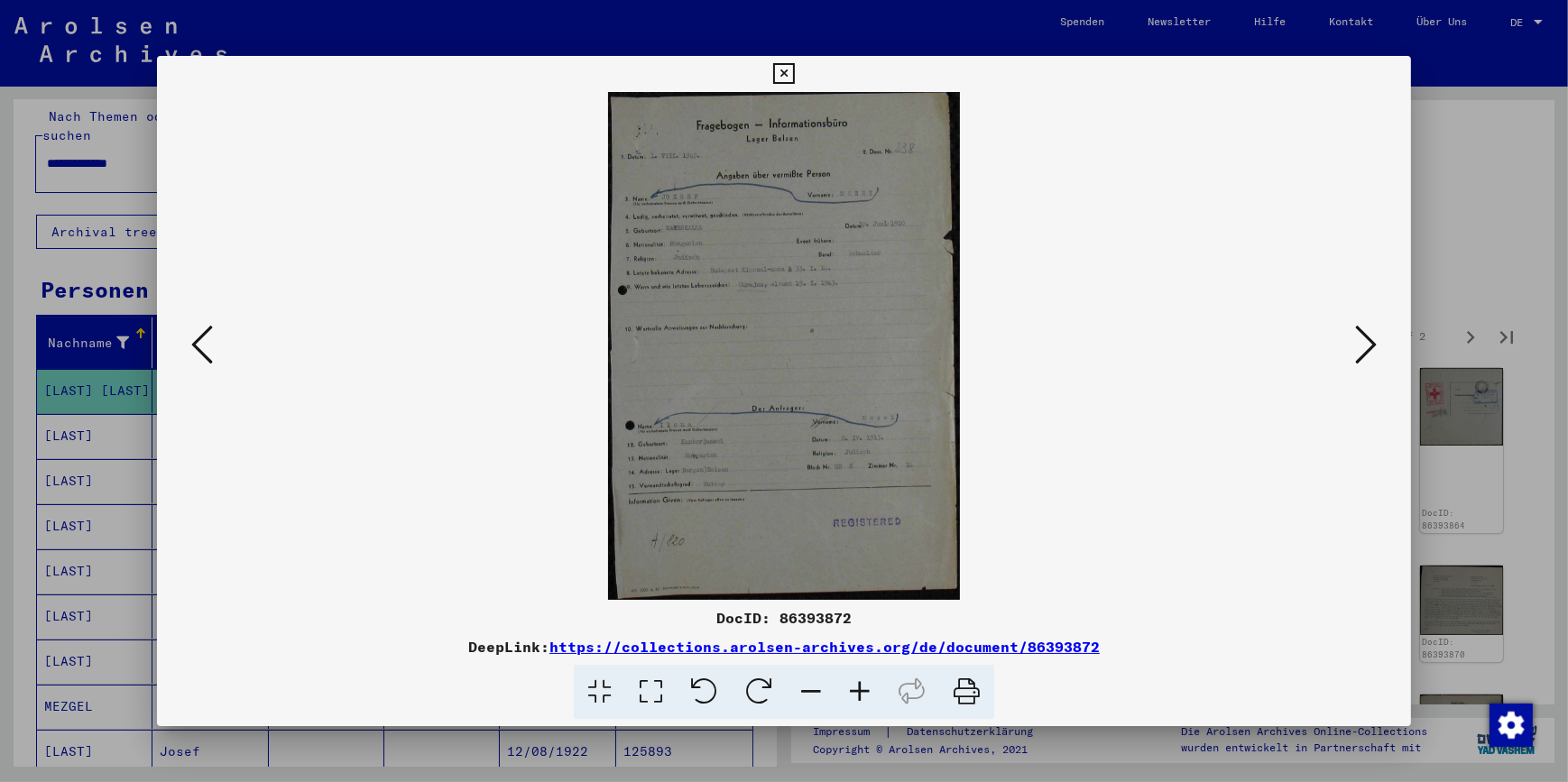 click at bounding box center [1366, 345] 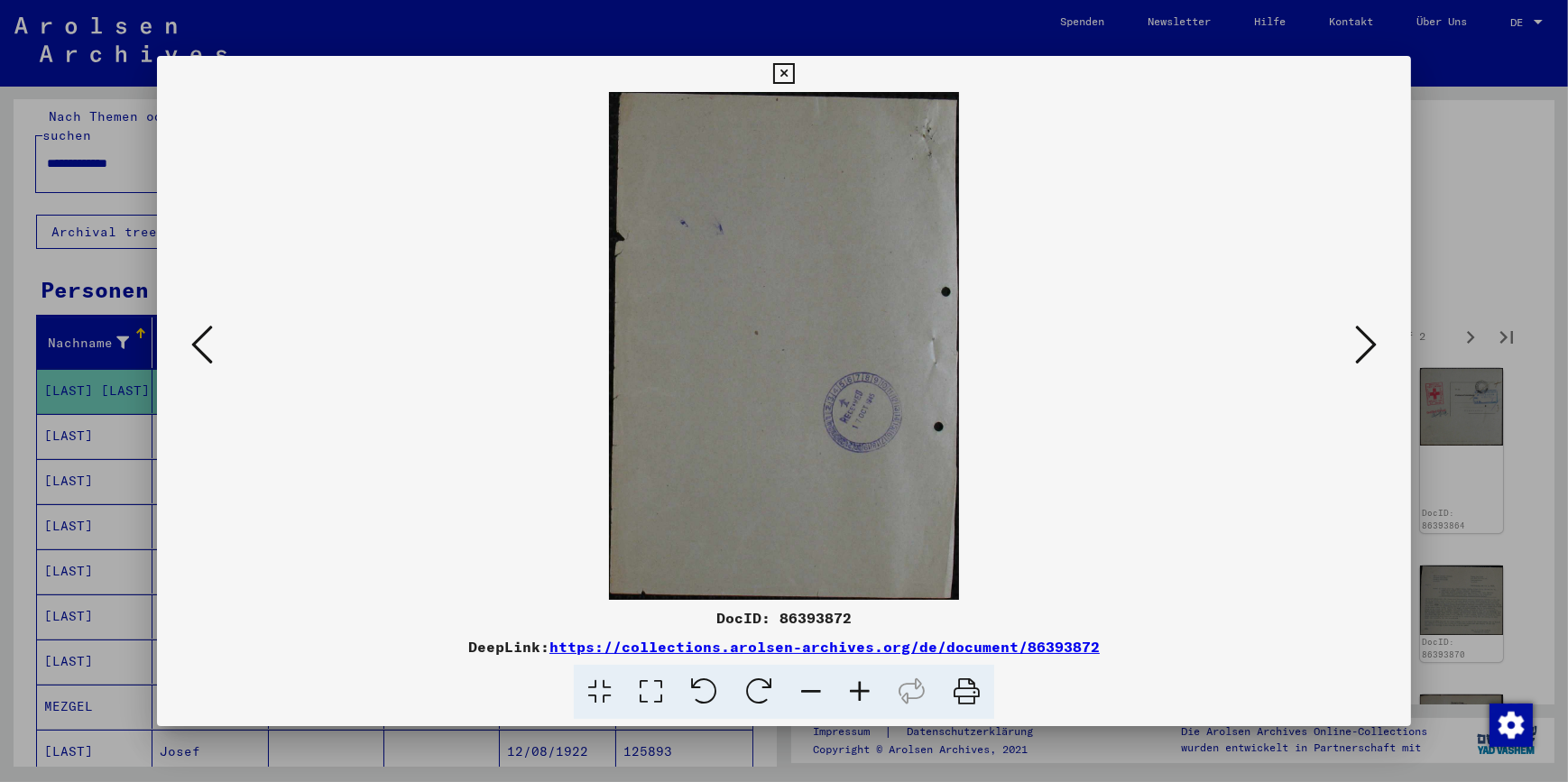 click at bounding box center (1366, 345) 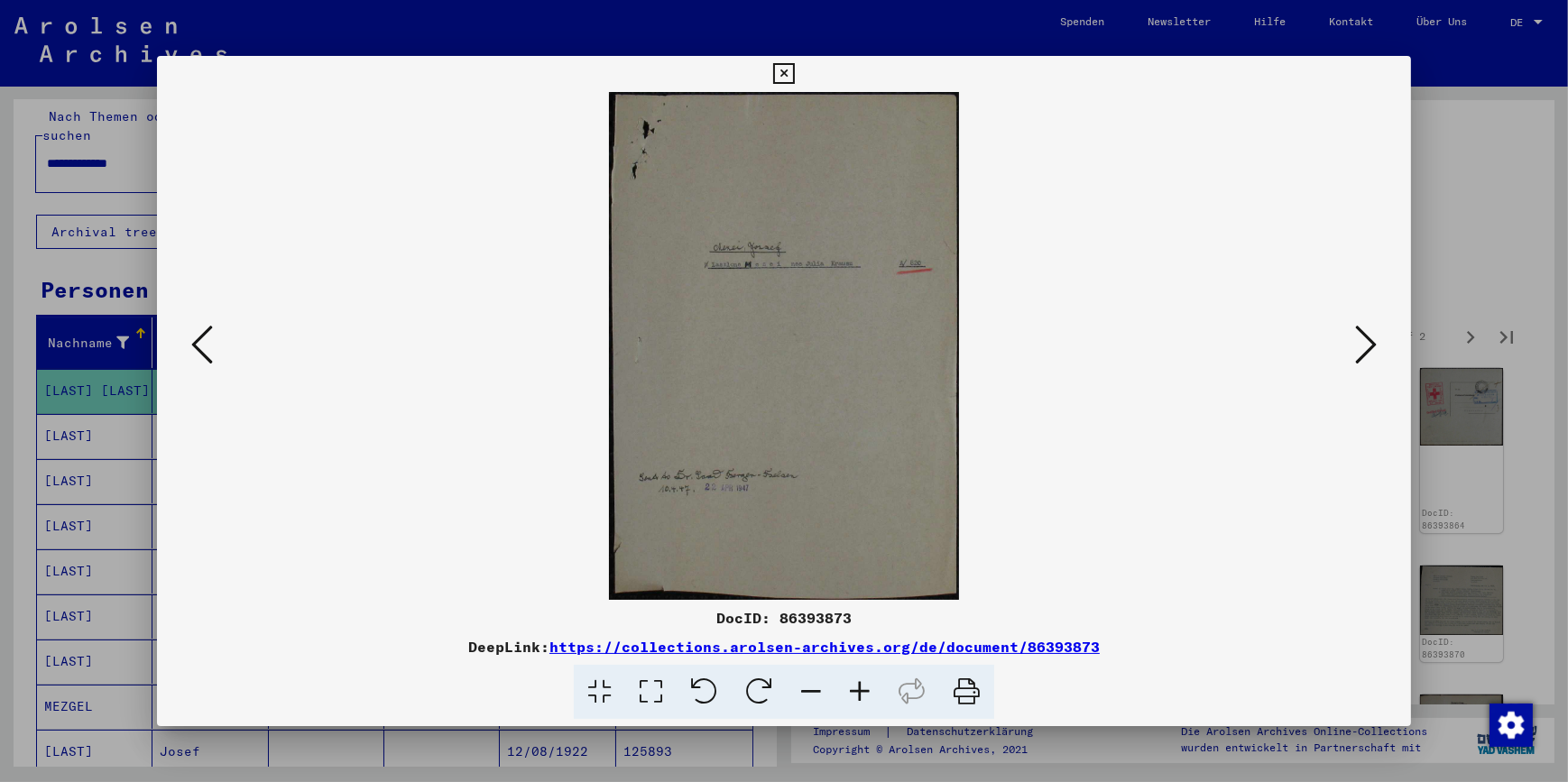 click at bounding box center (1366, 345) 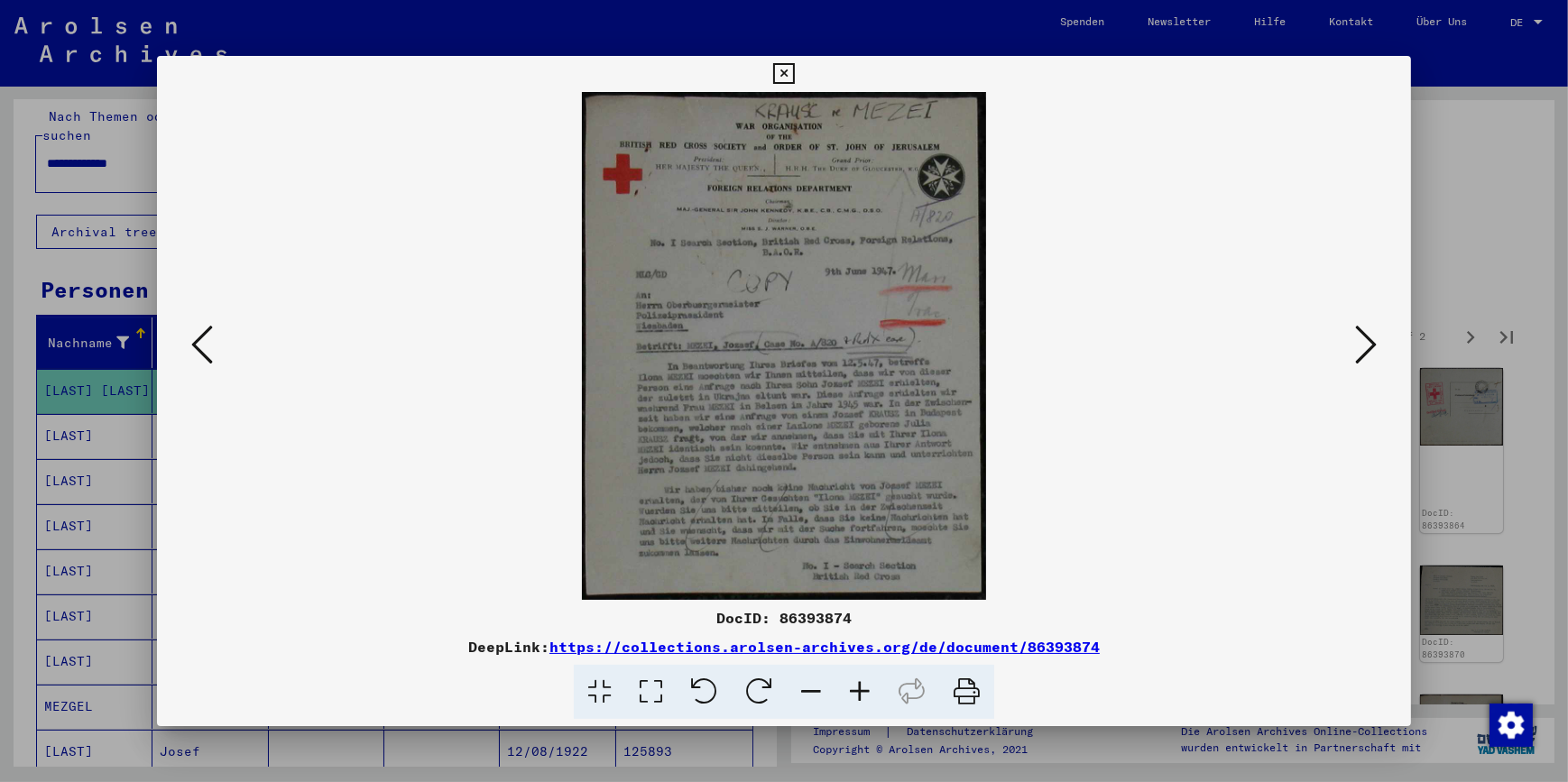type 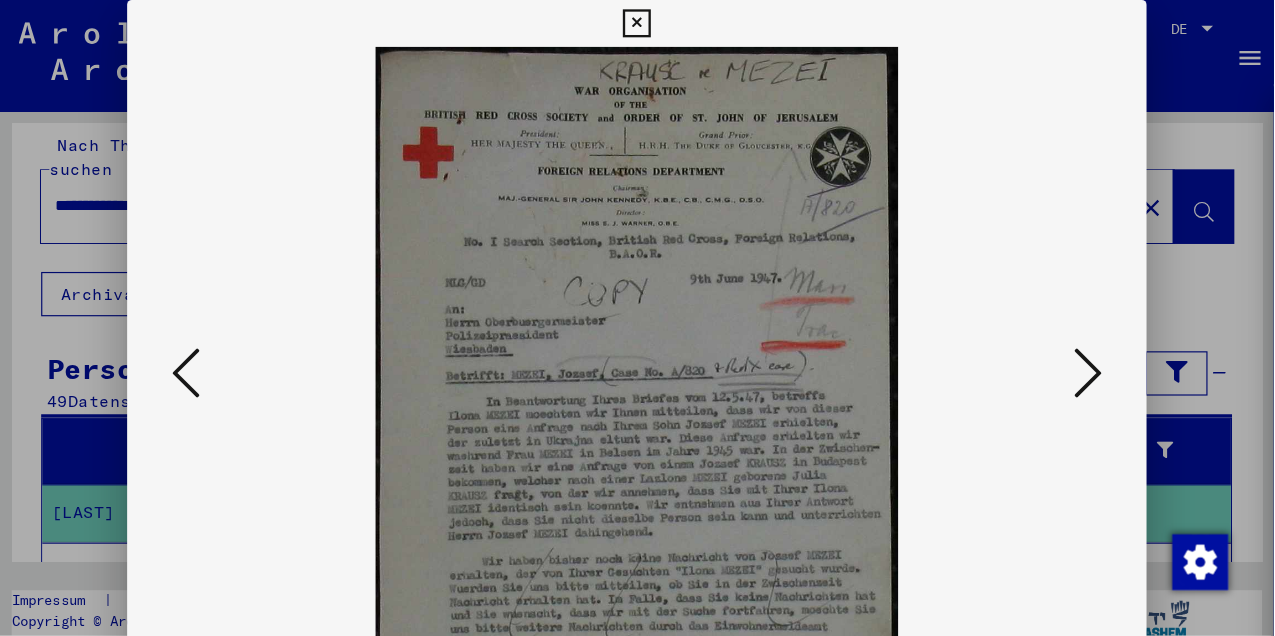 scroll, scrollTop: 17, scrollLeft: 0, axis: vertical 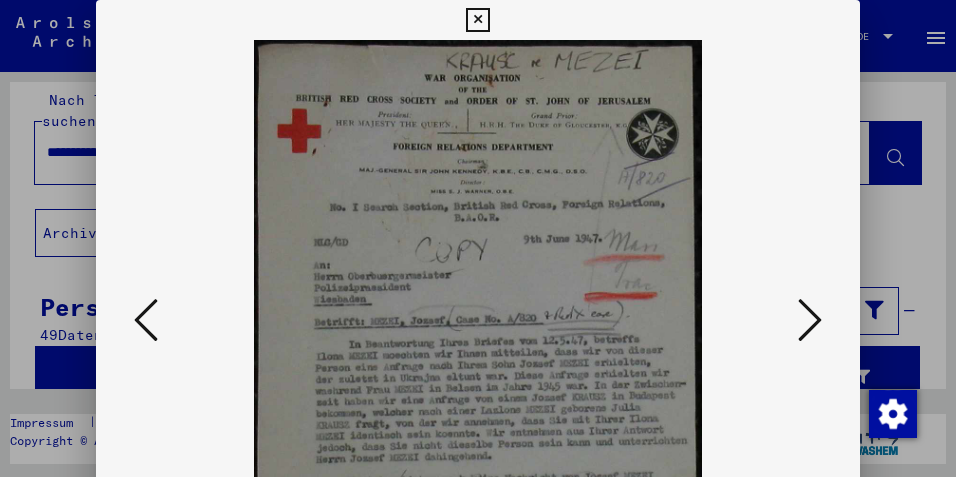 drag, startPoint x: 475, startPoint y: 364, endPoint x: 508, endPoint y: 265, distance: 104.35516 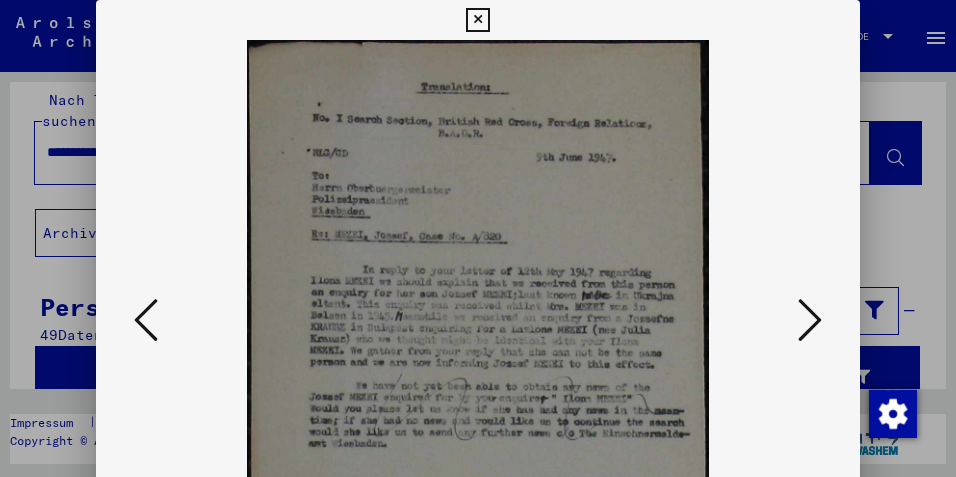 click at bounding box center [810, 320] 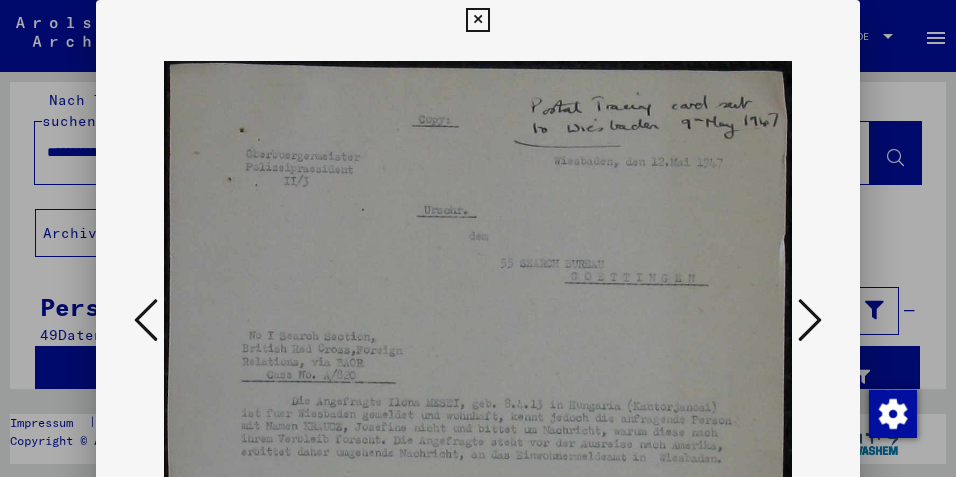 click at bounding box center (810, 320) 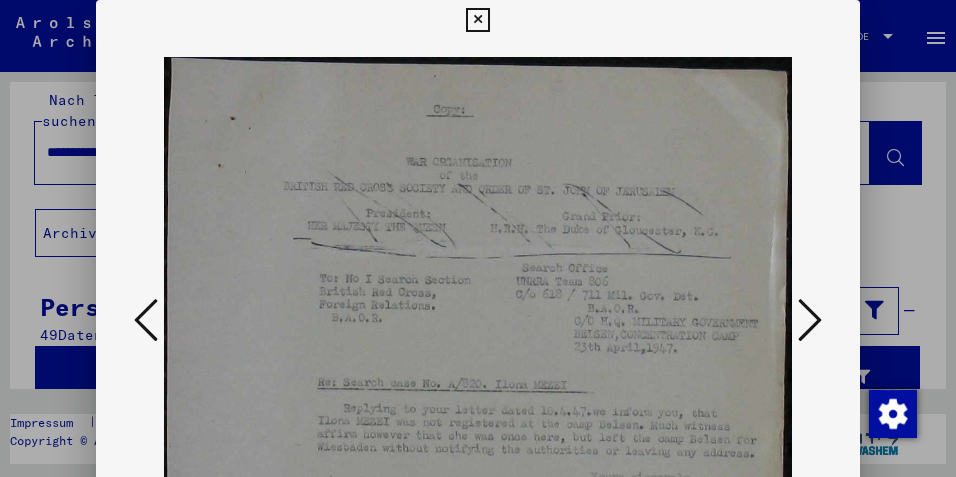 click at bounding box center (810, 320) 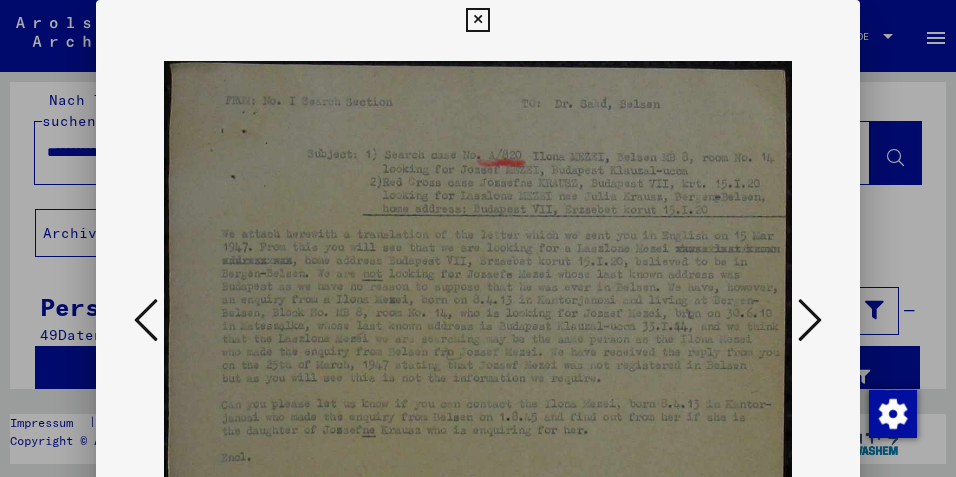 click at bounding box center (477, 20) 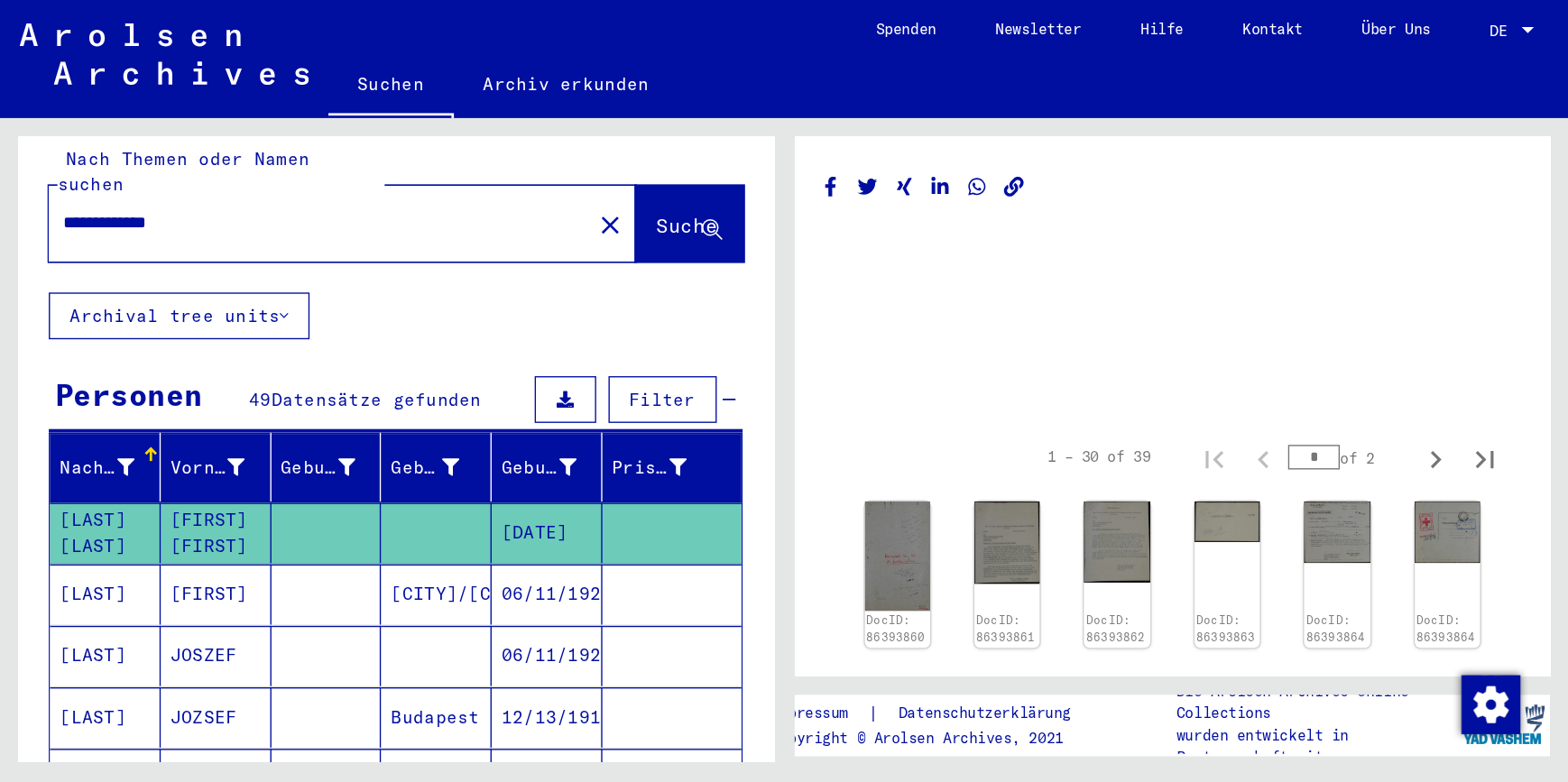 scroll, scrollTop: 0, scrollLeft: 0, axis: both 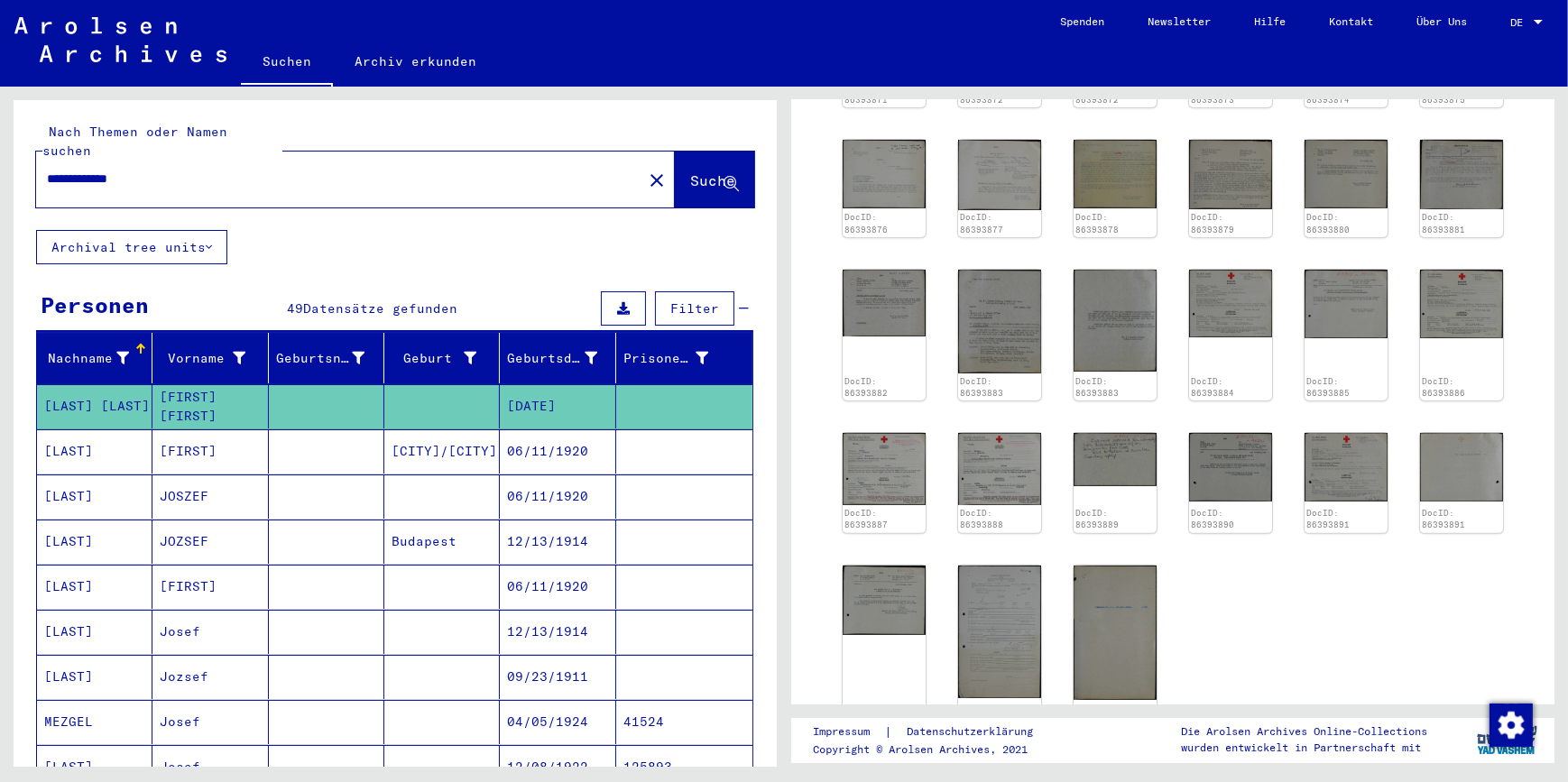 click on "**********" at bounding box center [339, 179] 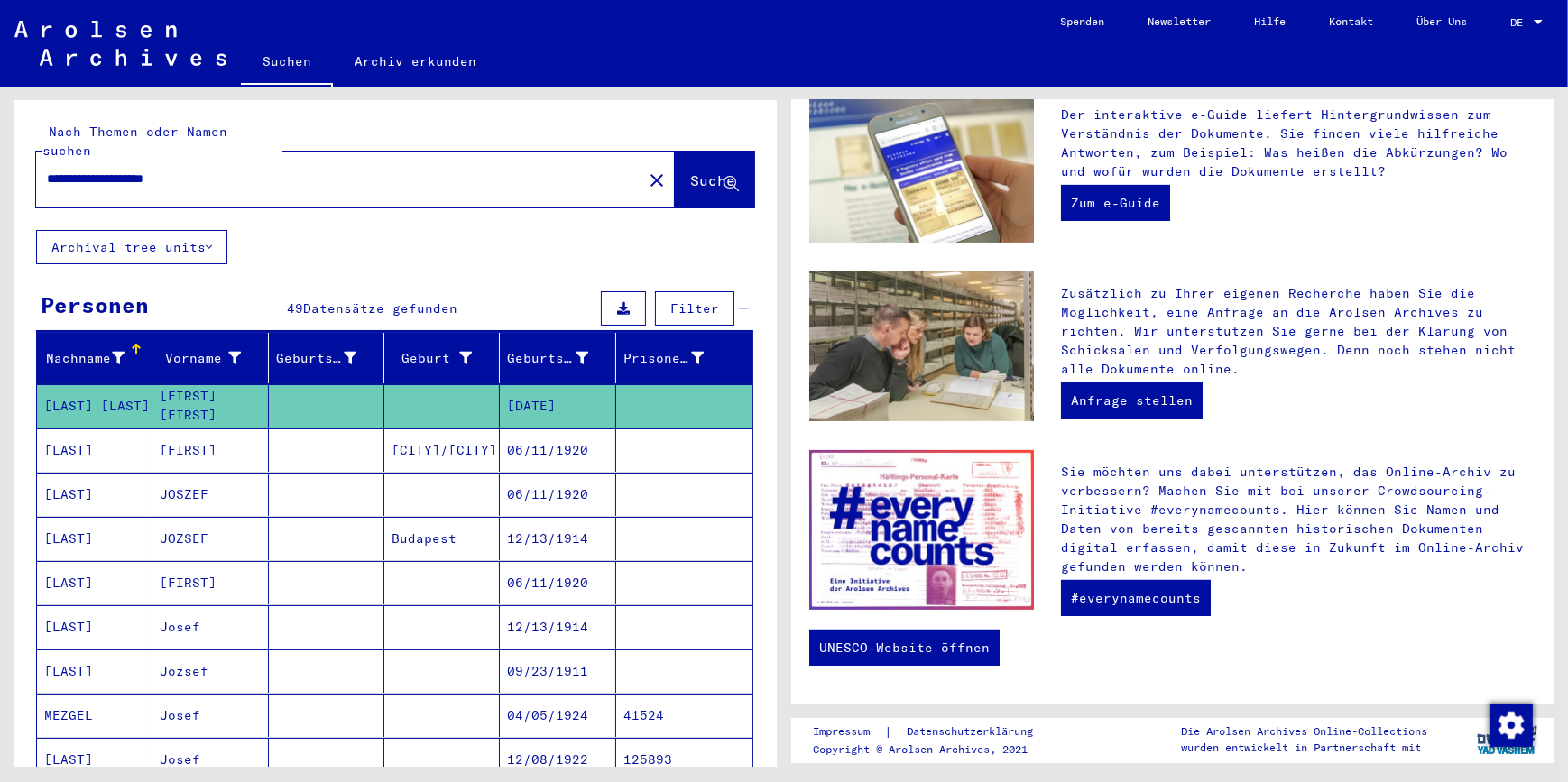 scroll, scrollTop: 0, scrollLeft: 0, axis: both 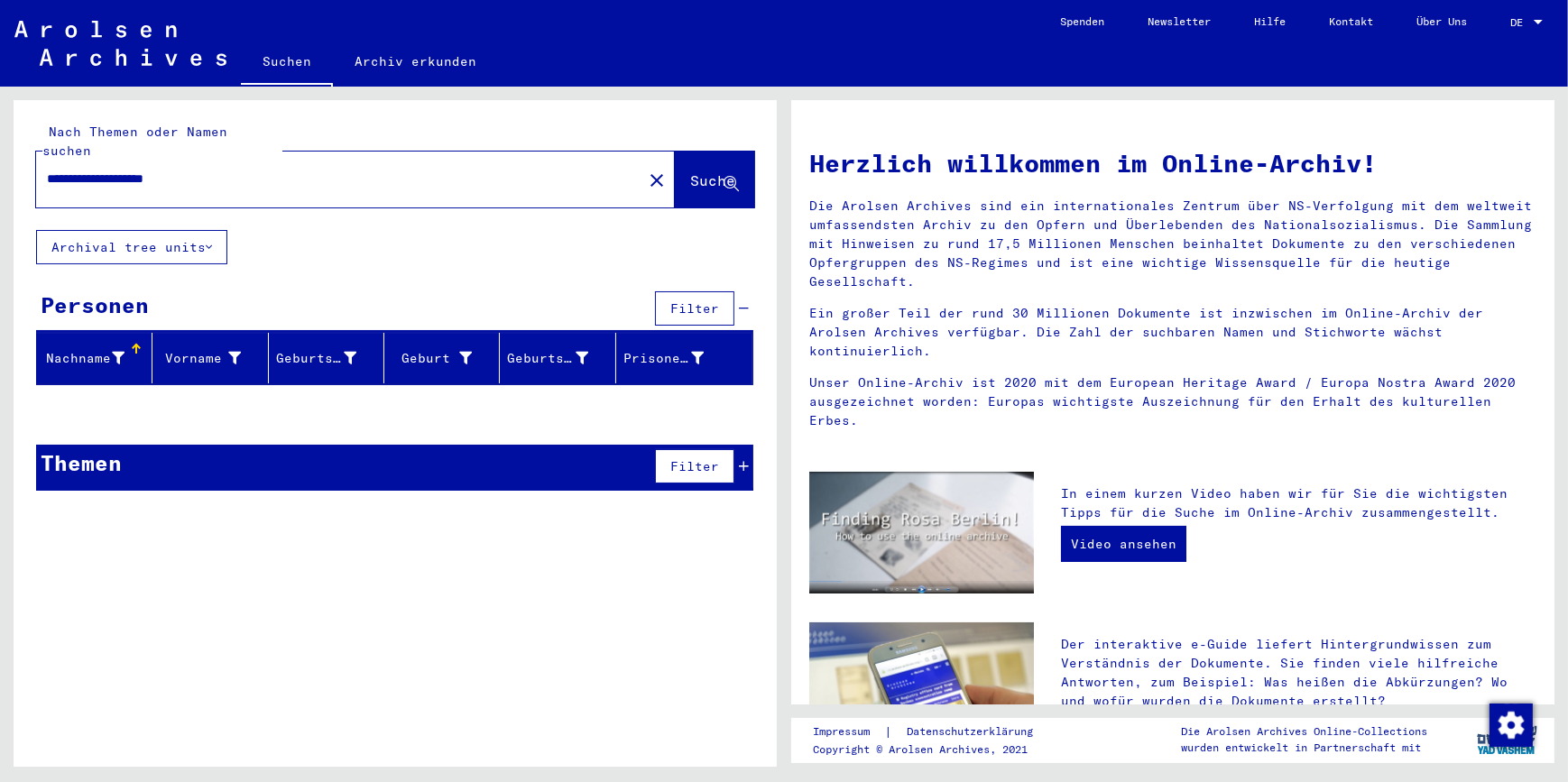 click on "**********" at bounding box center (334, 179) 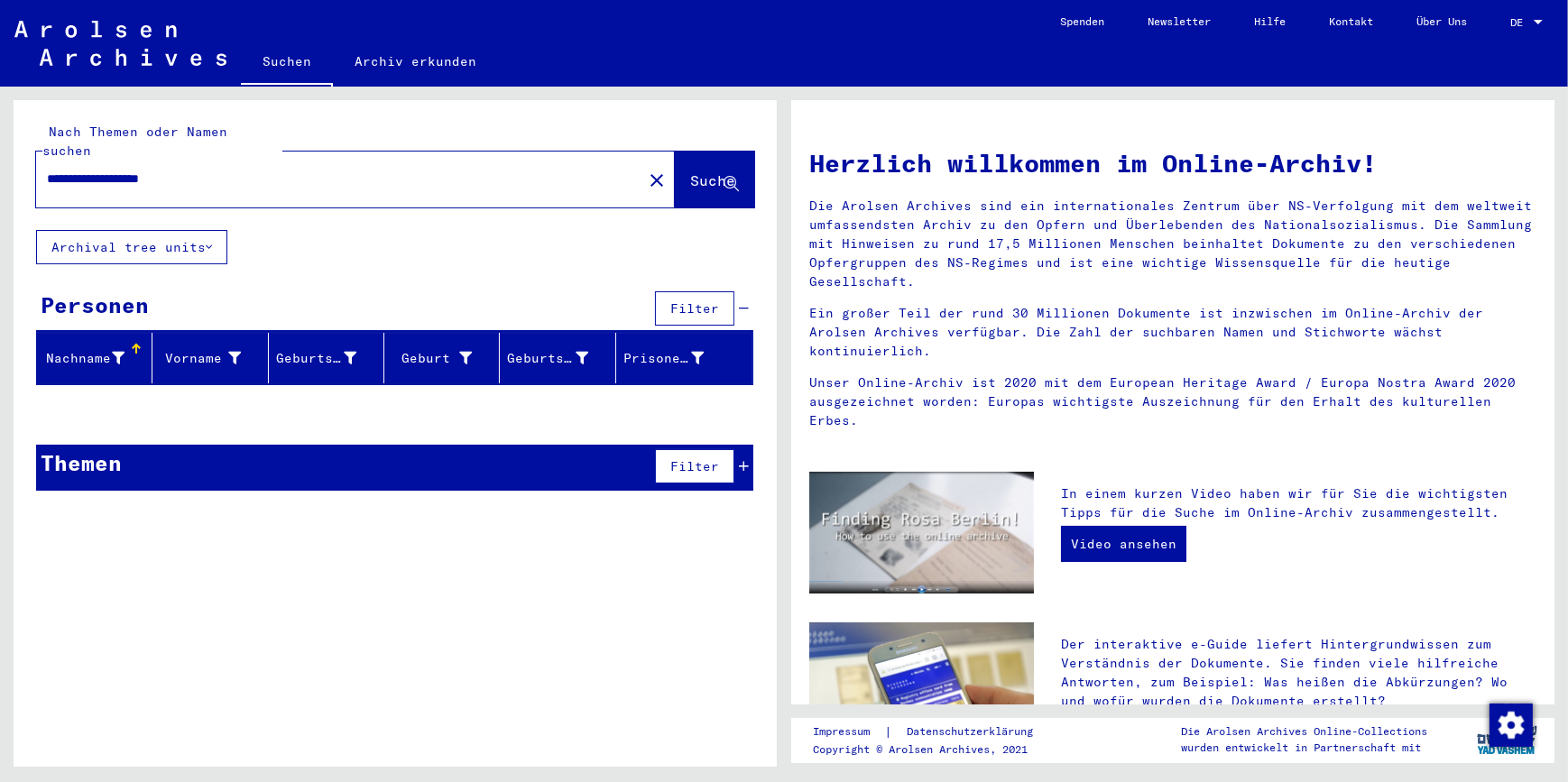 click on "**********" at bounding box center [334, 179] 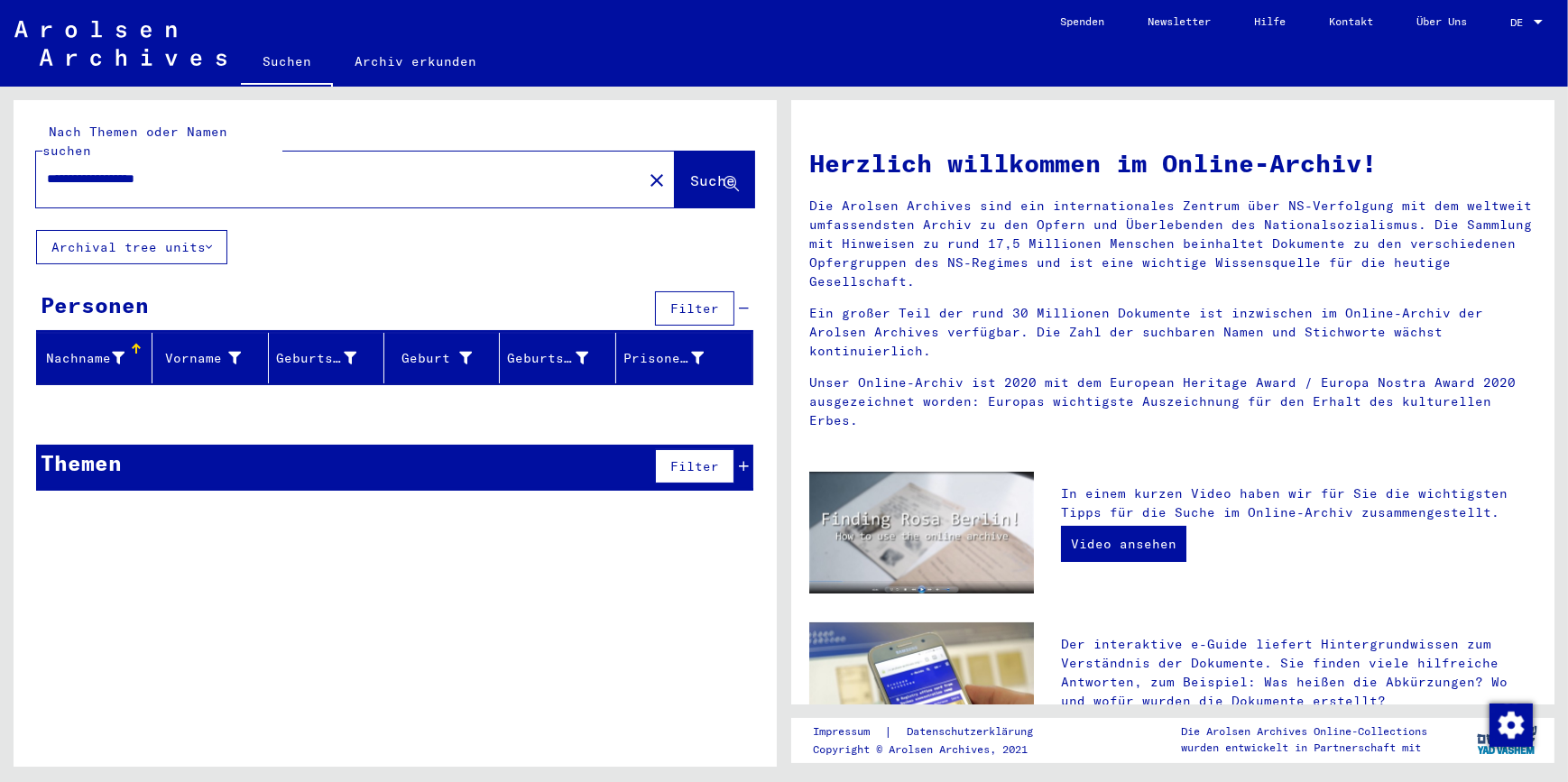 type on "**********" 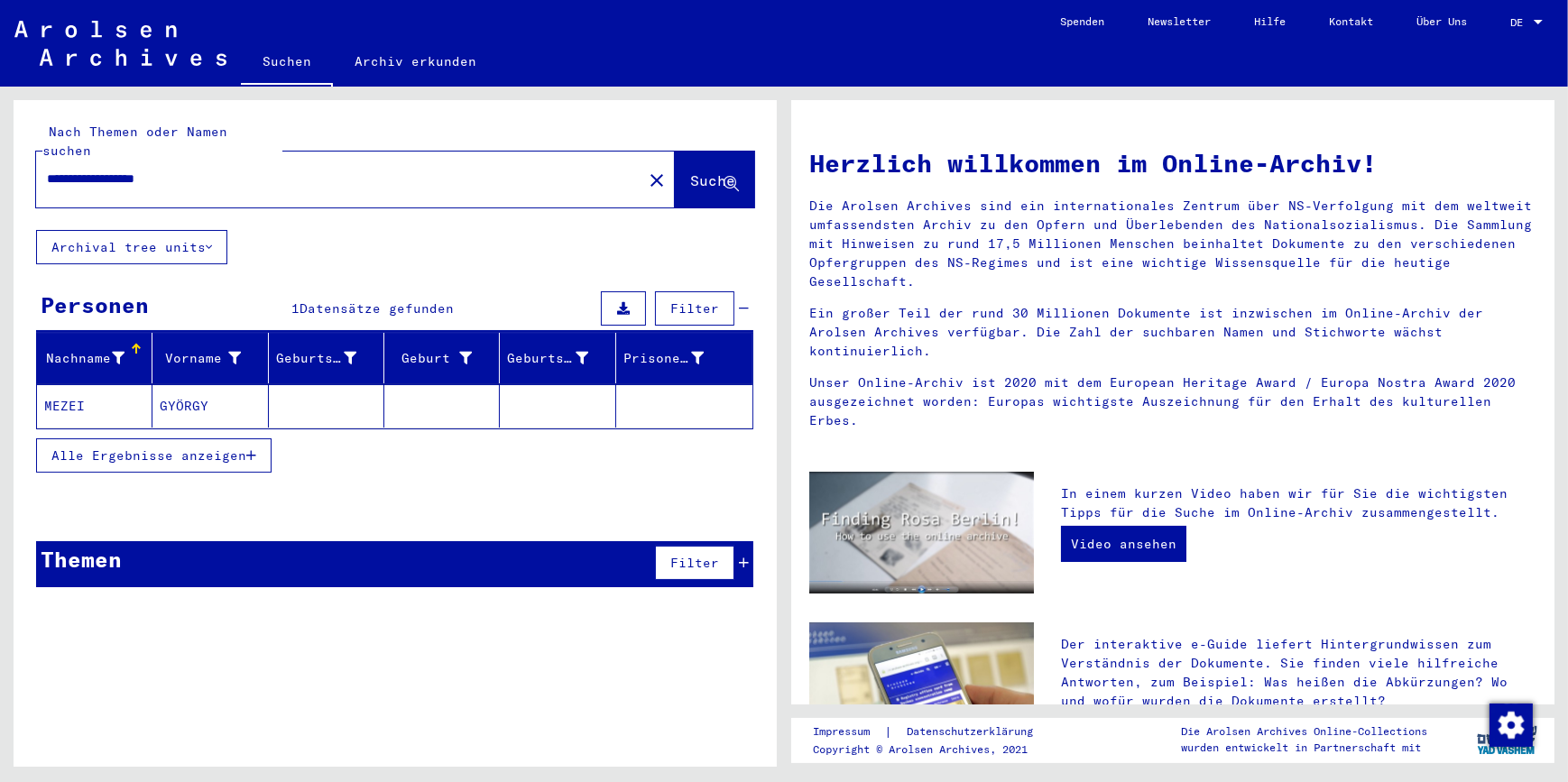 click on "MEZEI" 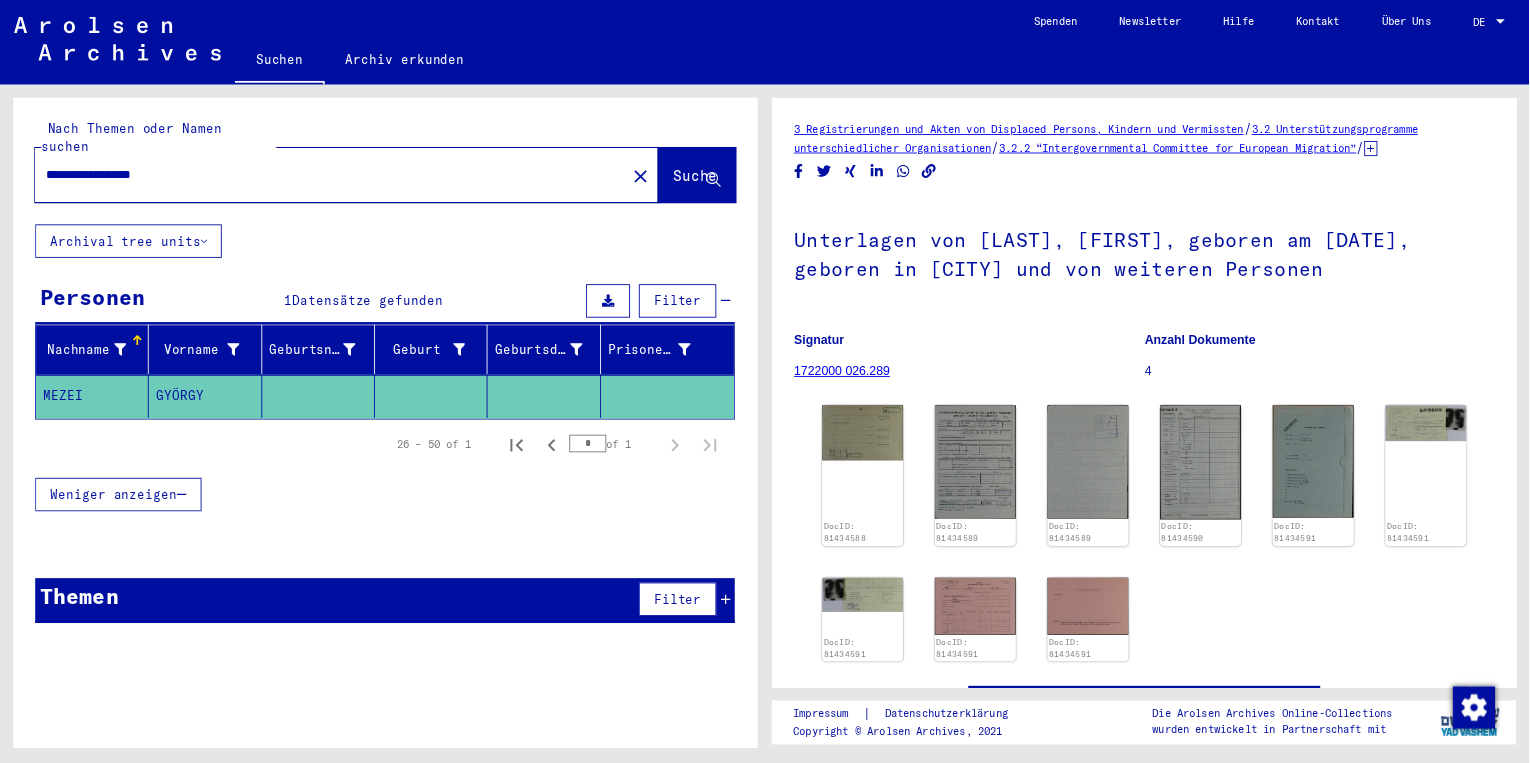 scroll, scrollTop: 0, scrollLeft: 0, axis: both 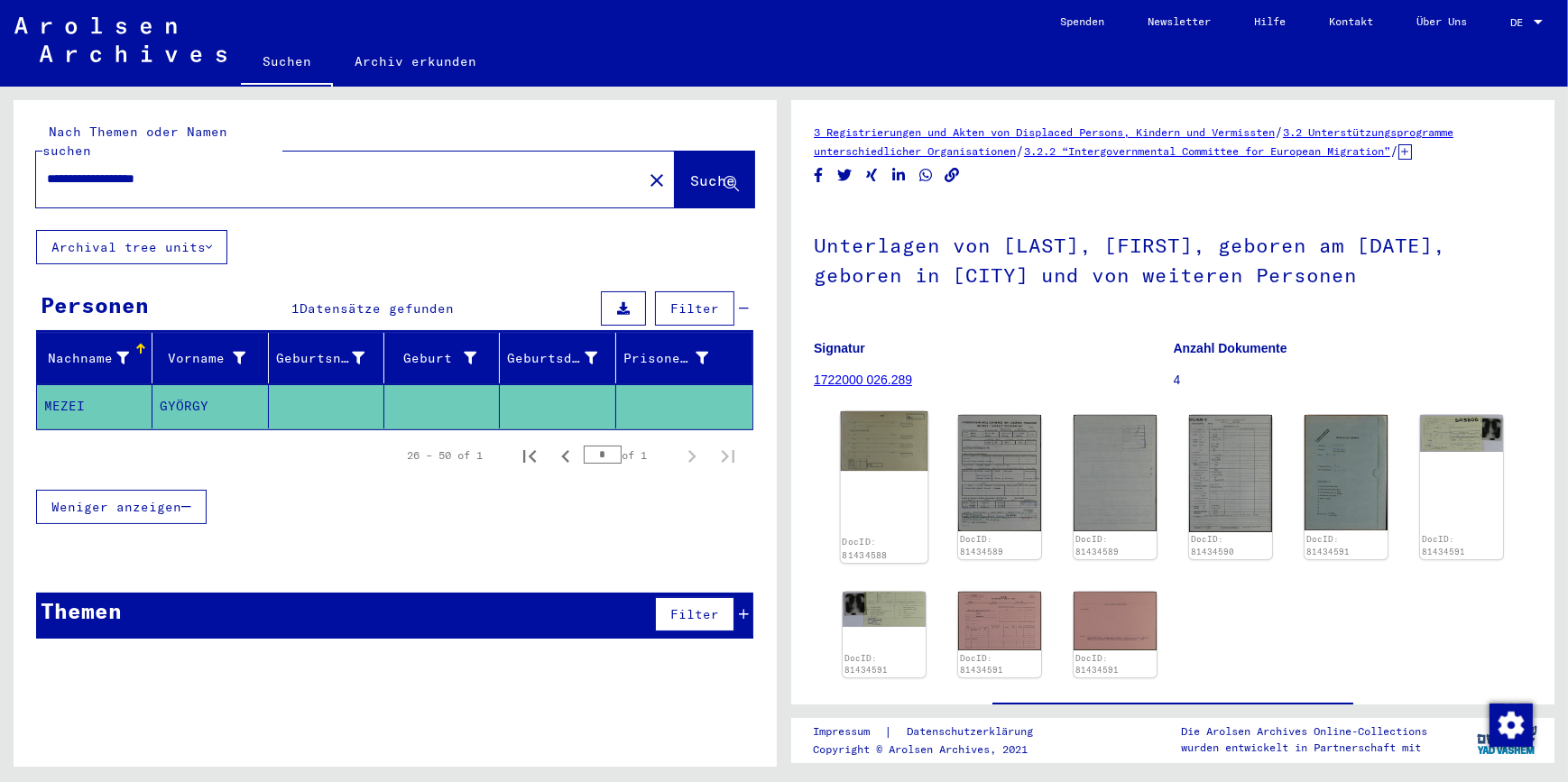 click 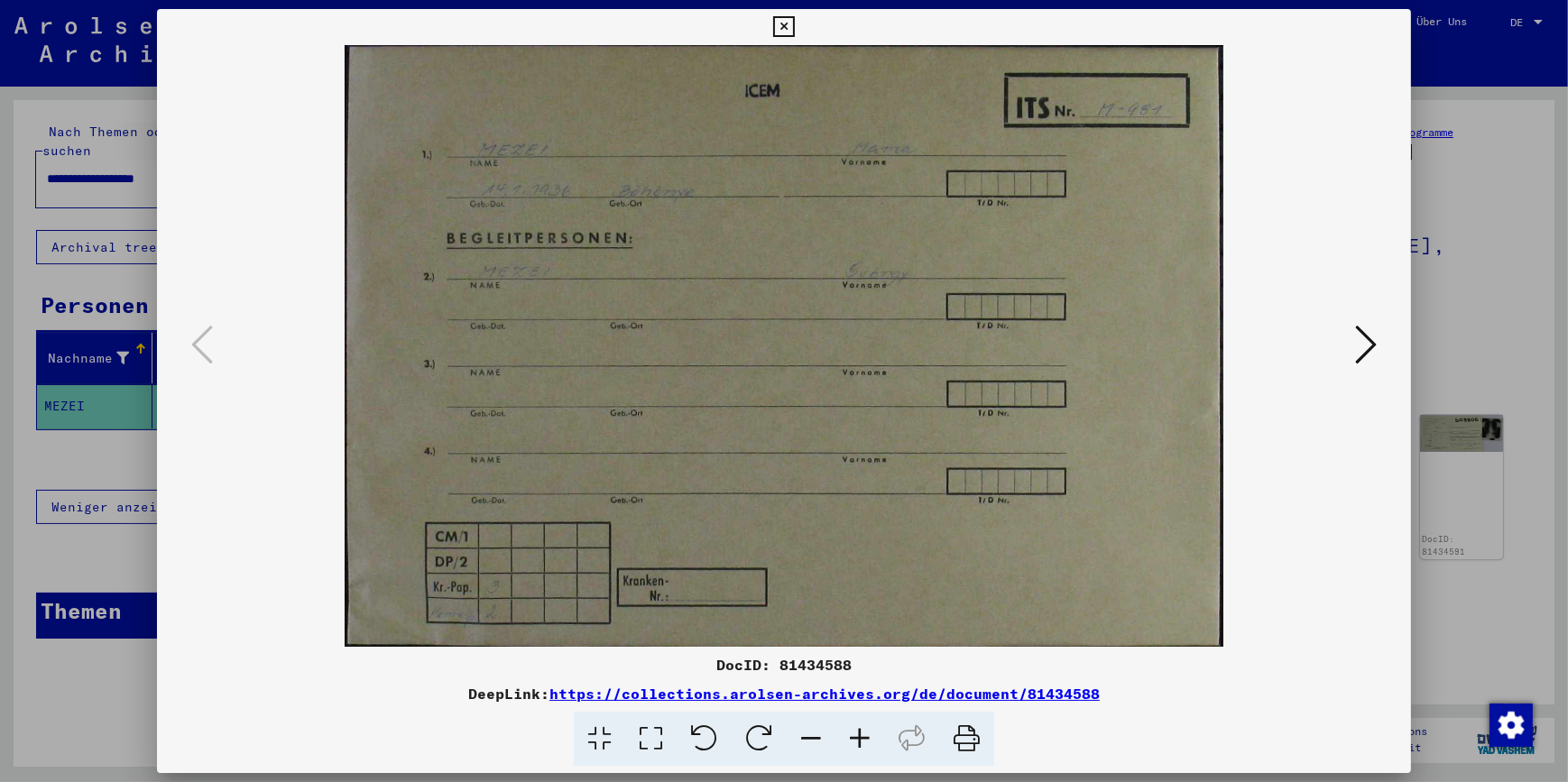 click at bounding box center [1366, 345] 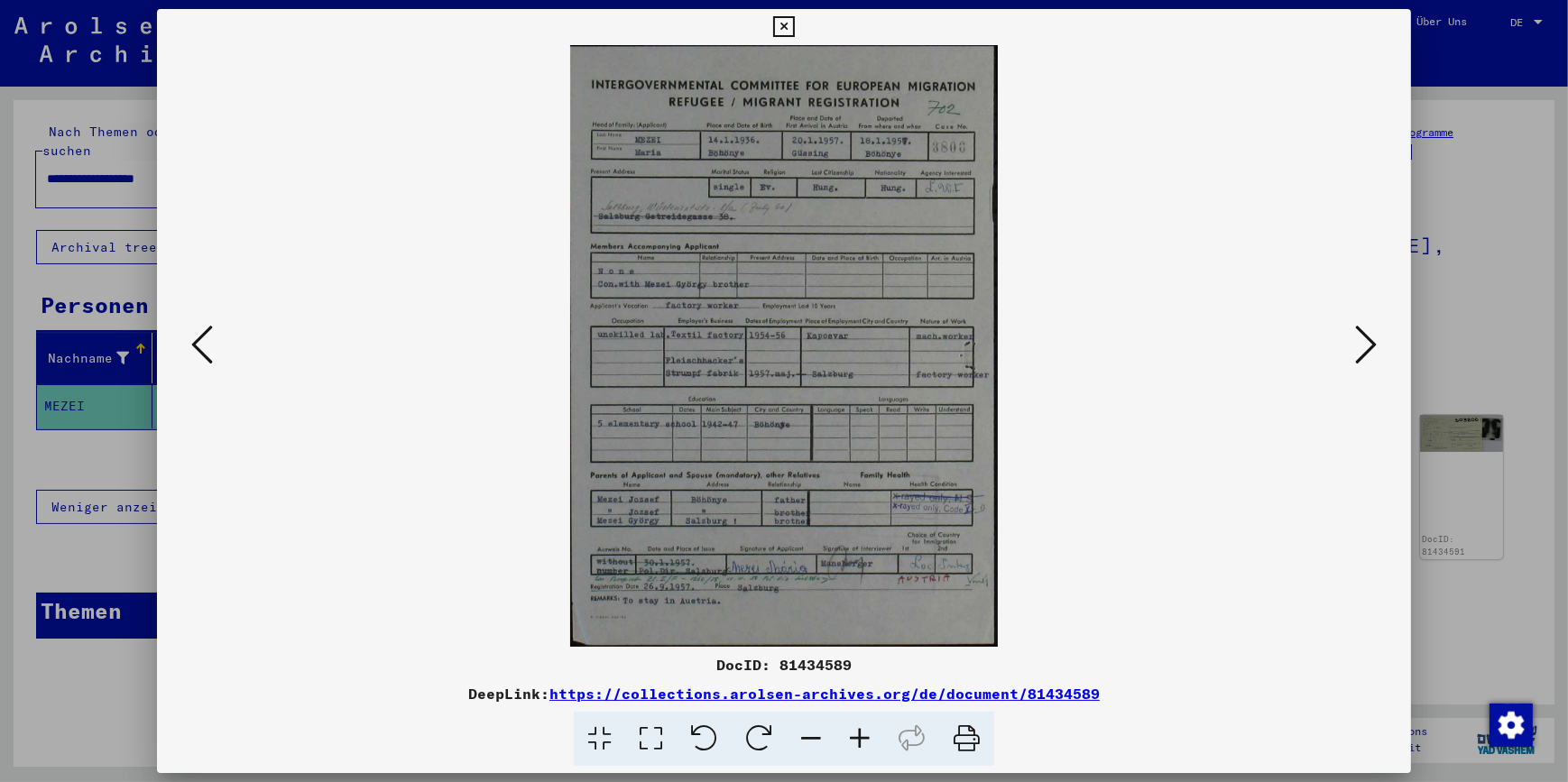 click at bounding box center (1366, 345) 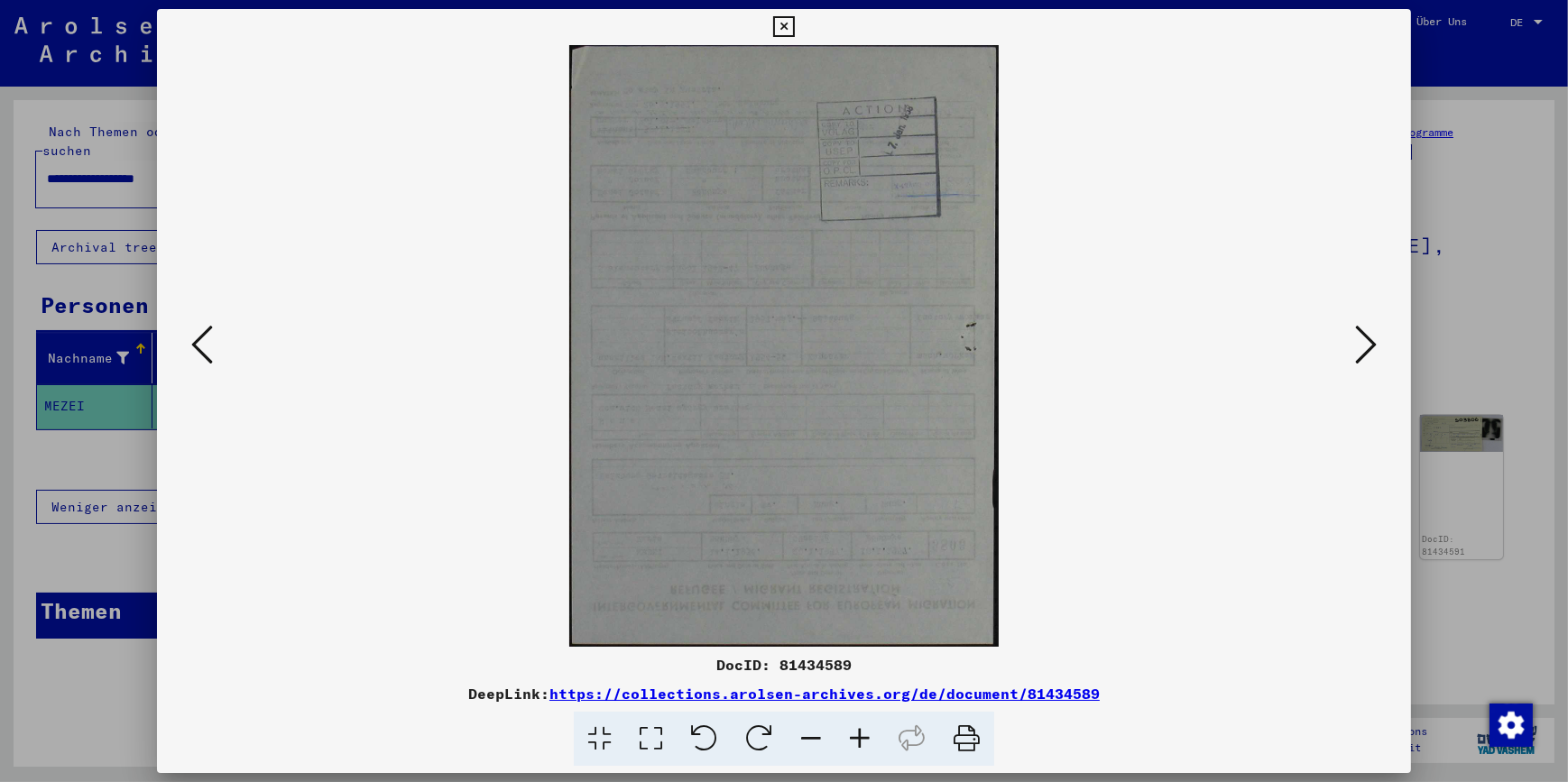 click at bounding box center [1366, 345] 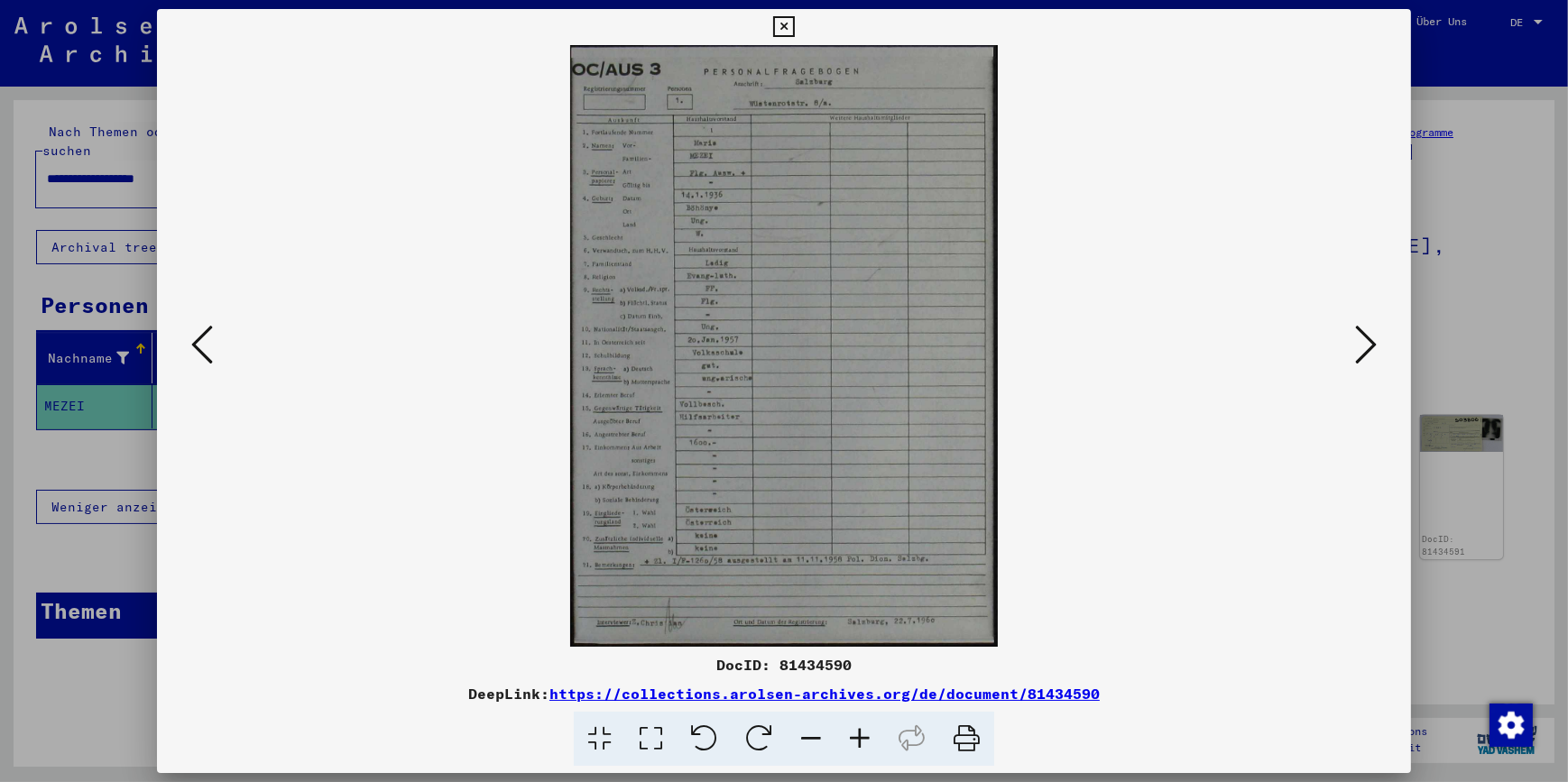 click at bounding box center [1366, 345] 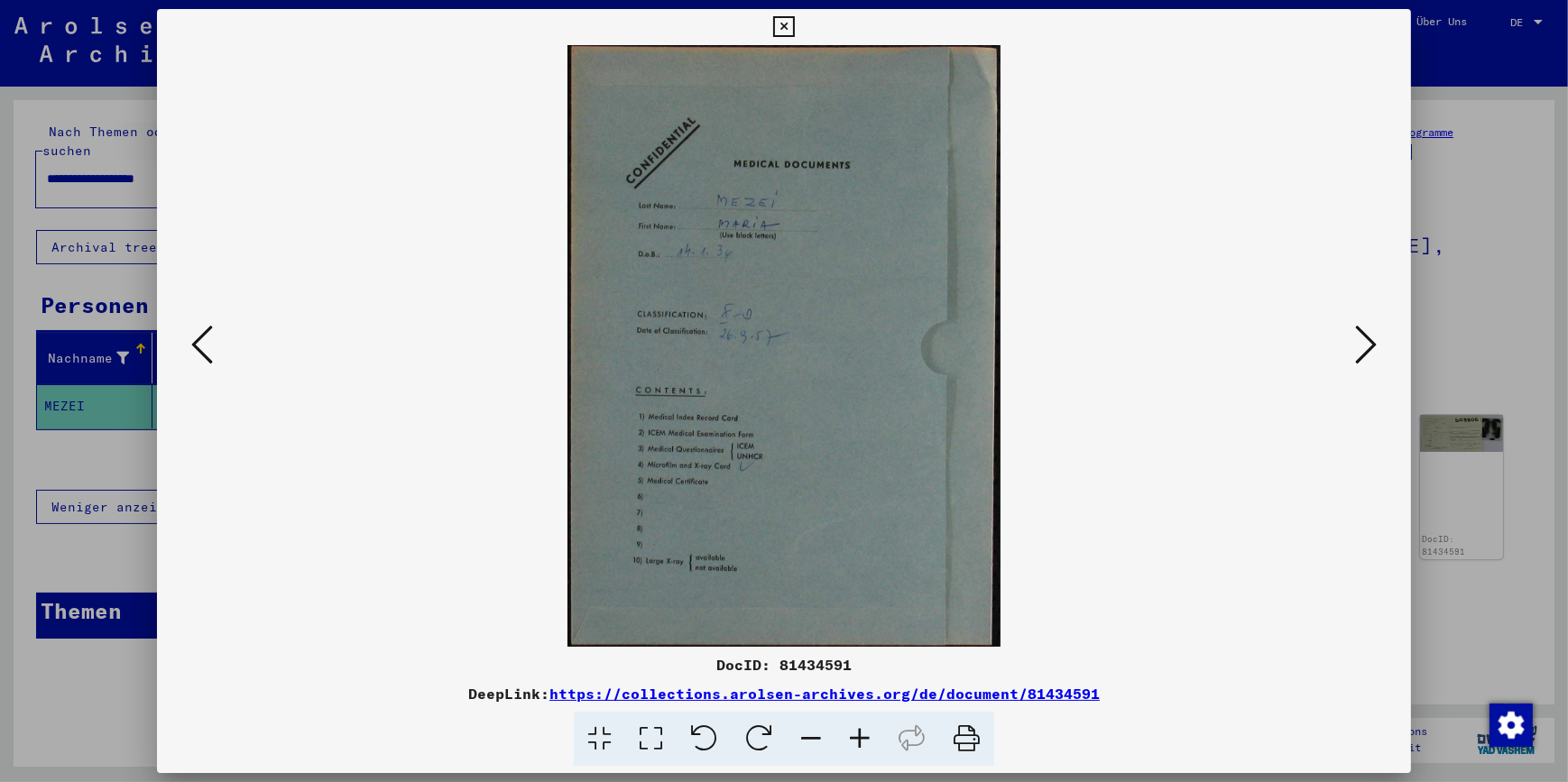 type 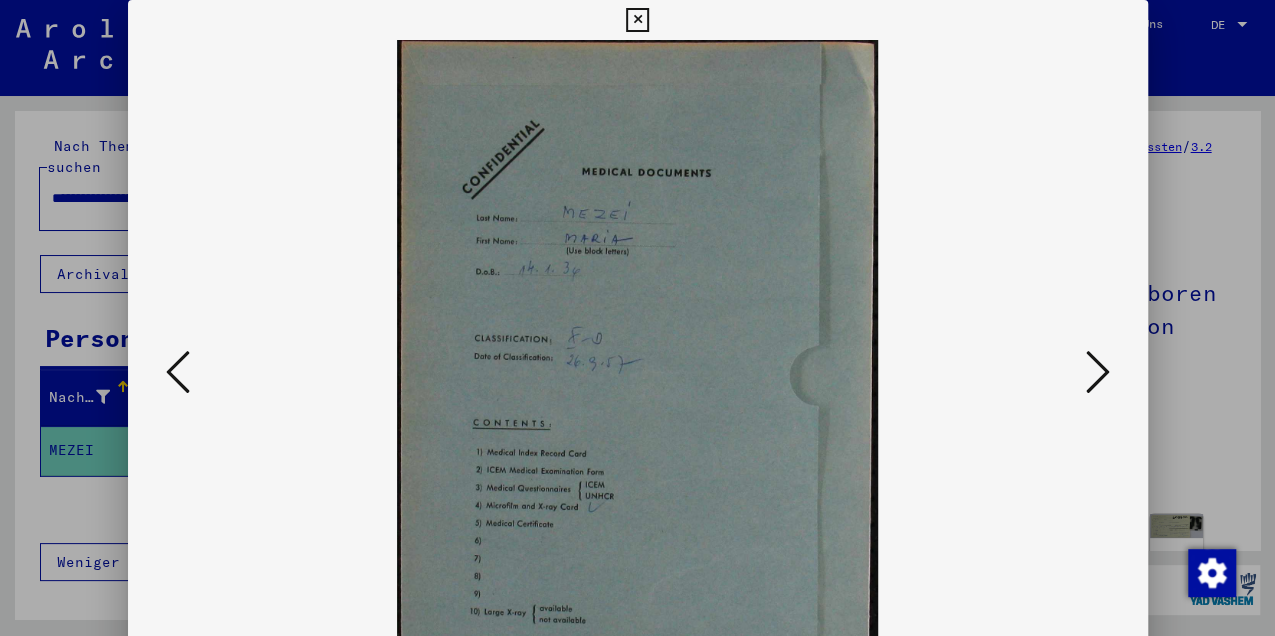 click at bounding box center (1098, 372) 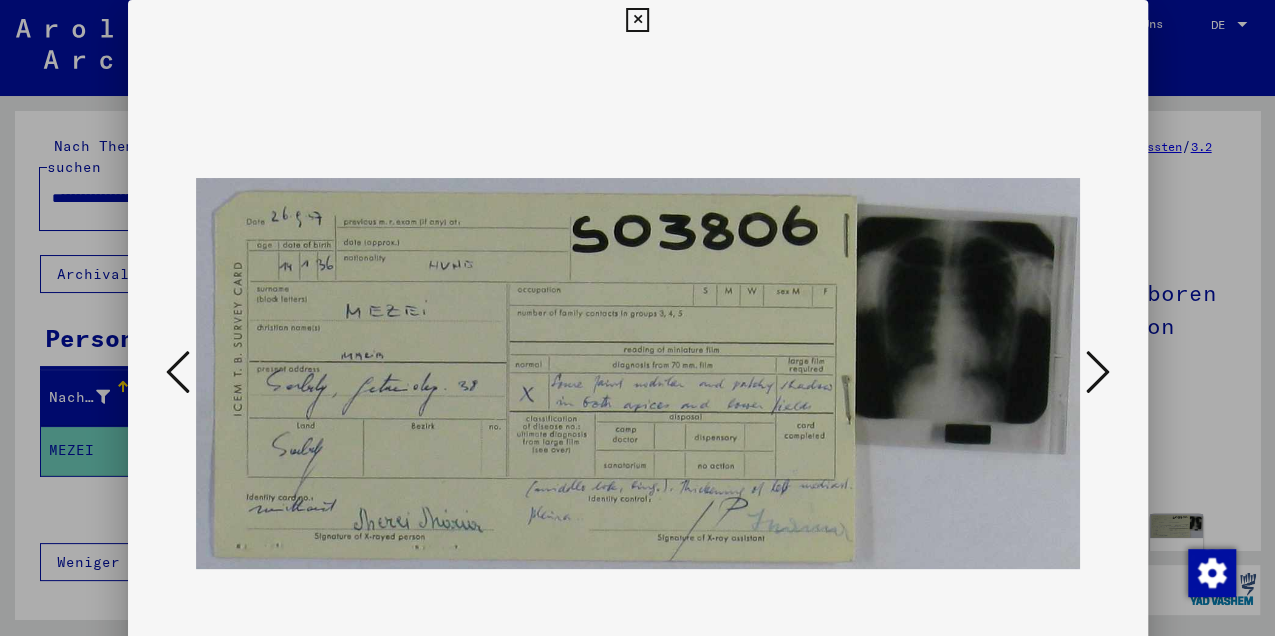 click at bounding box center [1098, 372] 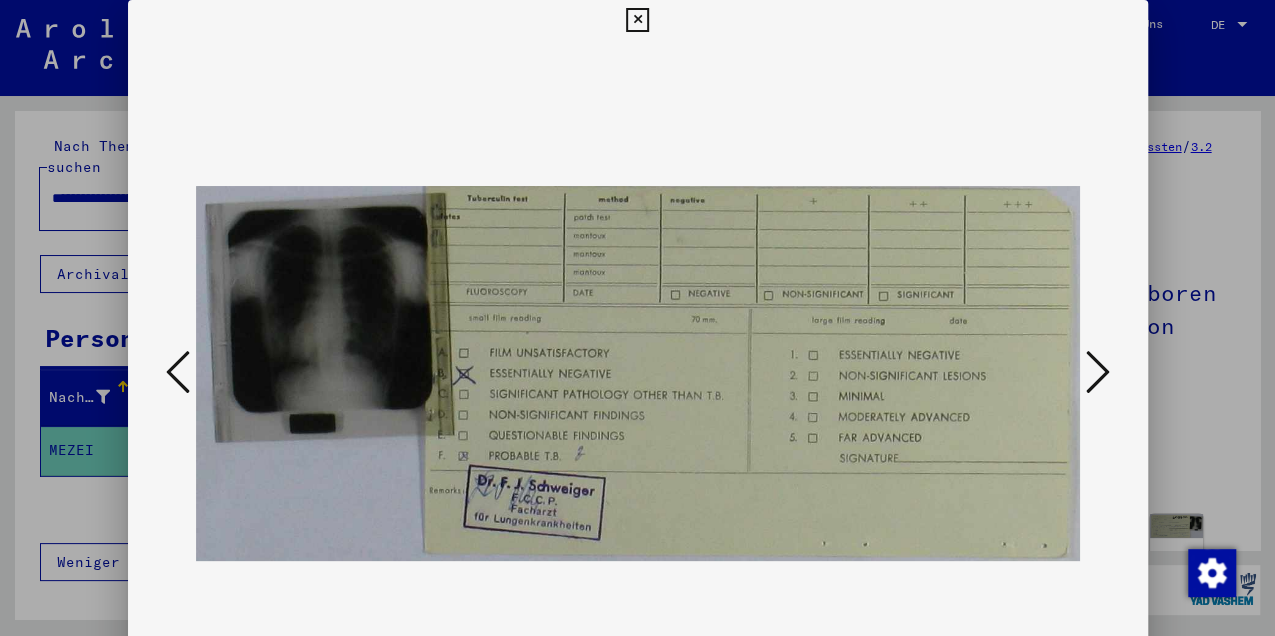 click at bounding box center (1098, 372) 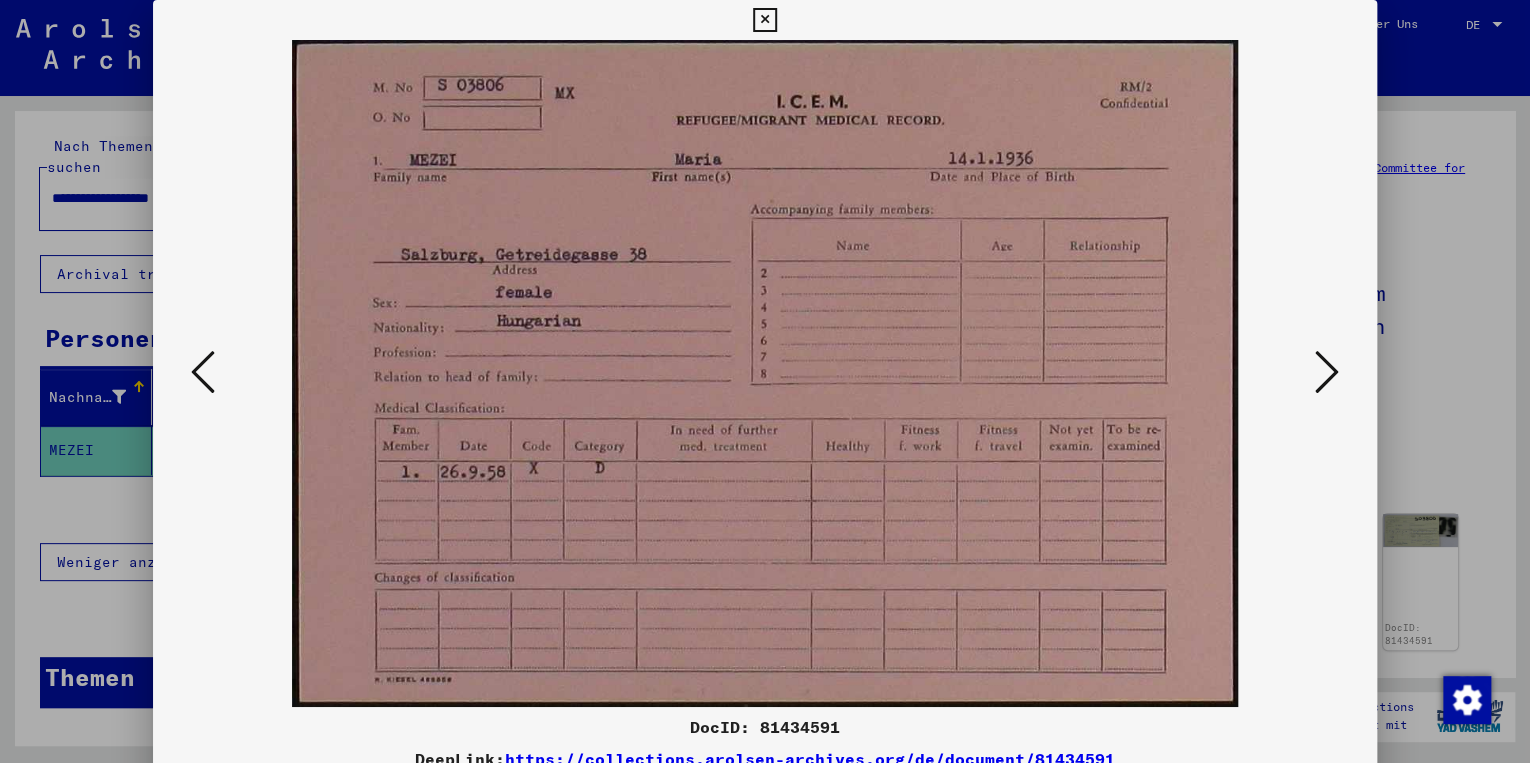 click at bounding box center (1327, 372) 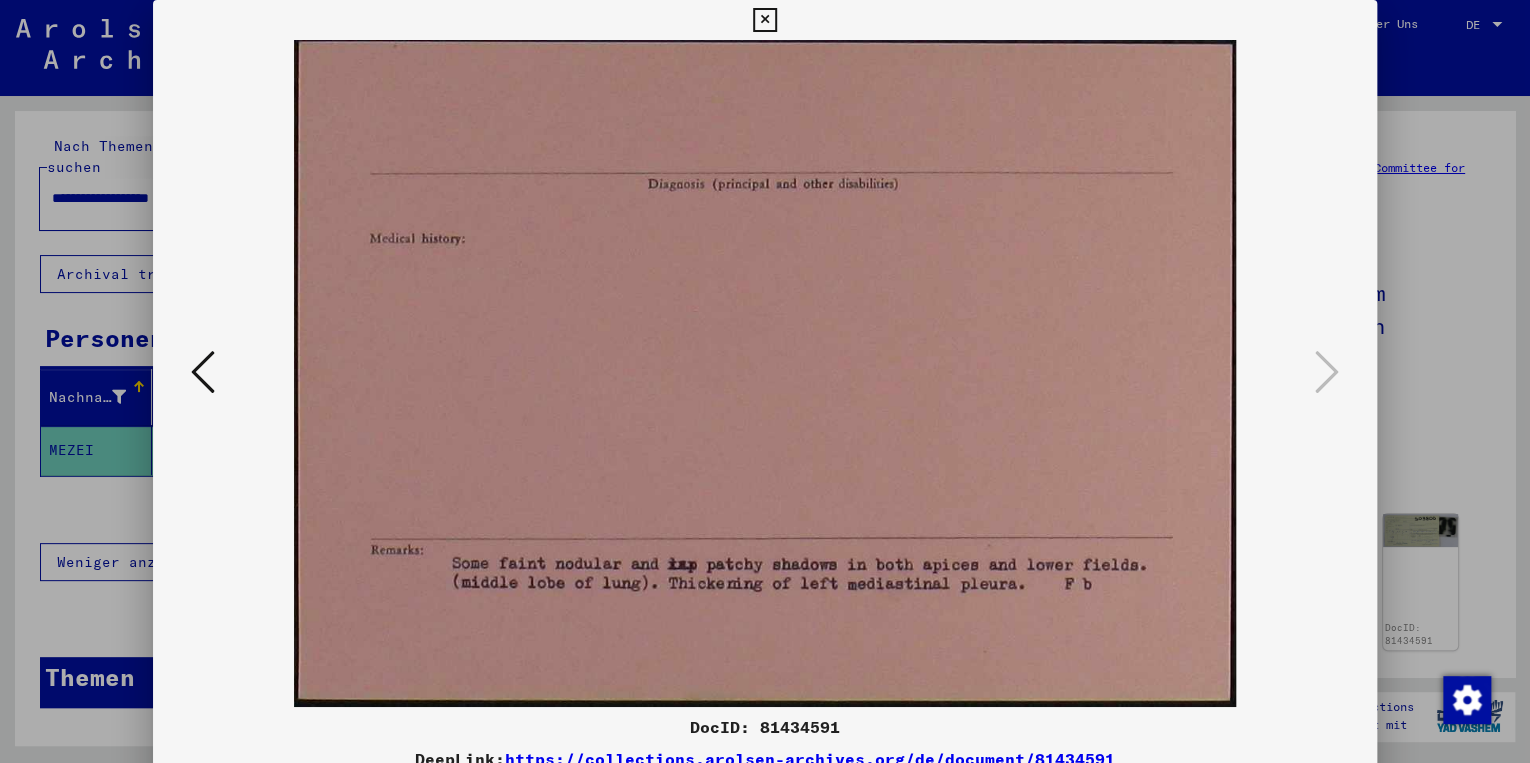 click at bounding box center (764, 20) 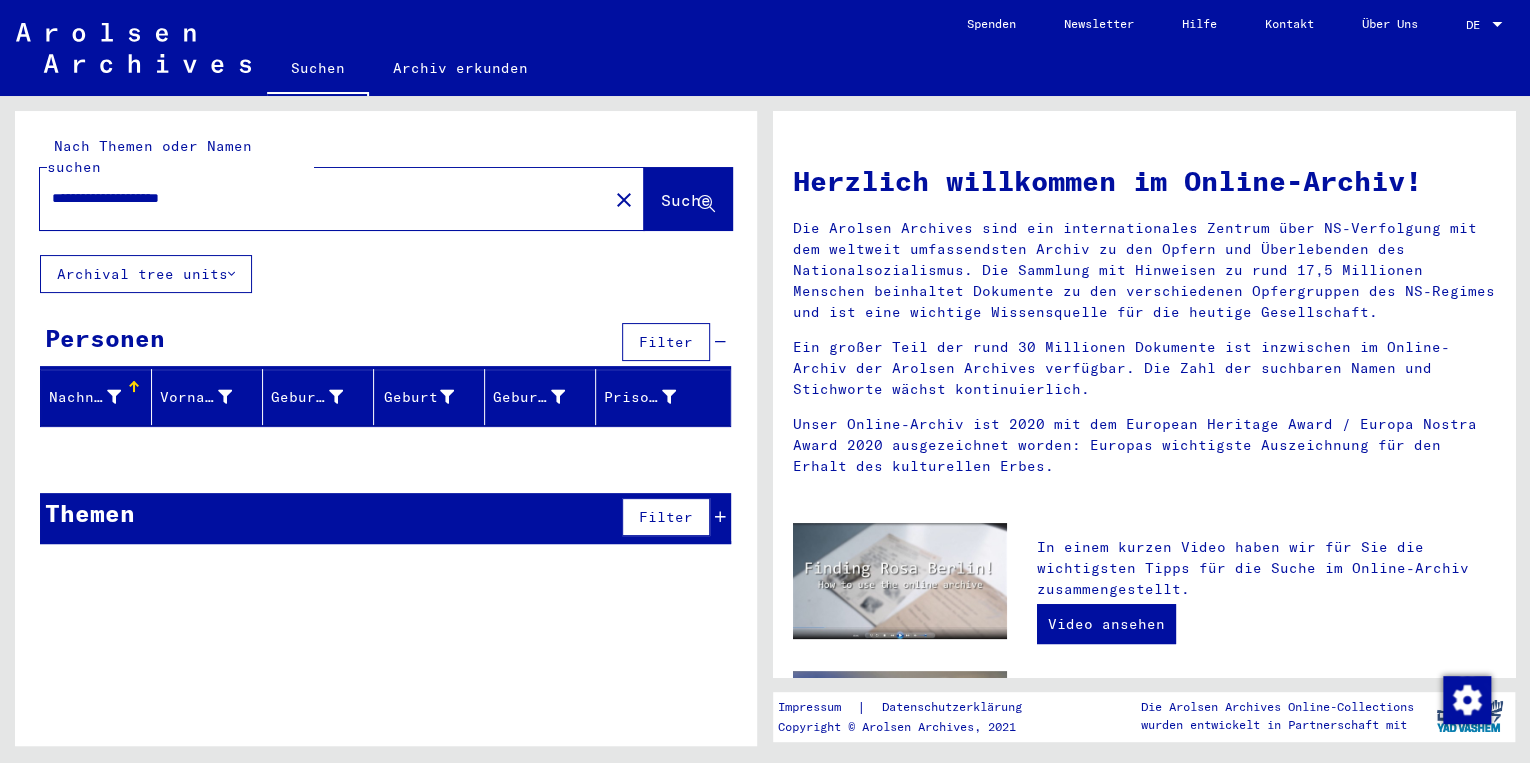 click on "**********" at bounding box center [318, 198] 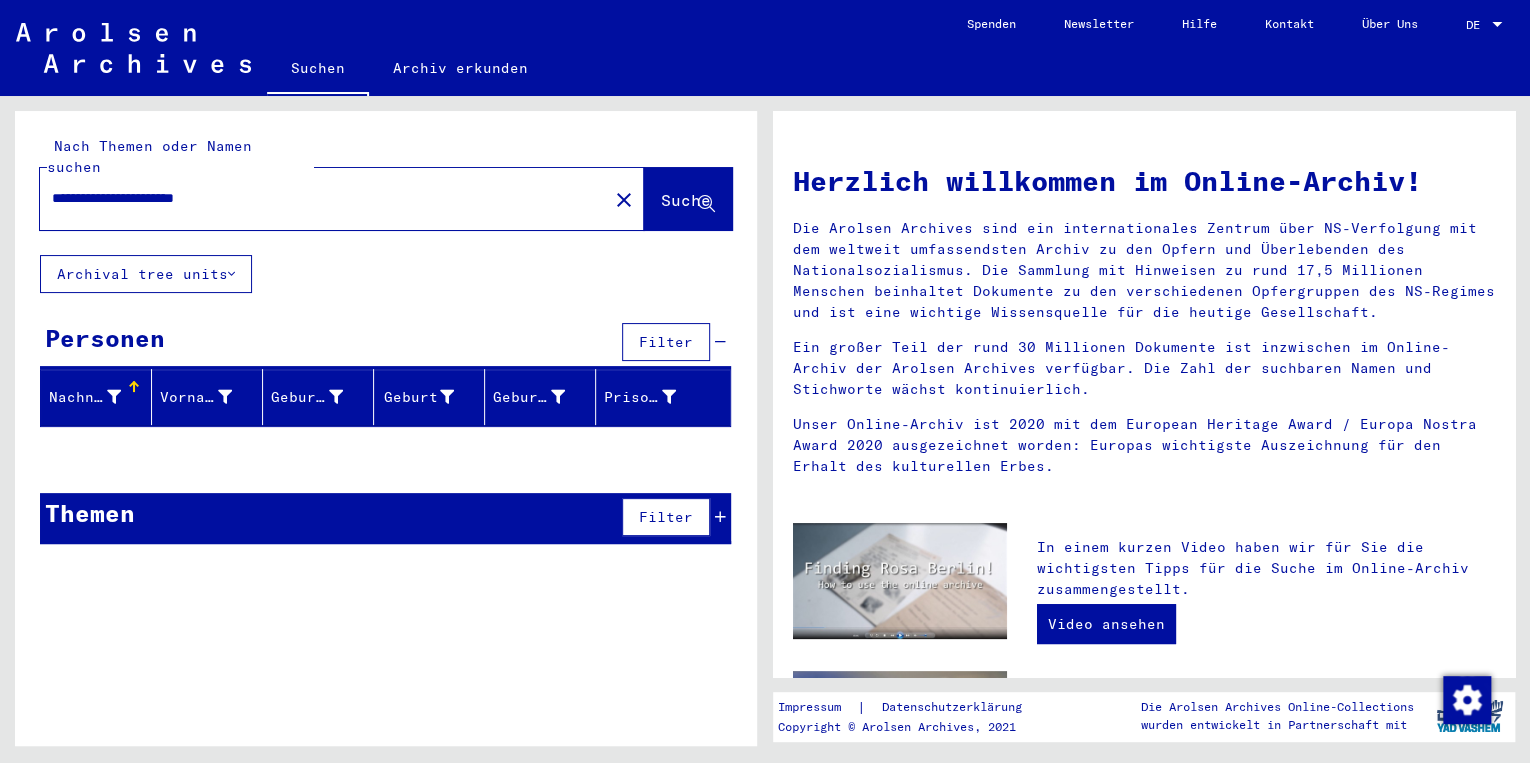 click on "**********" at bounding box center (318, 198) 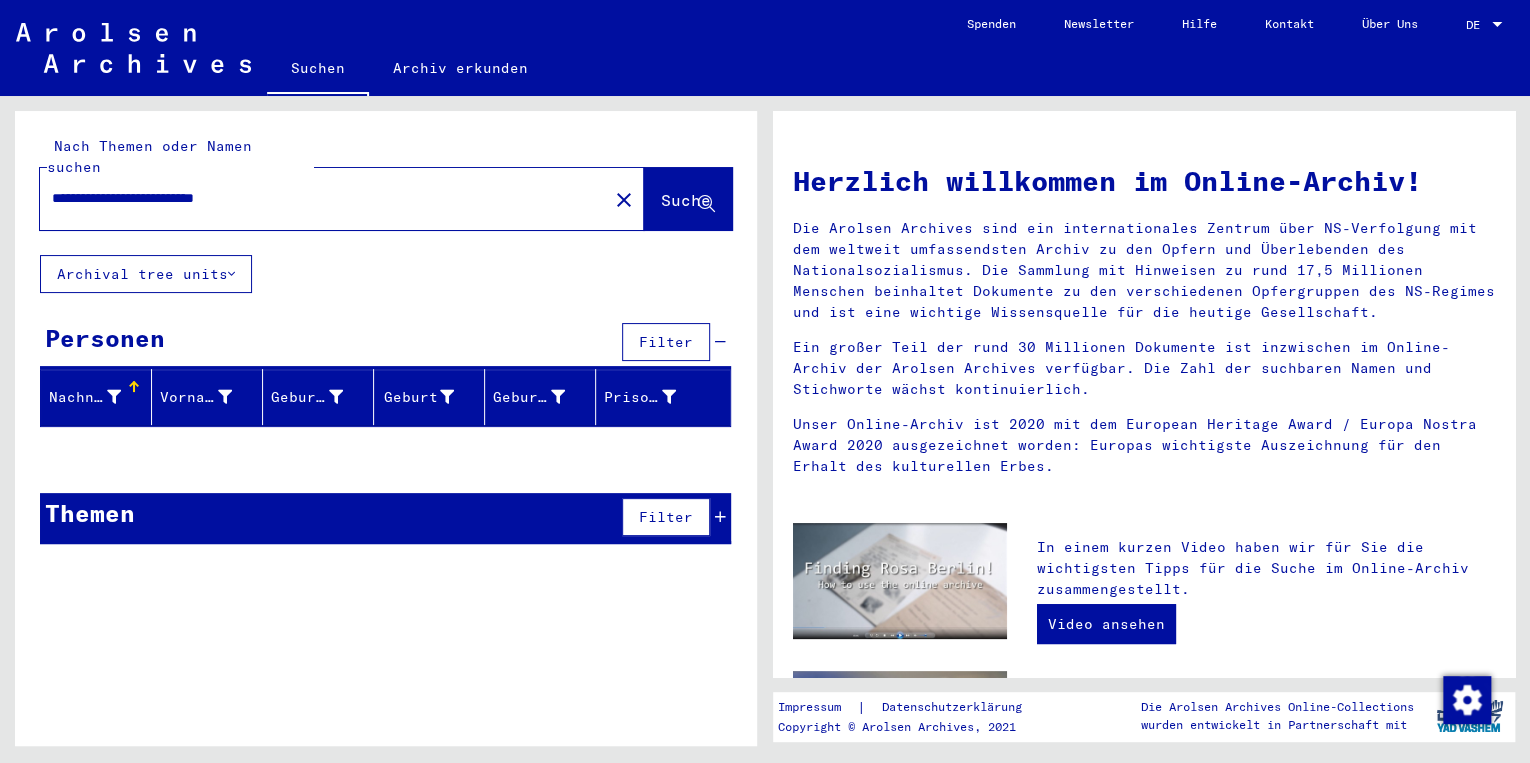 click on "**********" at bounding box center (318, 198) 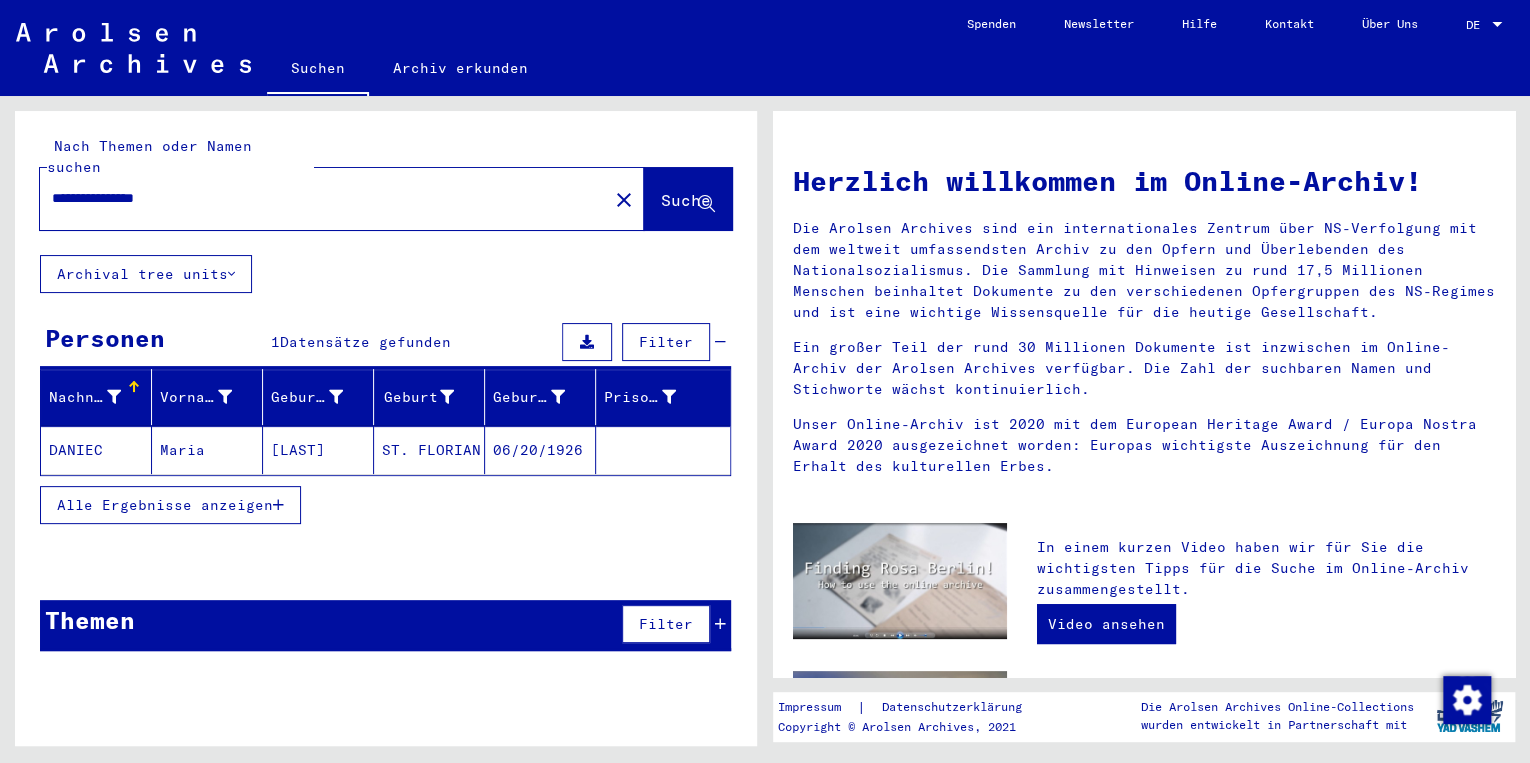 click on "DANIEC" 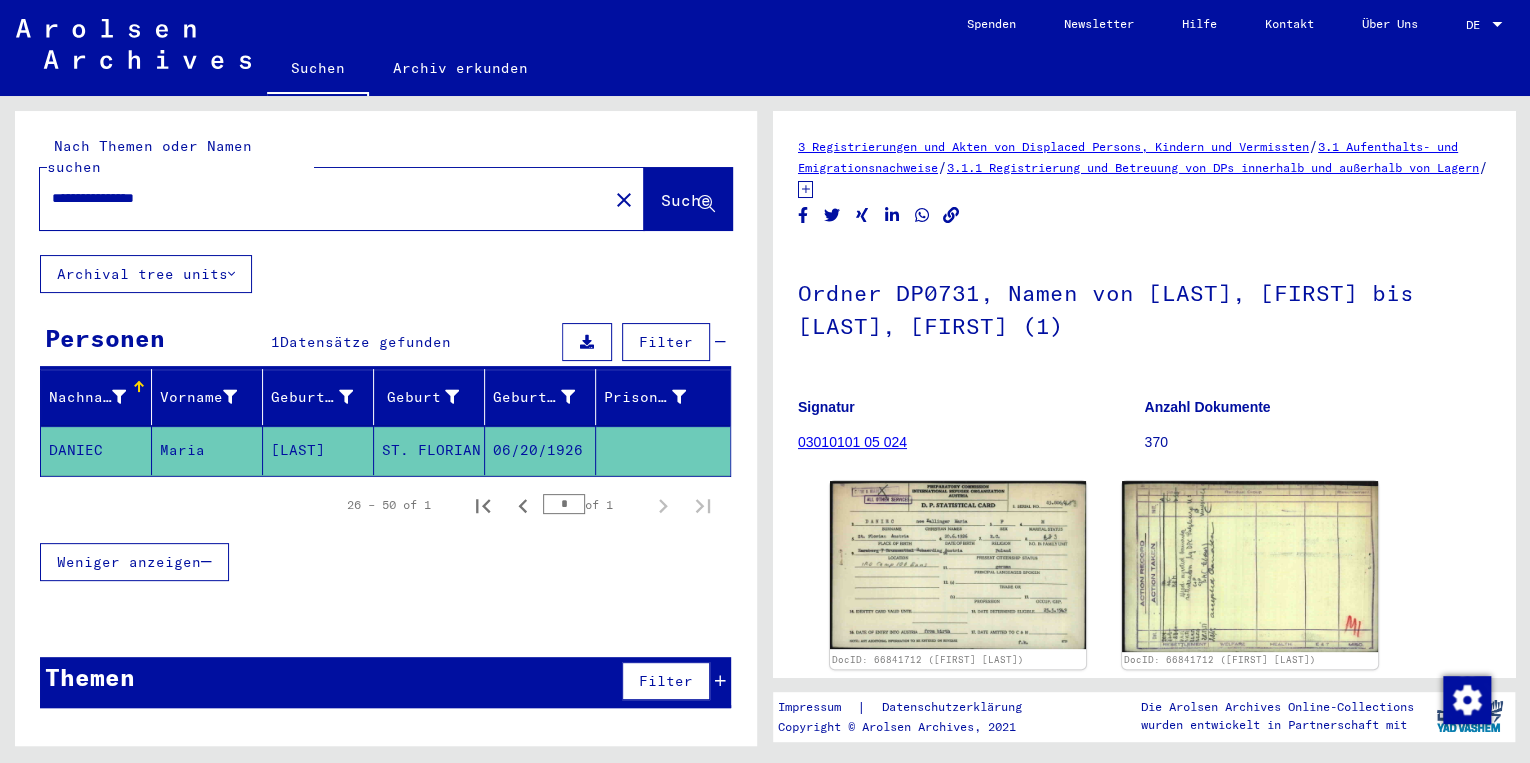 scroll, scrollTop: 0, scrollLeft: 0, axis: both 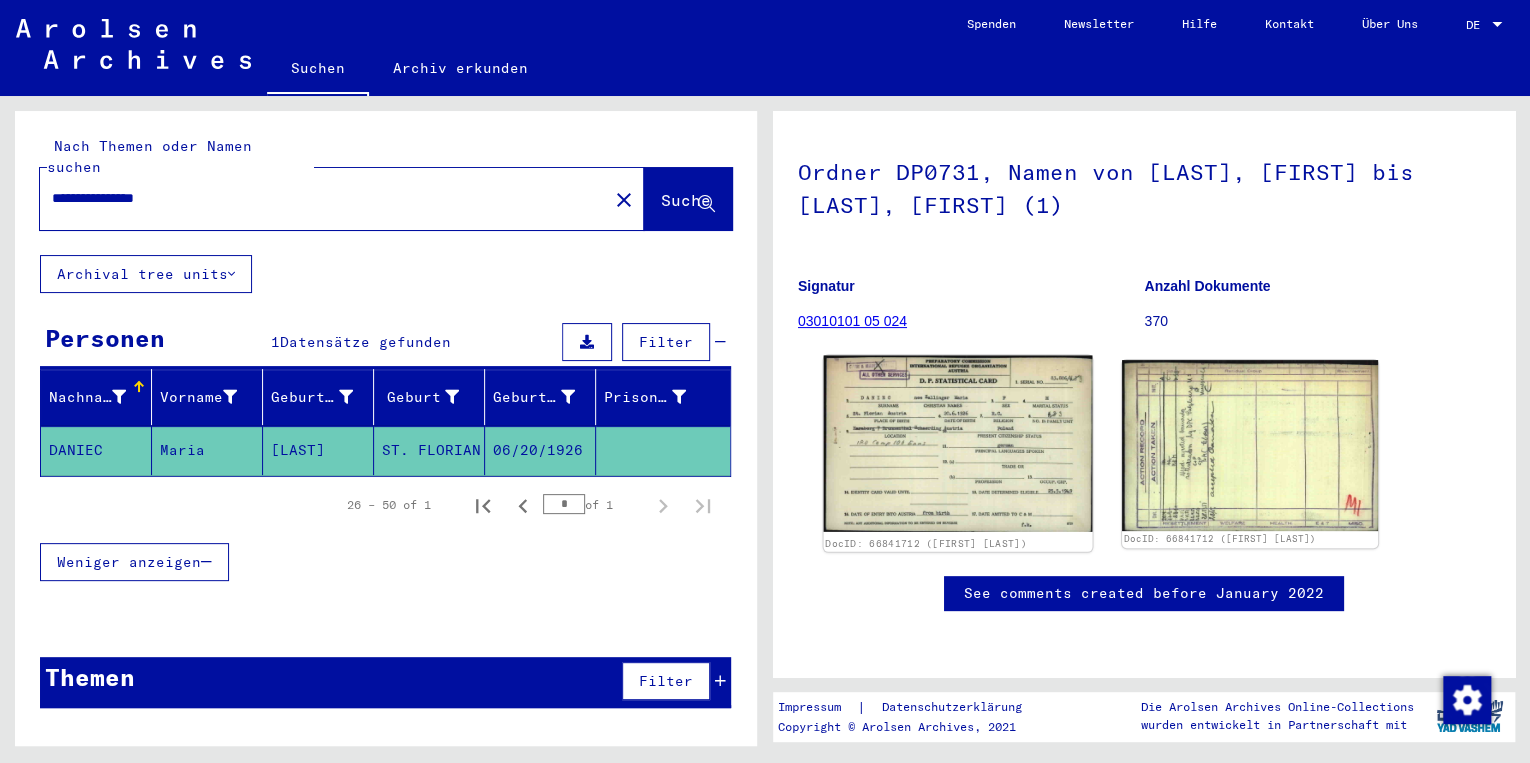 click 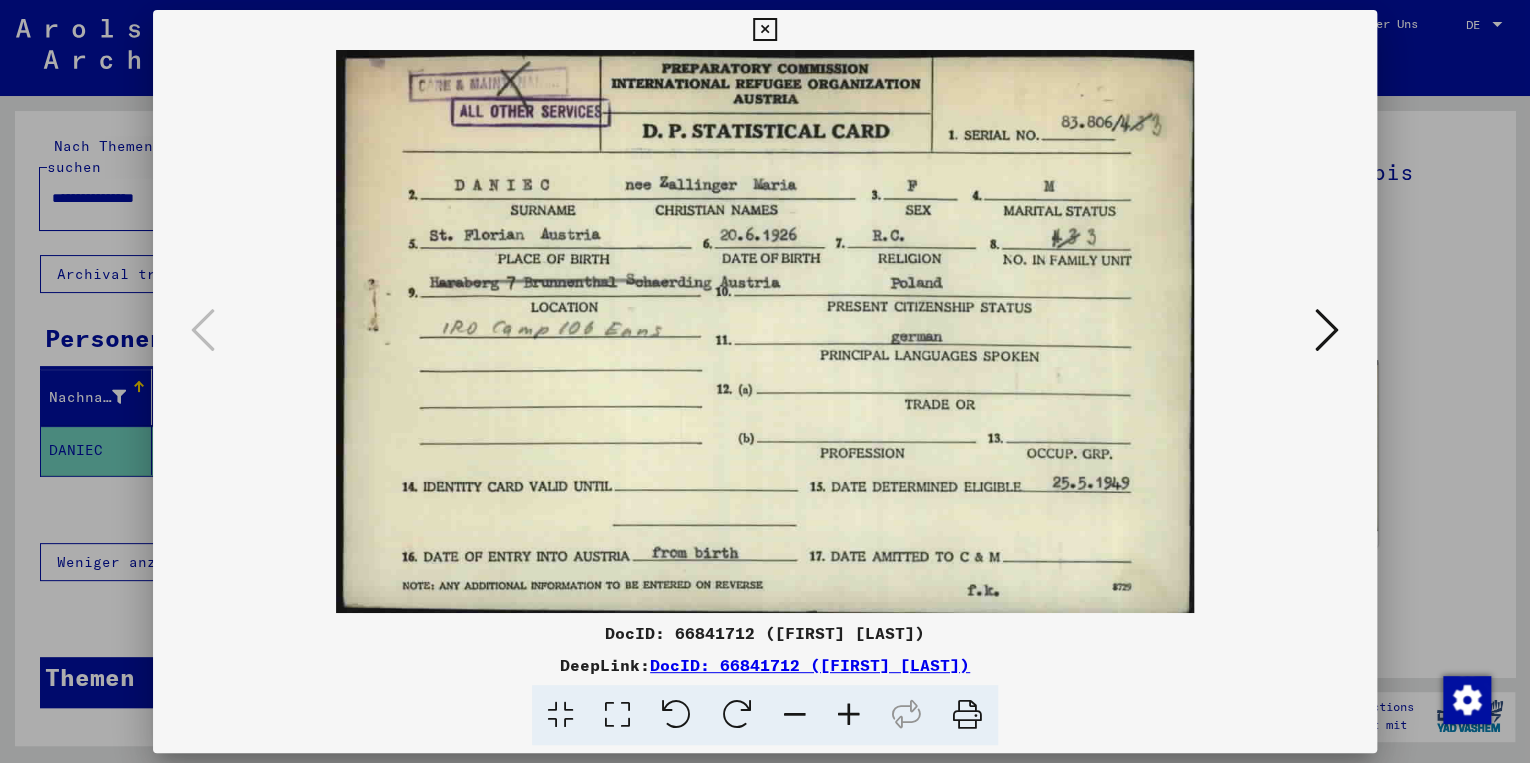 click at bounding box center [1327, 330] 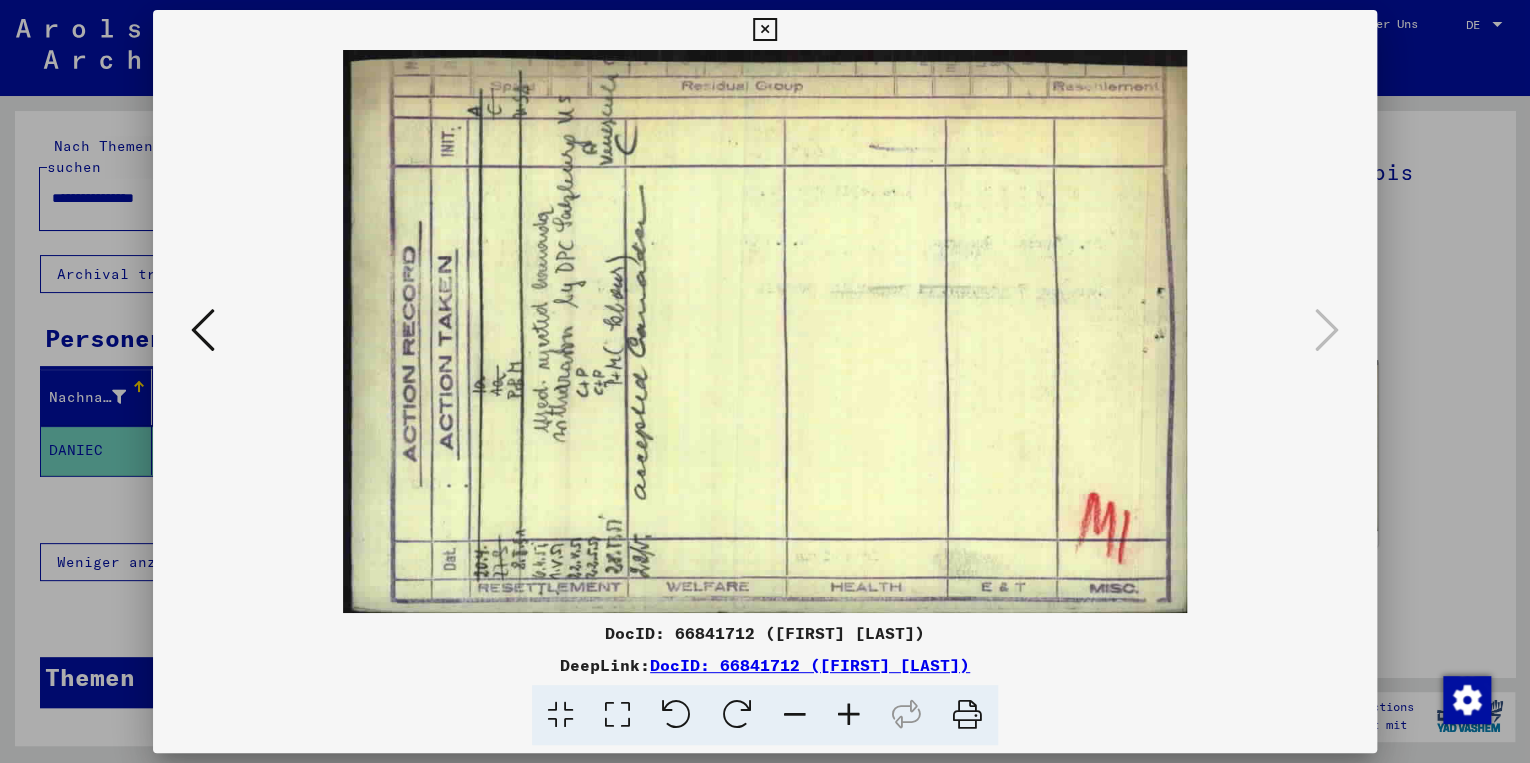 click at bounding box center [764, 30] 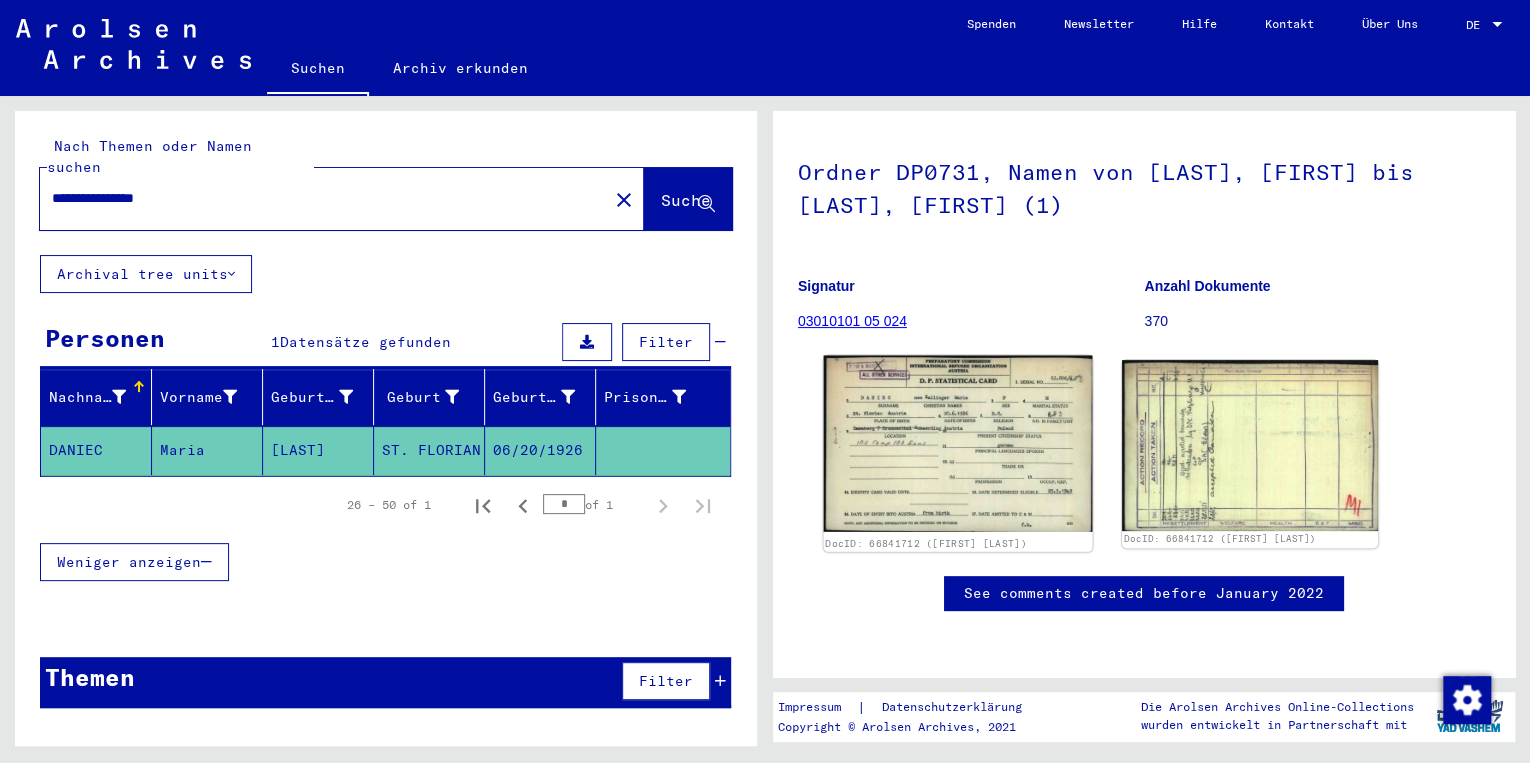 click 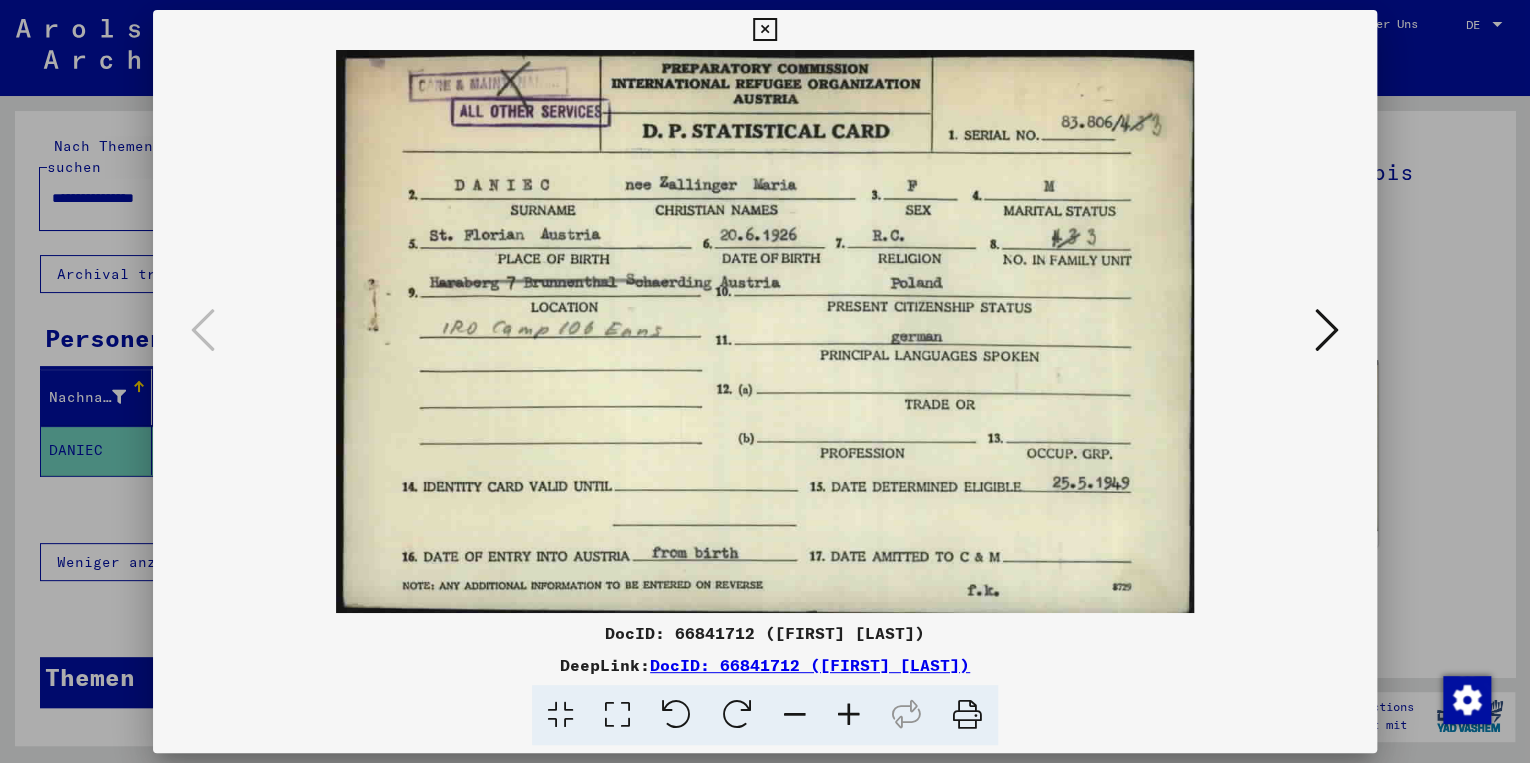 click at bounding box center (764, 30) 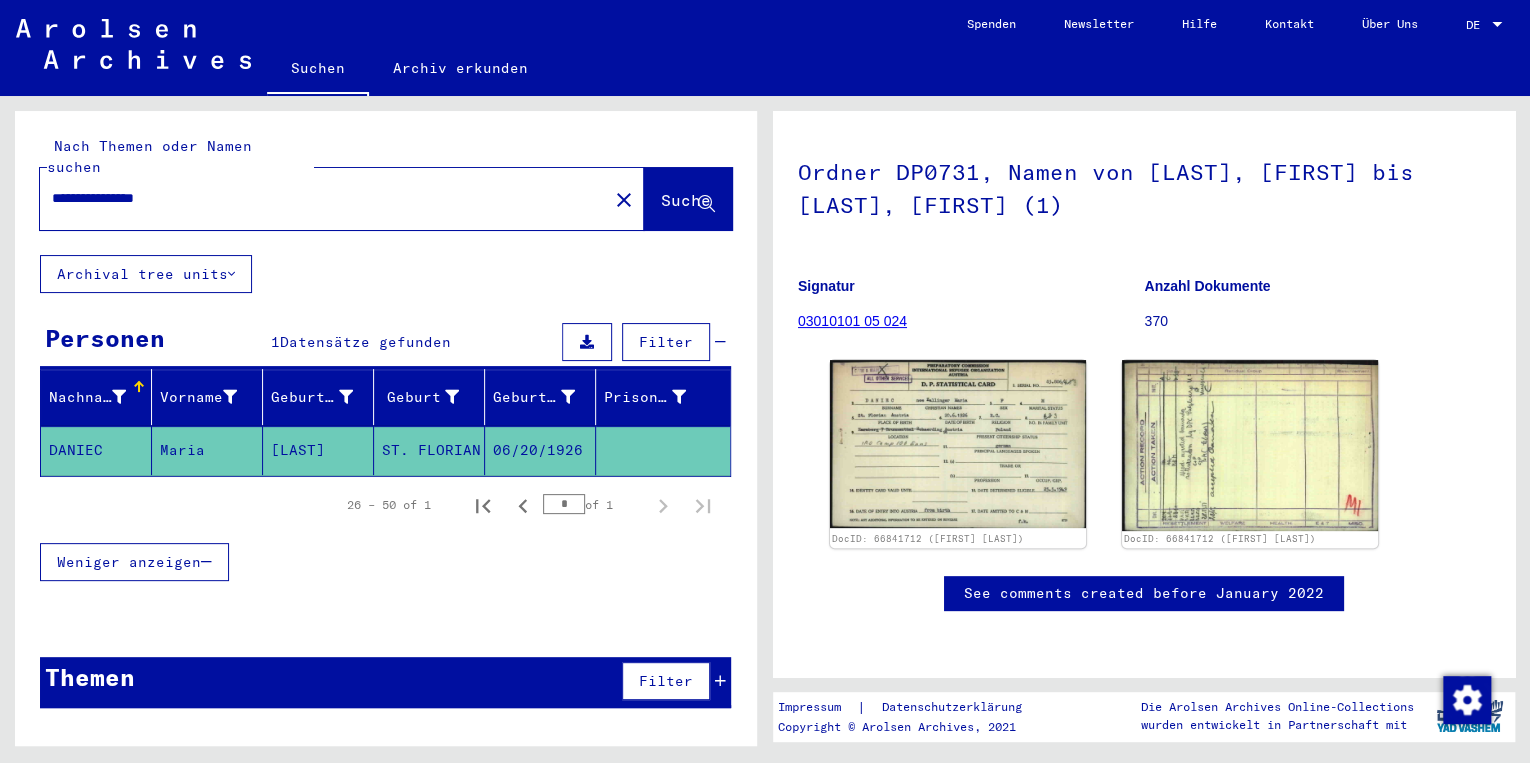 click on "**********" at bounding box center (324, 198) 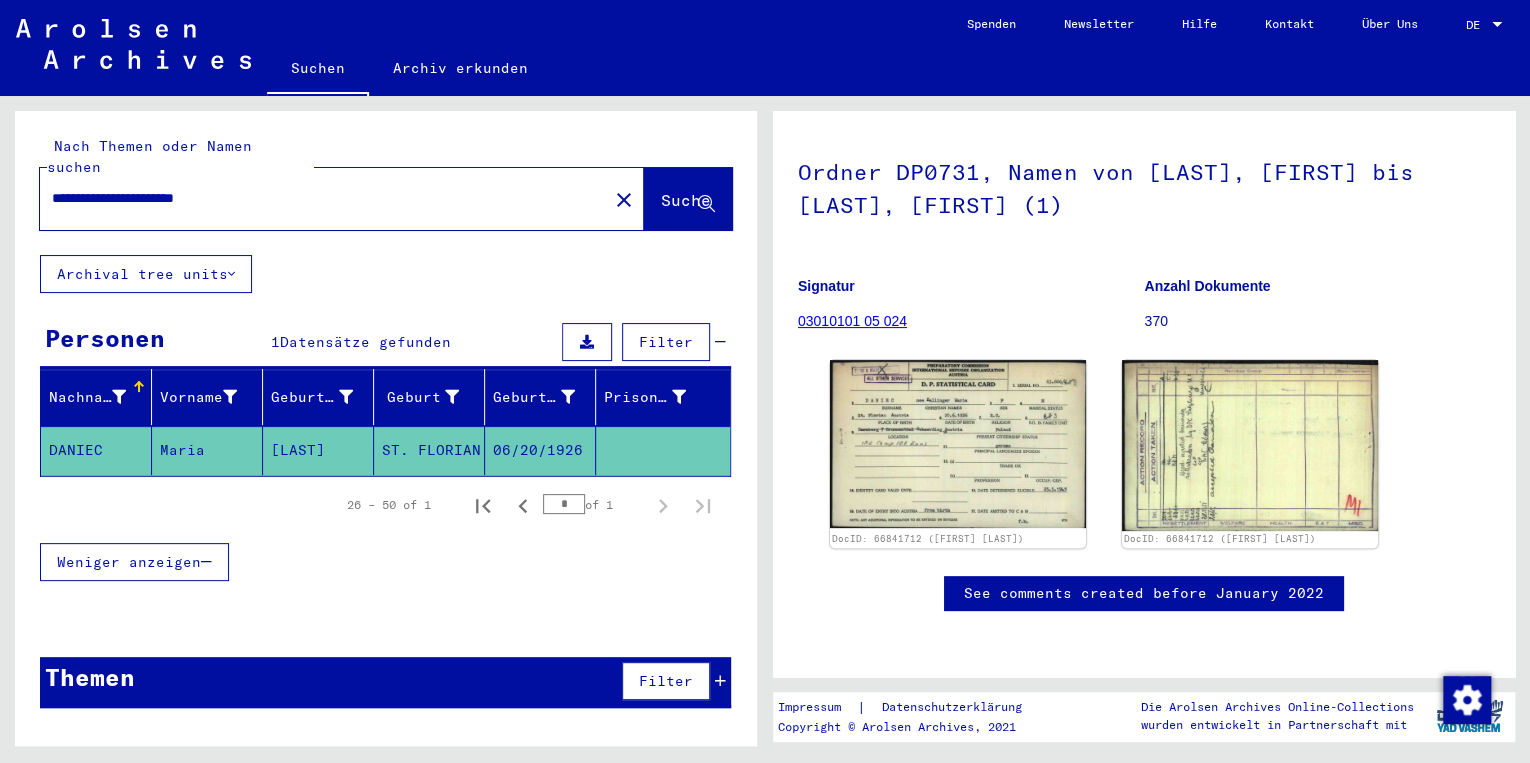 scroll, scrollTop: 0, scrollLeft: 0, axis: both 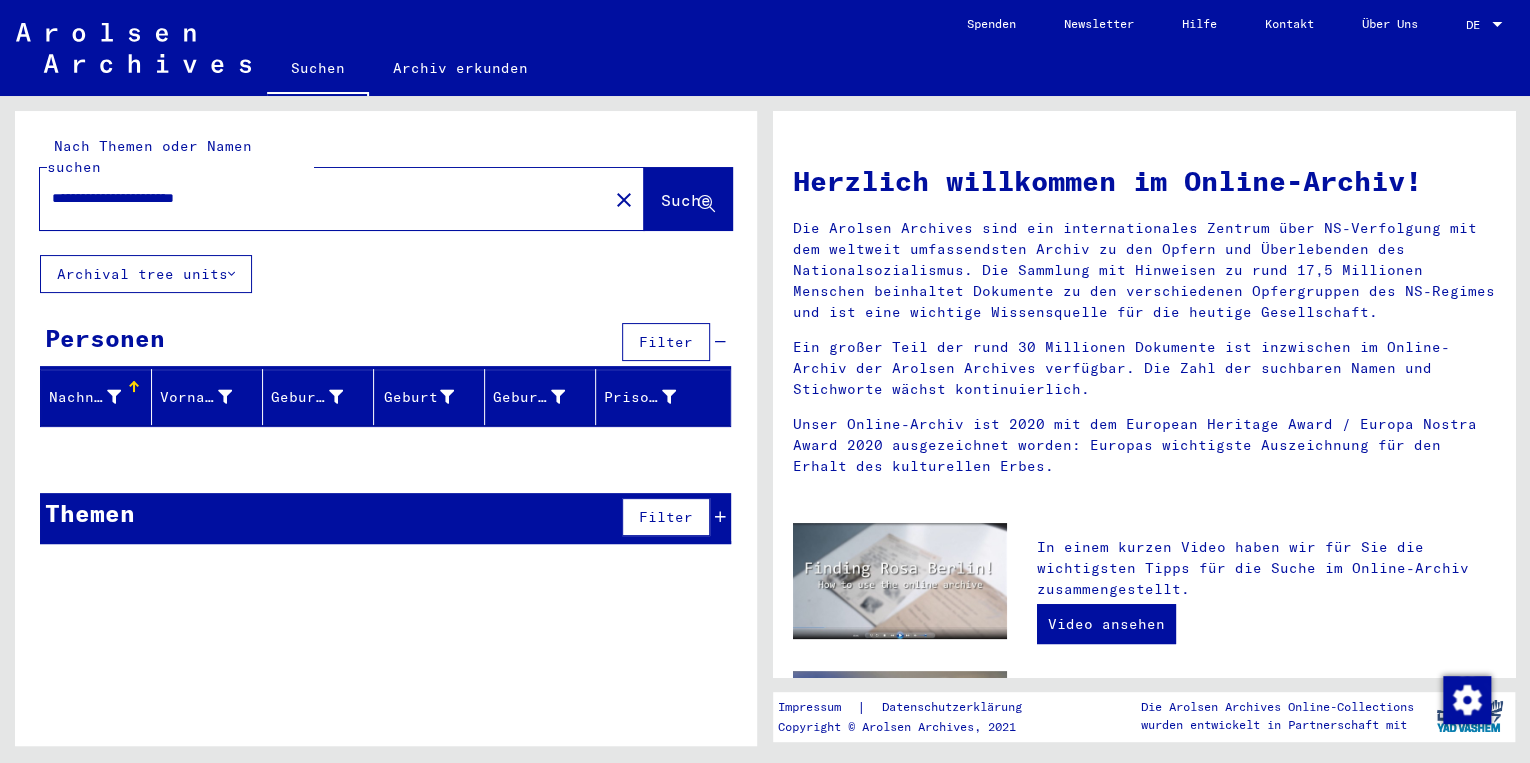 click on "**********" at bounding box center (318, 198) 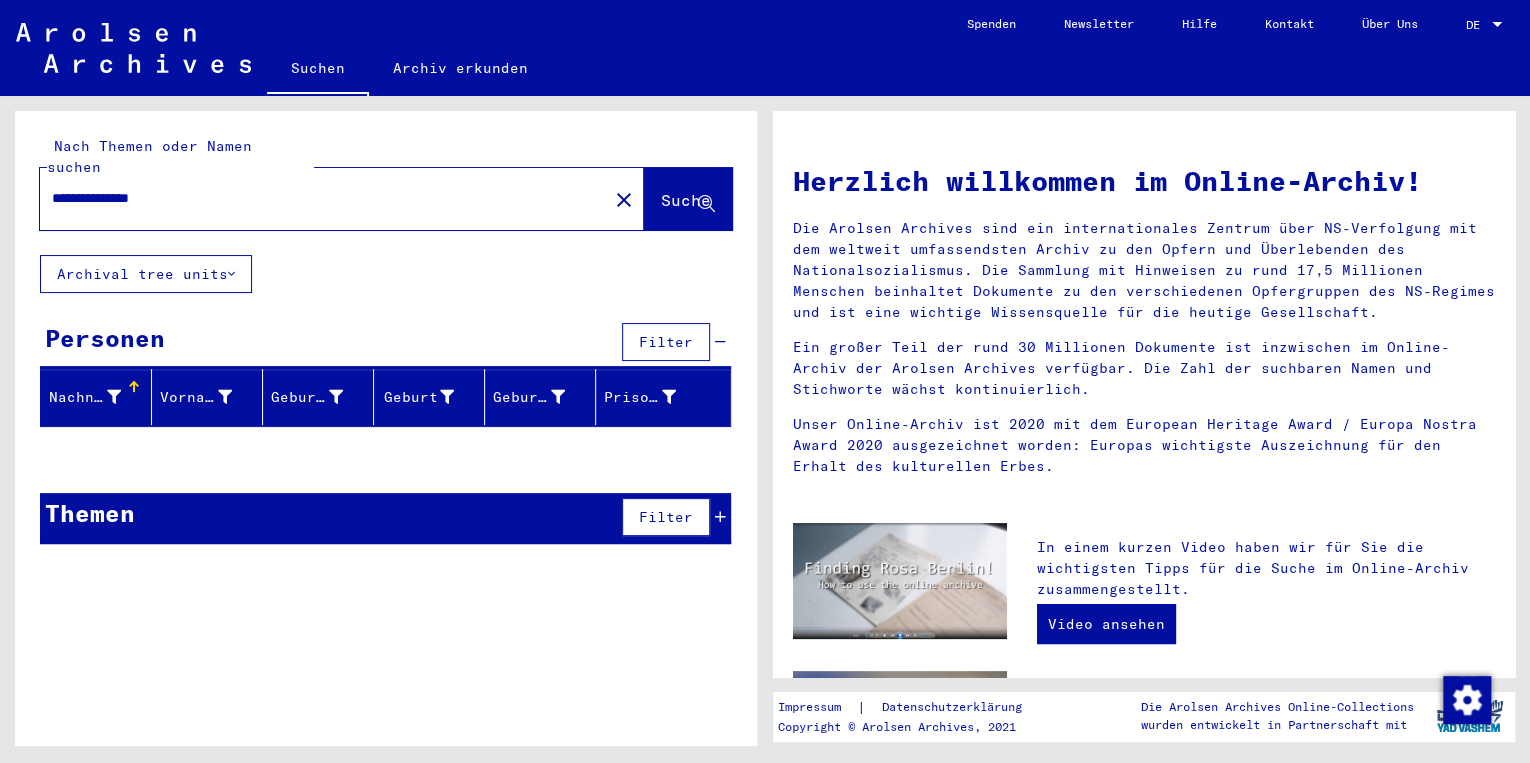 click on "**********" at bounding box center (318, 198) 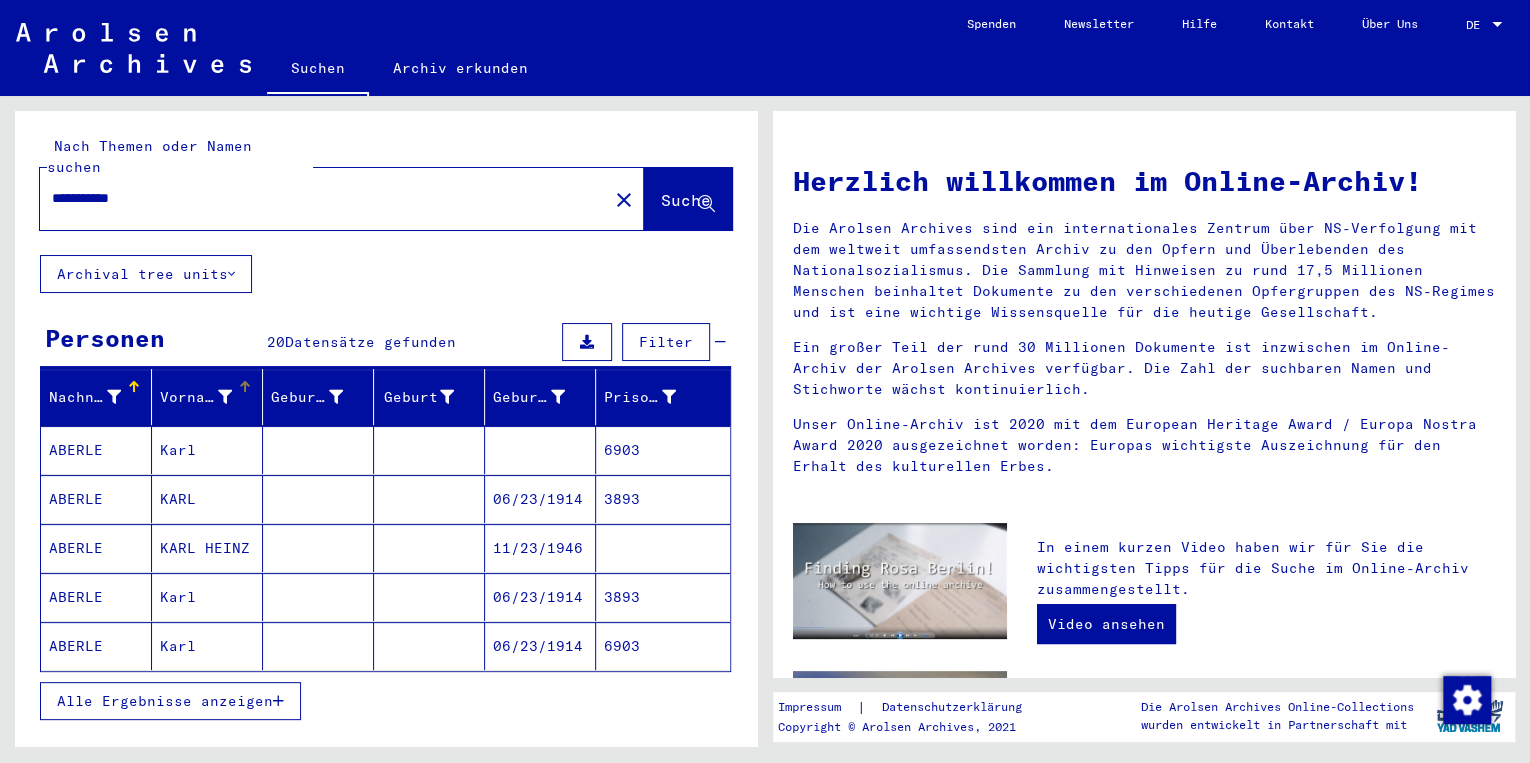 scroll, scrollTop: 0, scrollLeft: 0, axis: both 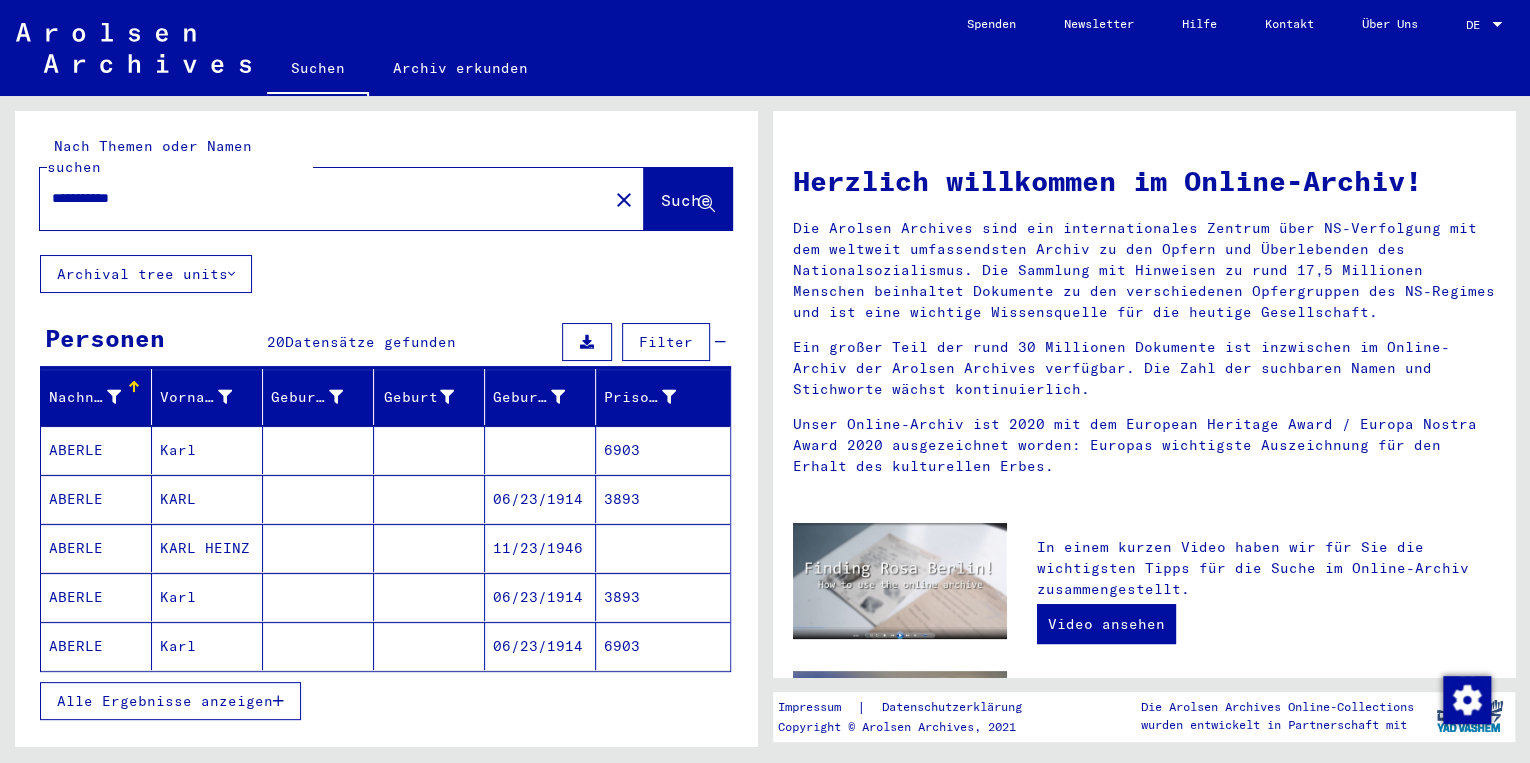 drag, startPoint x: 161, startPoint y: 173, endPoint x: -34, endPoint y: 172, distance: 195.00256 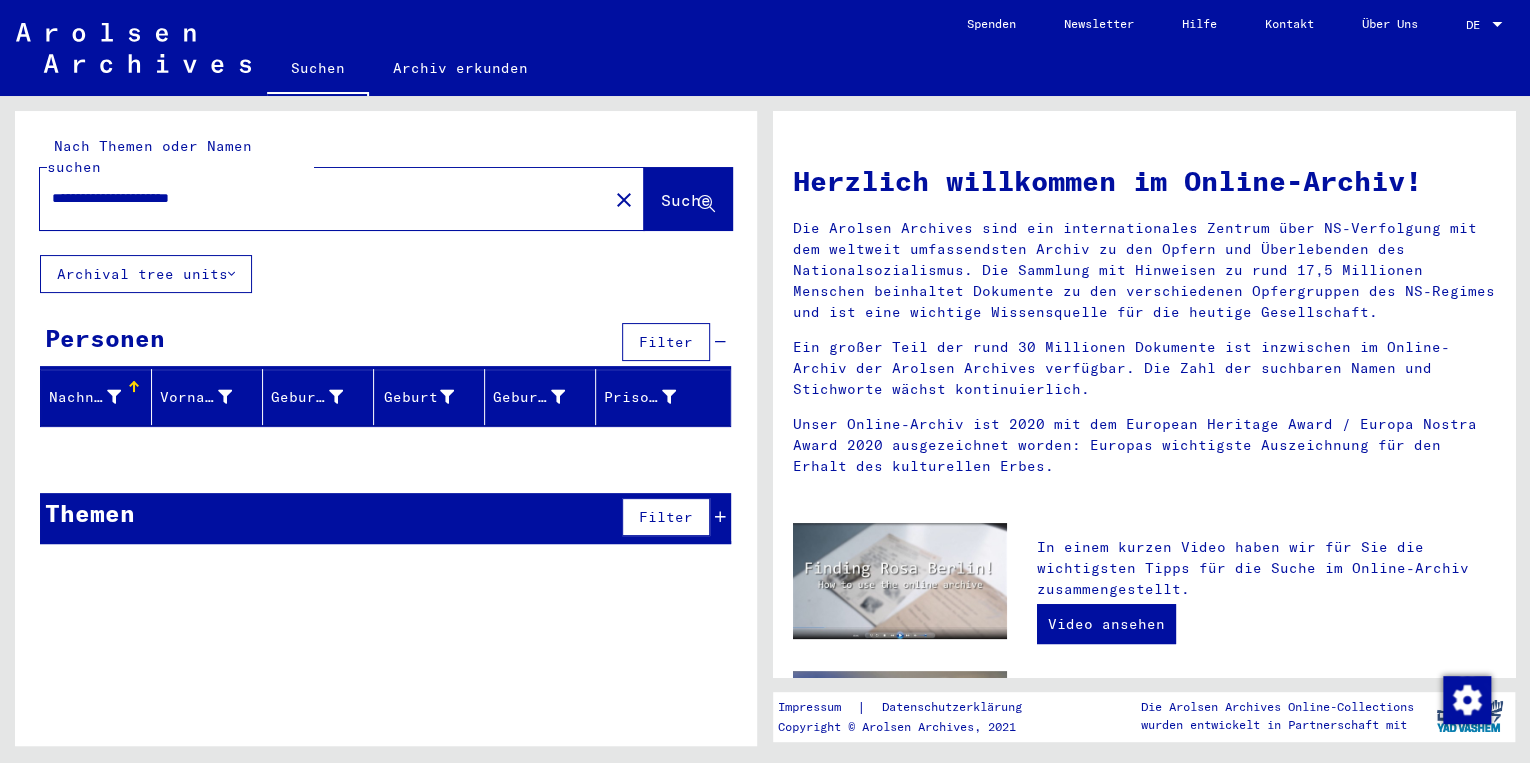 click on "**********" at bounding box center (318, 198) 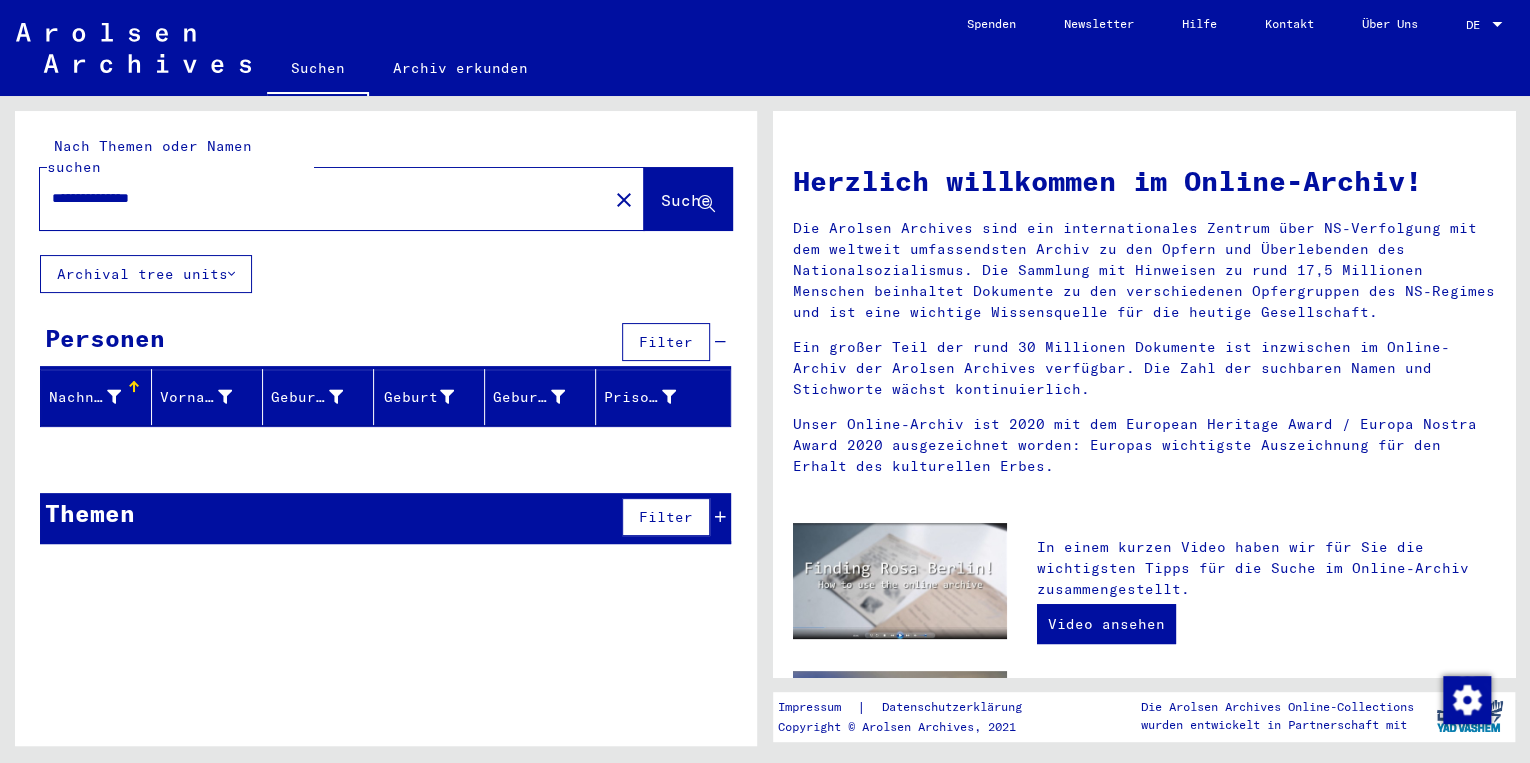 click on "**********" 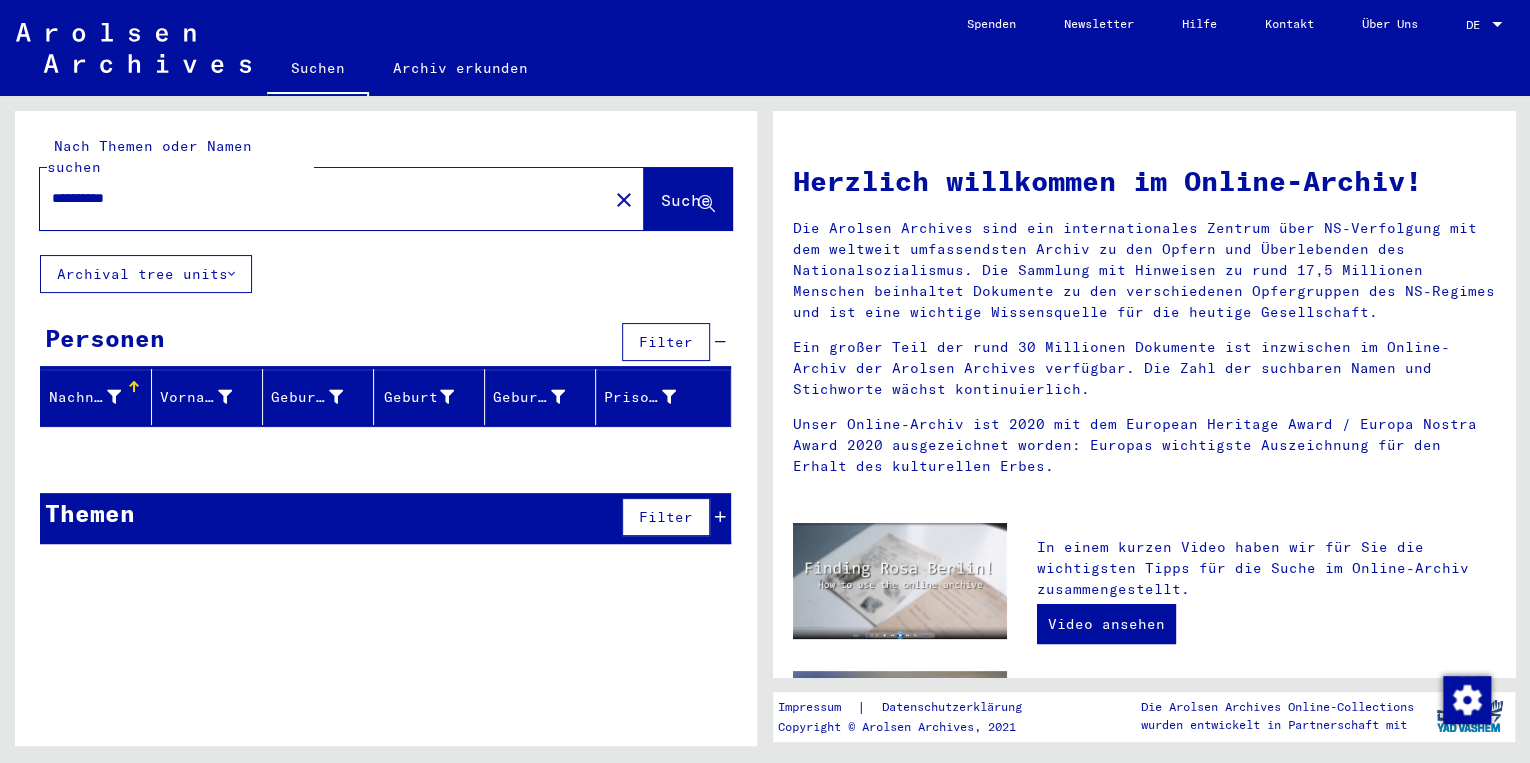 type on "*********" 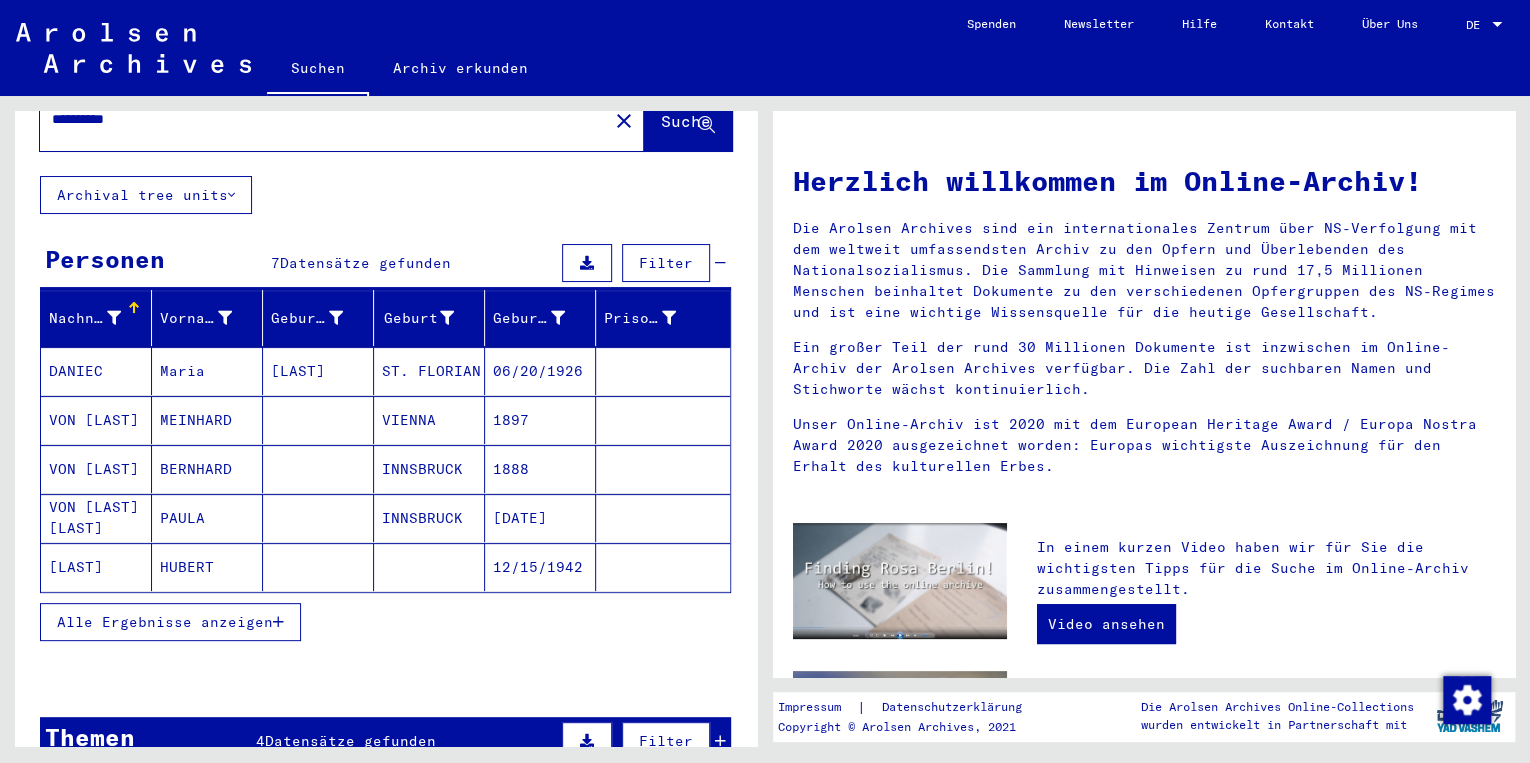 scroll, scrollTop: 80, scrollLeft: 0, axis: vertical 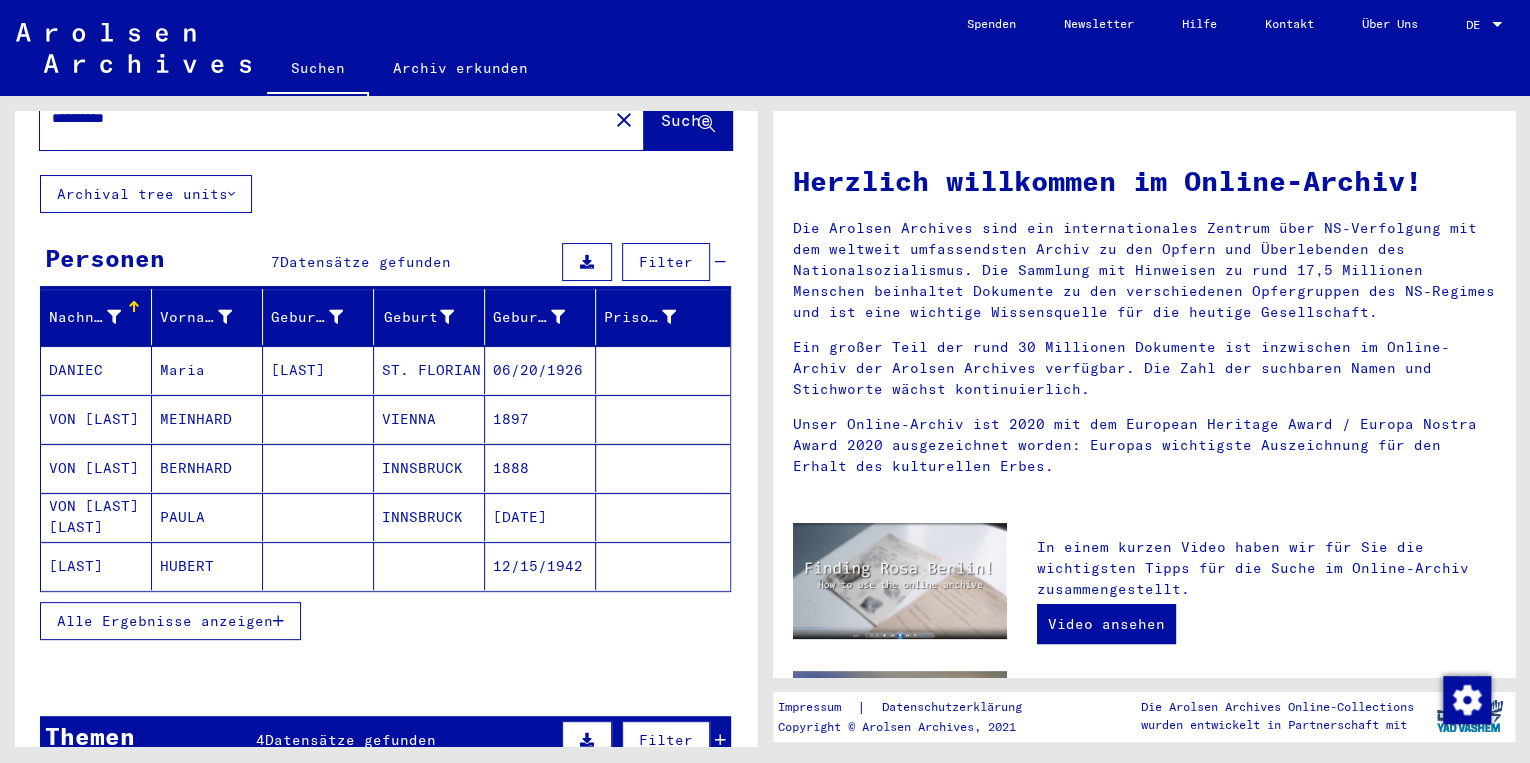 click on "Alle Ergebnisse anzeigen" at bounding box center (165, 621) 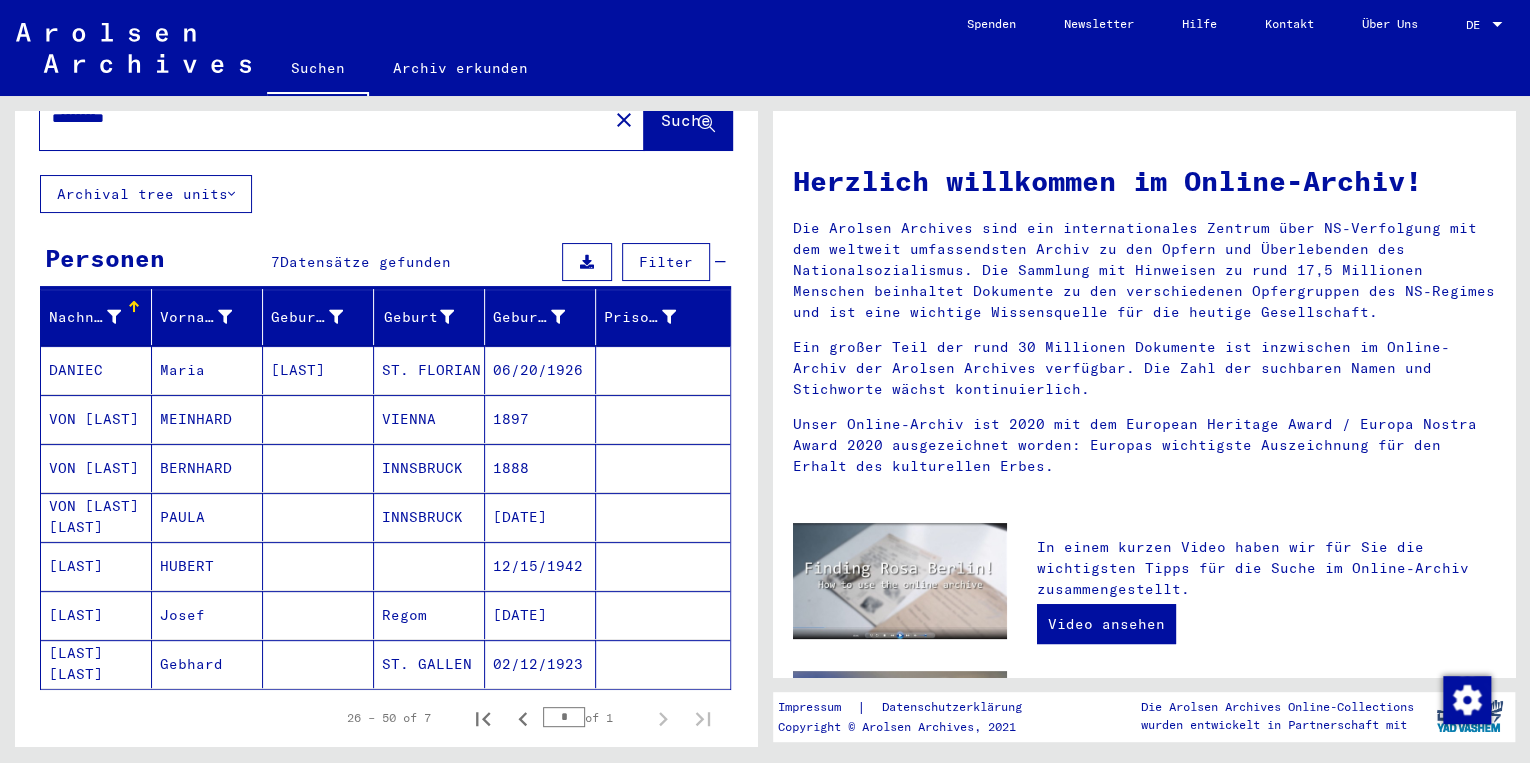 click on "[LAST]" at bounding box center [96, 615] 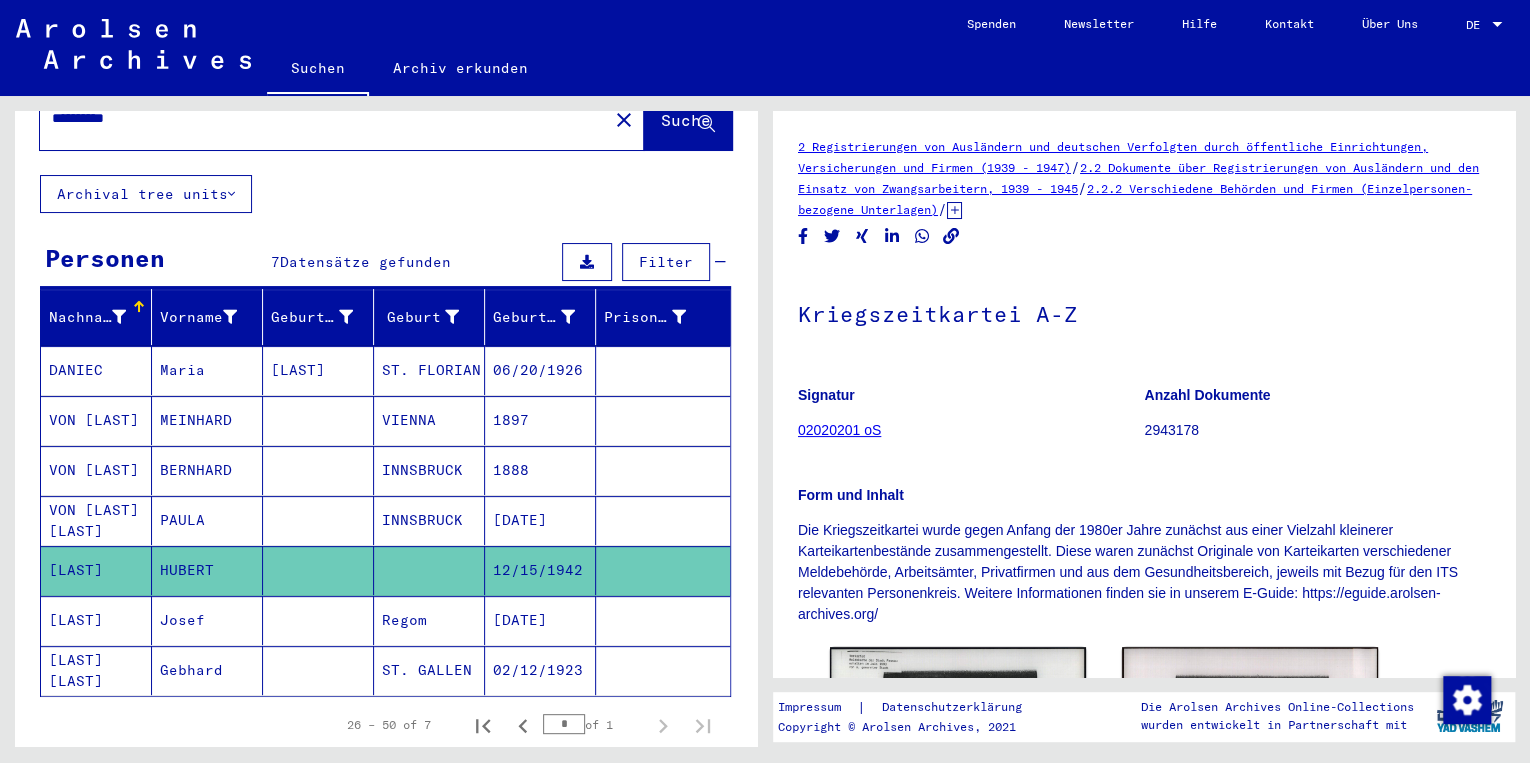 scroll, scrollTop: 0, scrollLeft: 0, axis: both 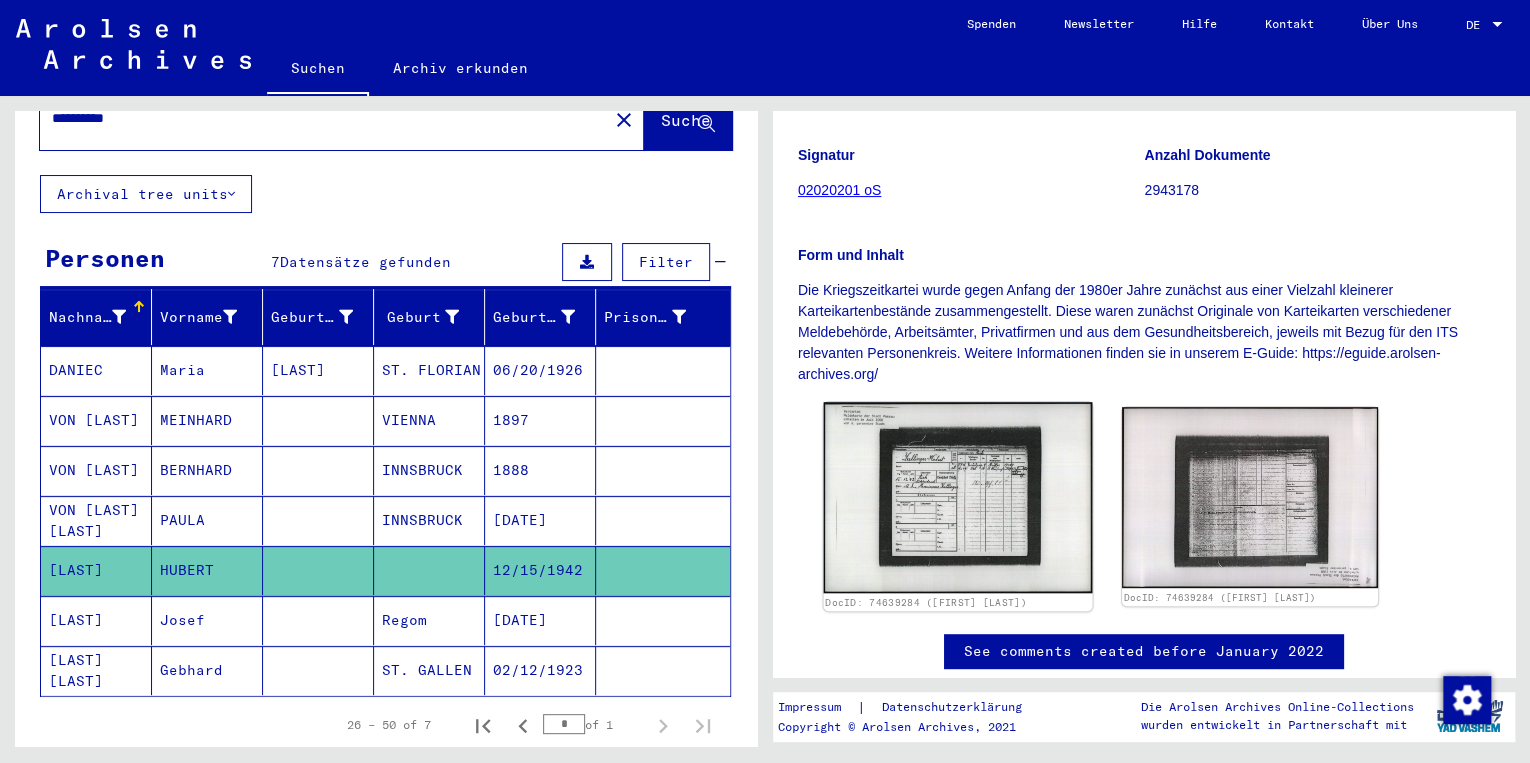 click 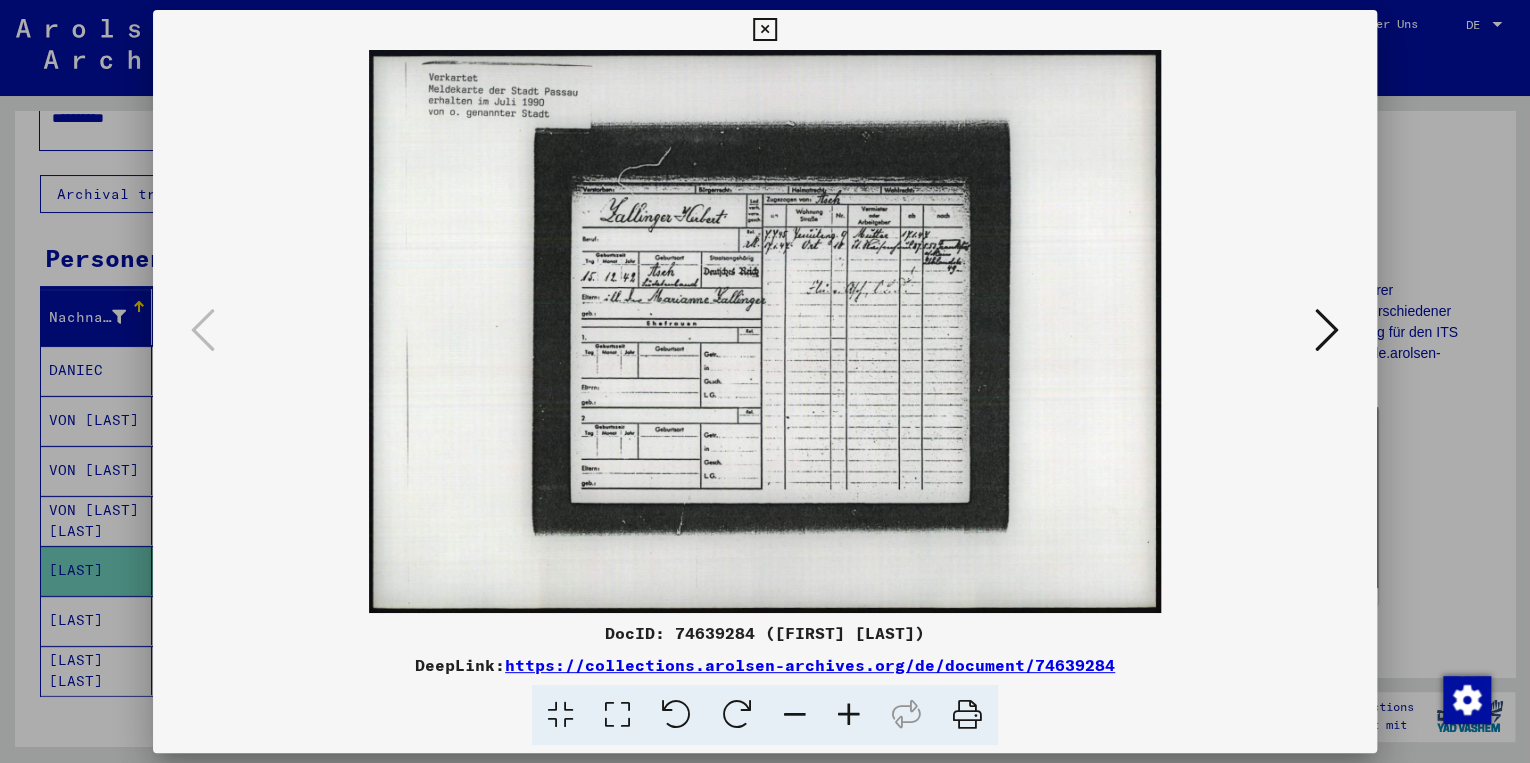 type 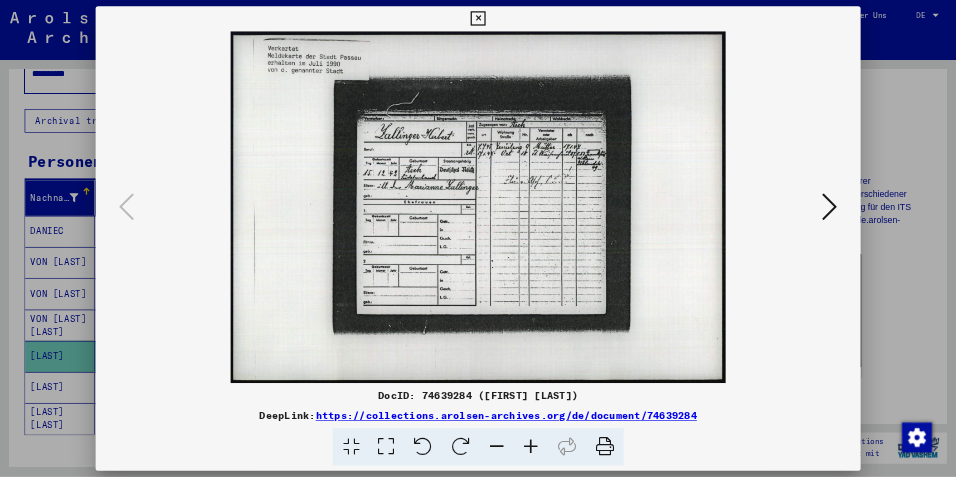 scroll, scrollTop: 80, scrollLeft: 0, axis: vertical 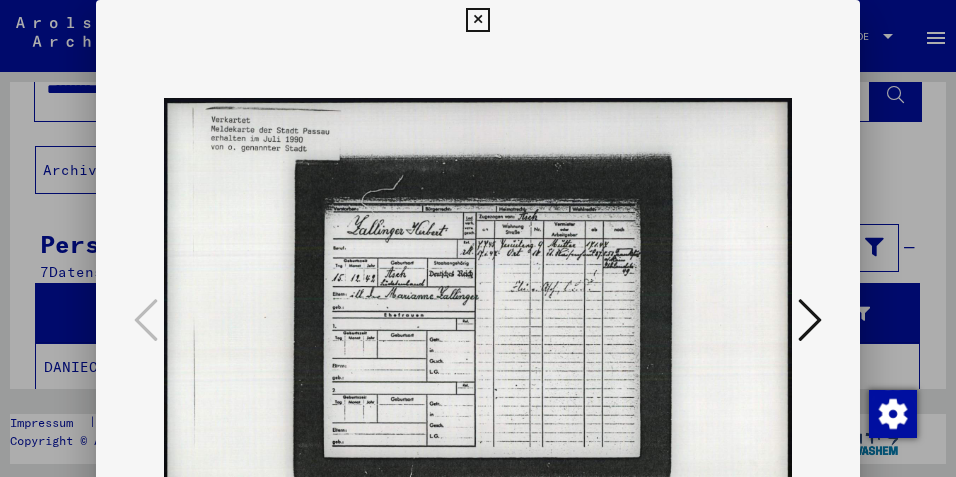 click at bounding box center (810, 320) 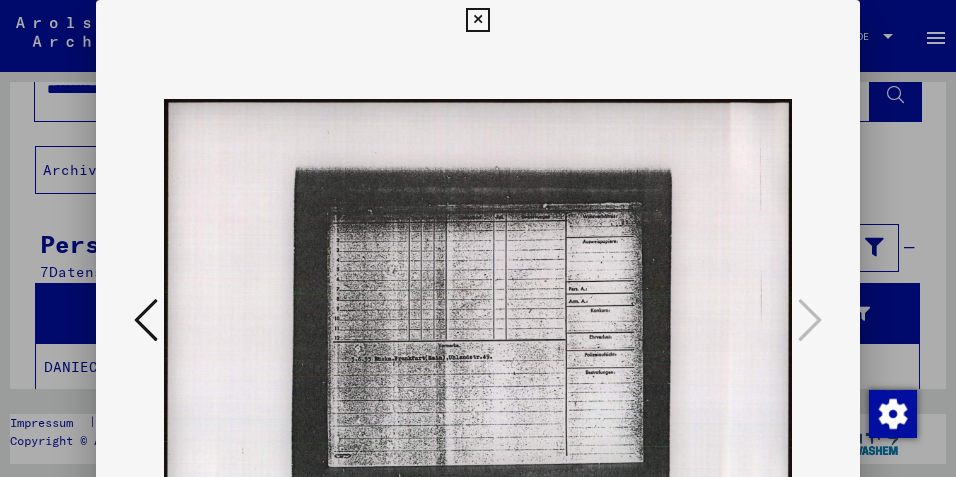 click at bounding box center (477, 20) 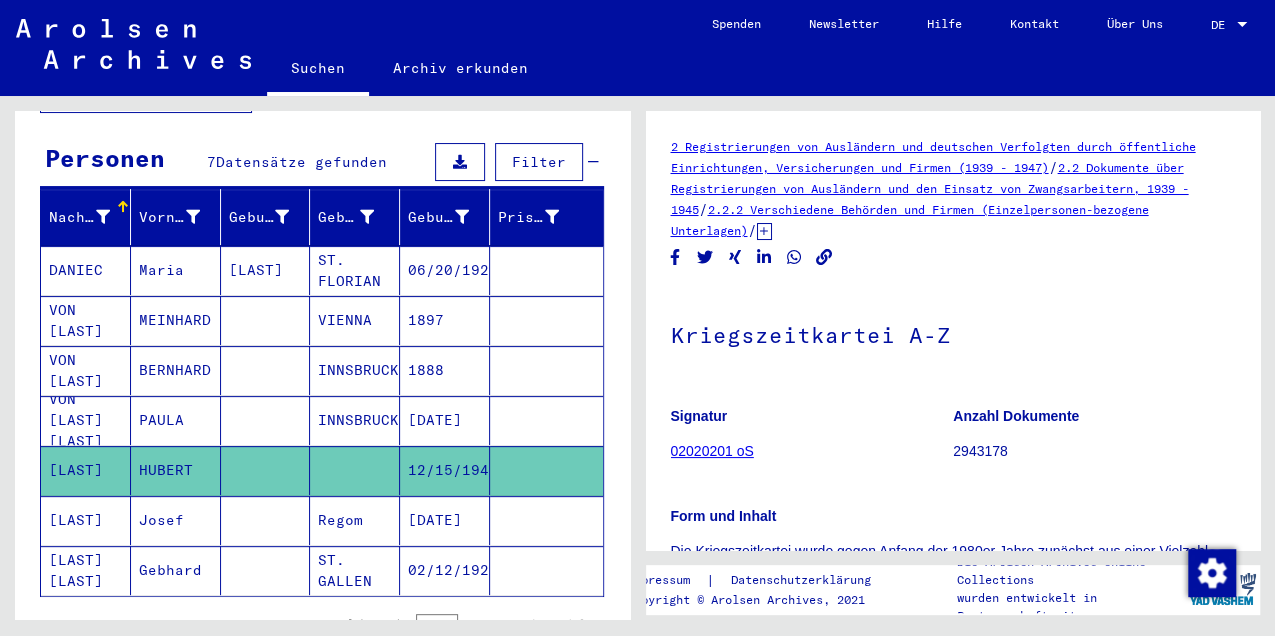 scroll, scrollTop: 180, scrollLeft: 0, axis: vertical 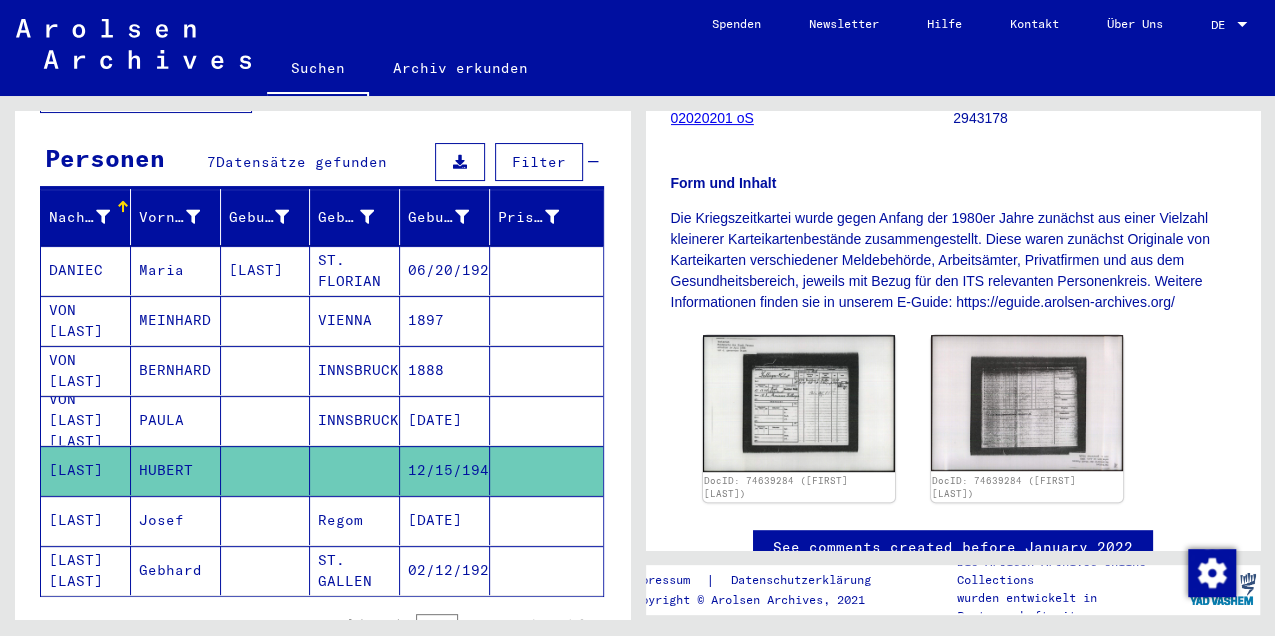 click on "DANIEC" at bounding box center (86, 320) 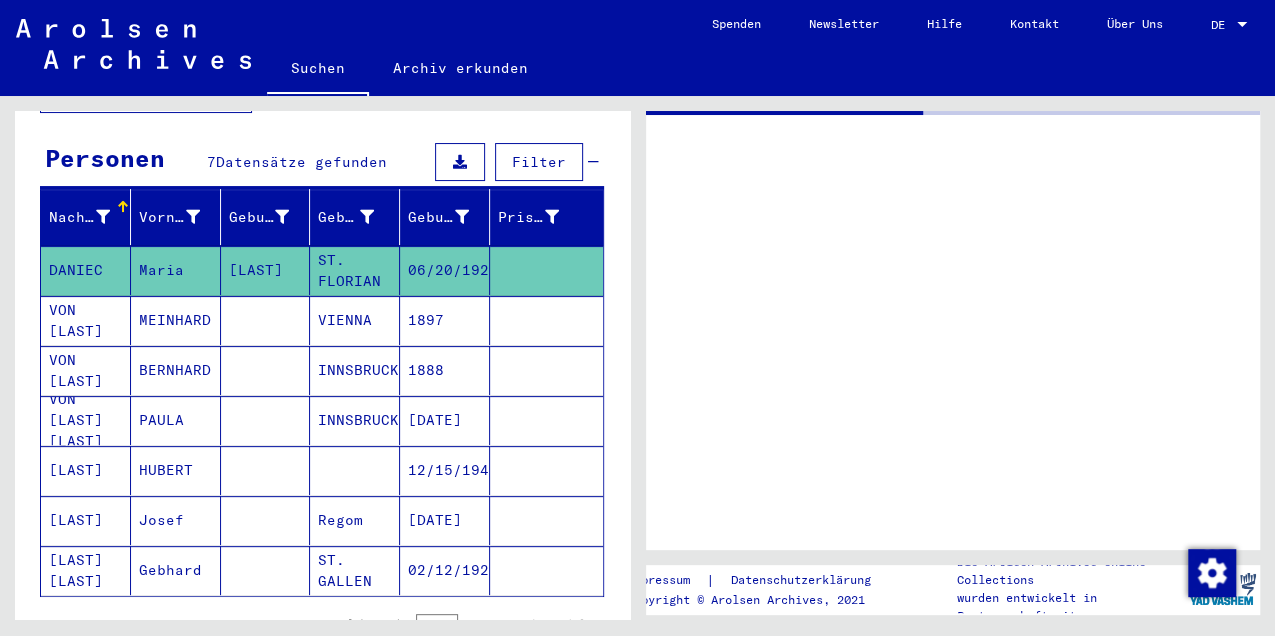 scroll, scrollTop: 0, scrollLeft: 0, axis: both 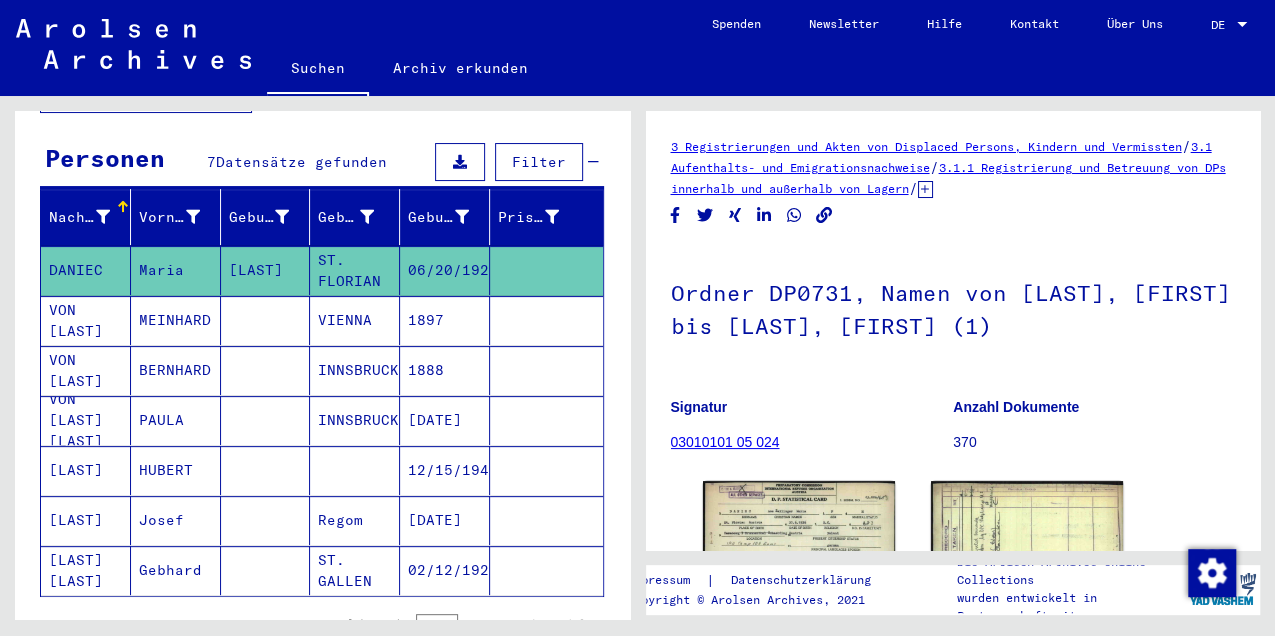 click on "VON [LAST]" at bounding box center (86, 420) 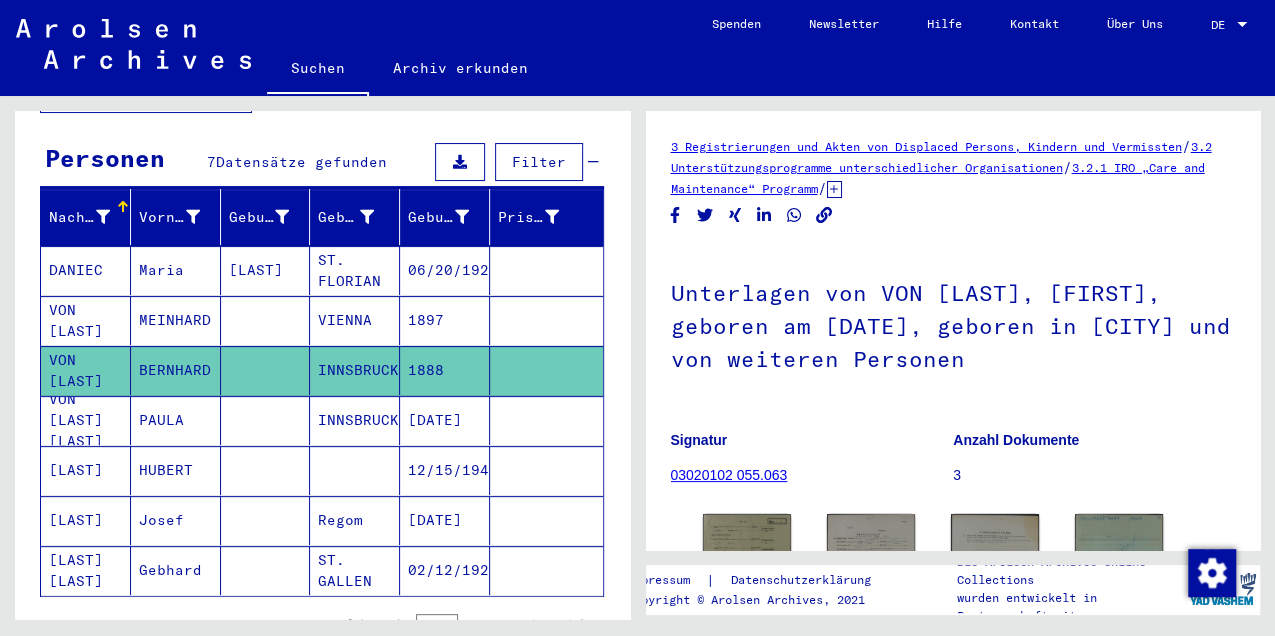 scroll, scrollTop: 0, scrollLeft: 0, axis: both 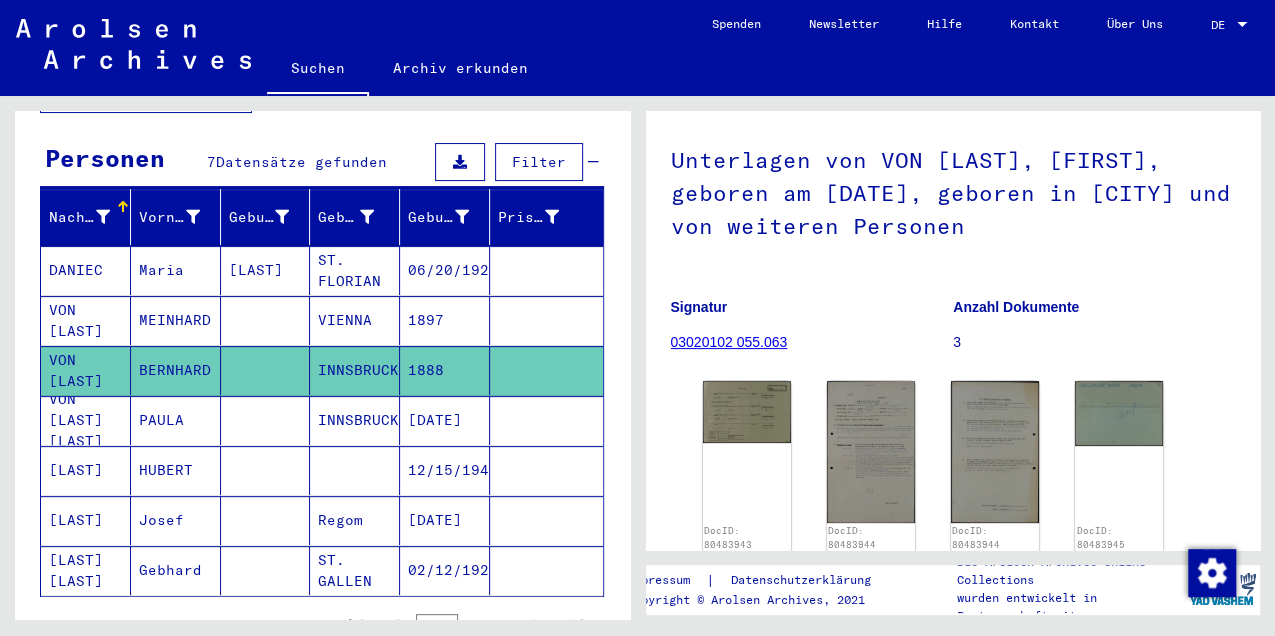 click on "VON [LAST] [LAST]" at bounding box center [86, 470] 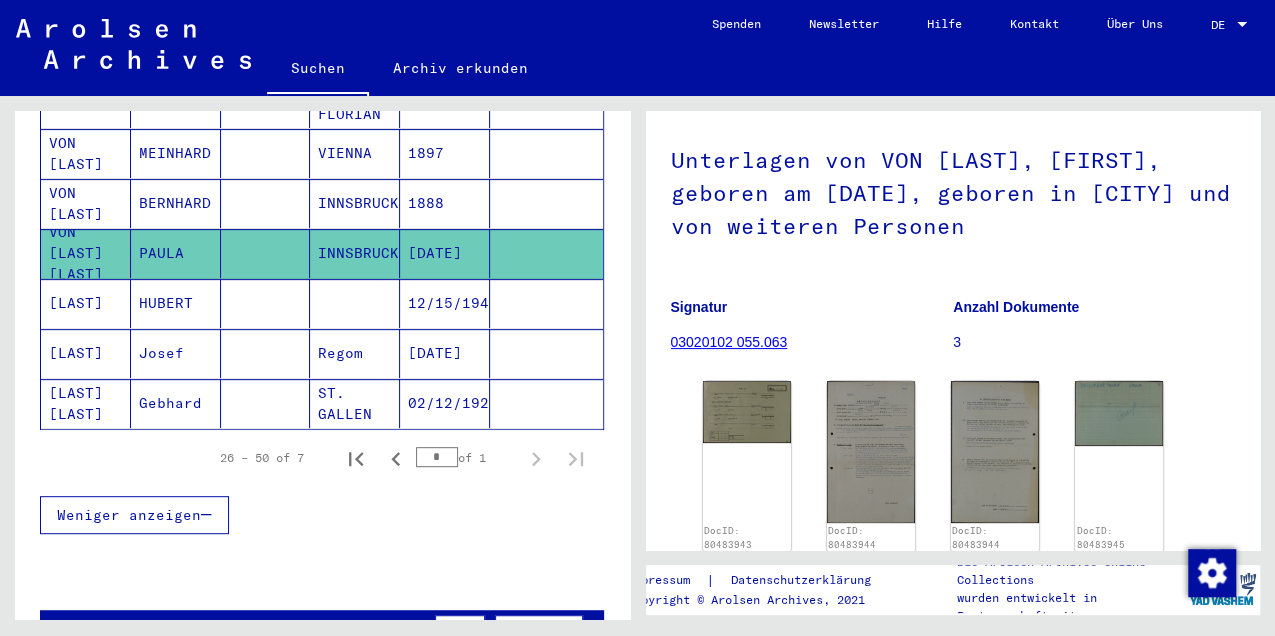 scroll, scrollTop: 380, scrollLeft: 0, axis: vertical 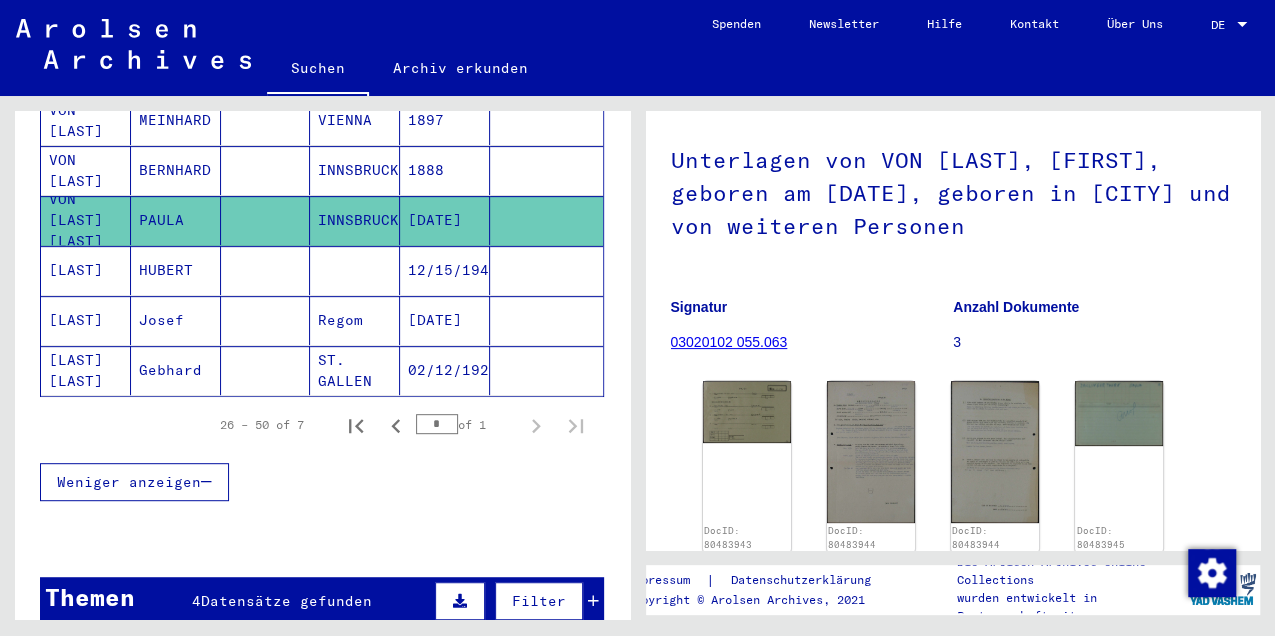 click on "[LAST]" at bounding box center (86, 320) 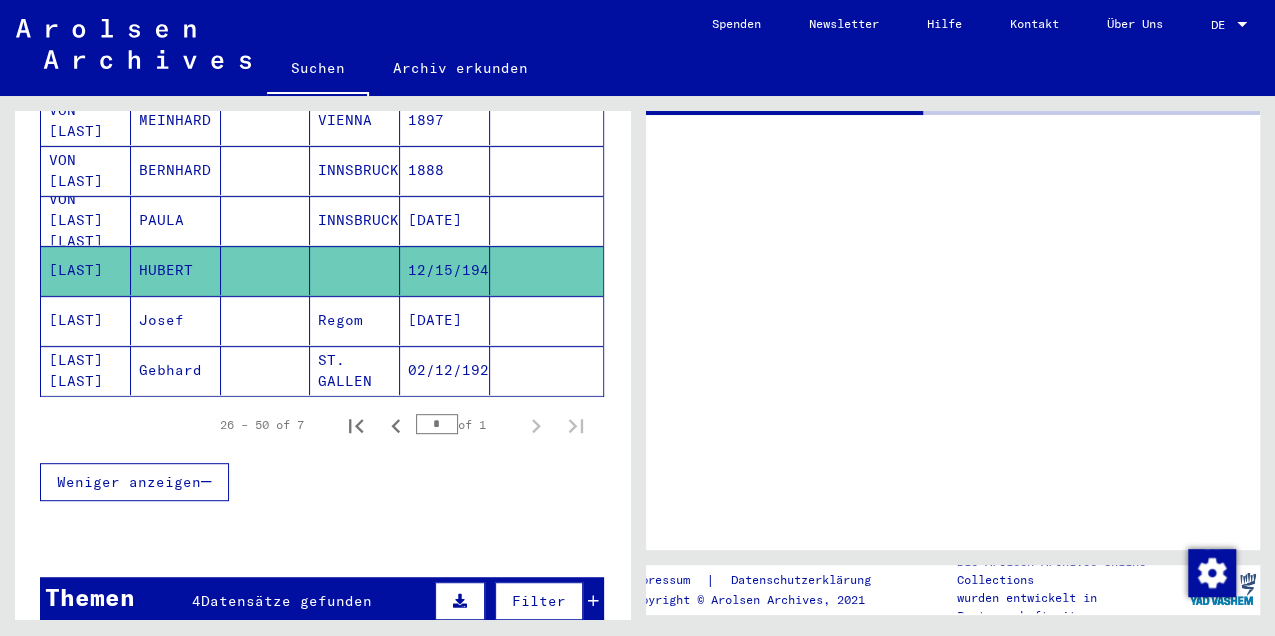 scroll, scrollTop: 0, scrollLeft: 0, axis: both 